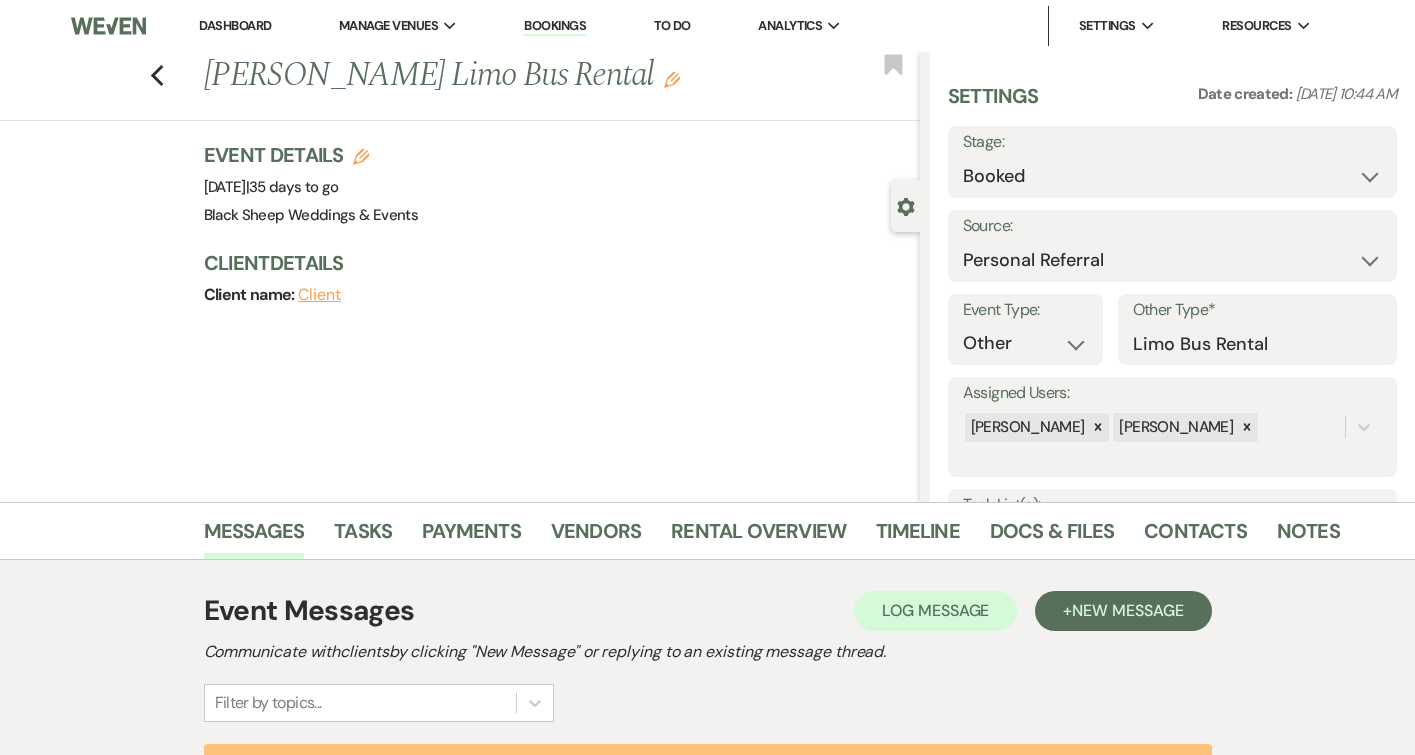 scroll, scrollTop: 0, scrollLeft: 0, axis: both 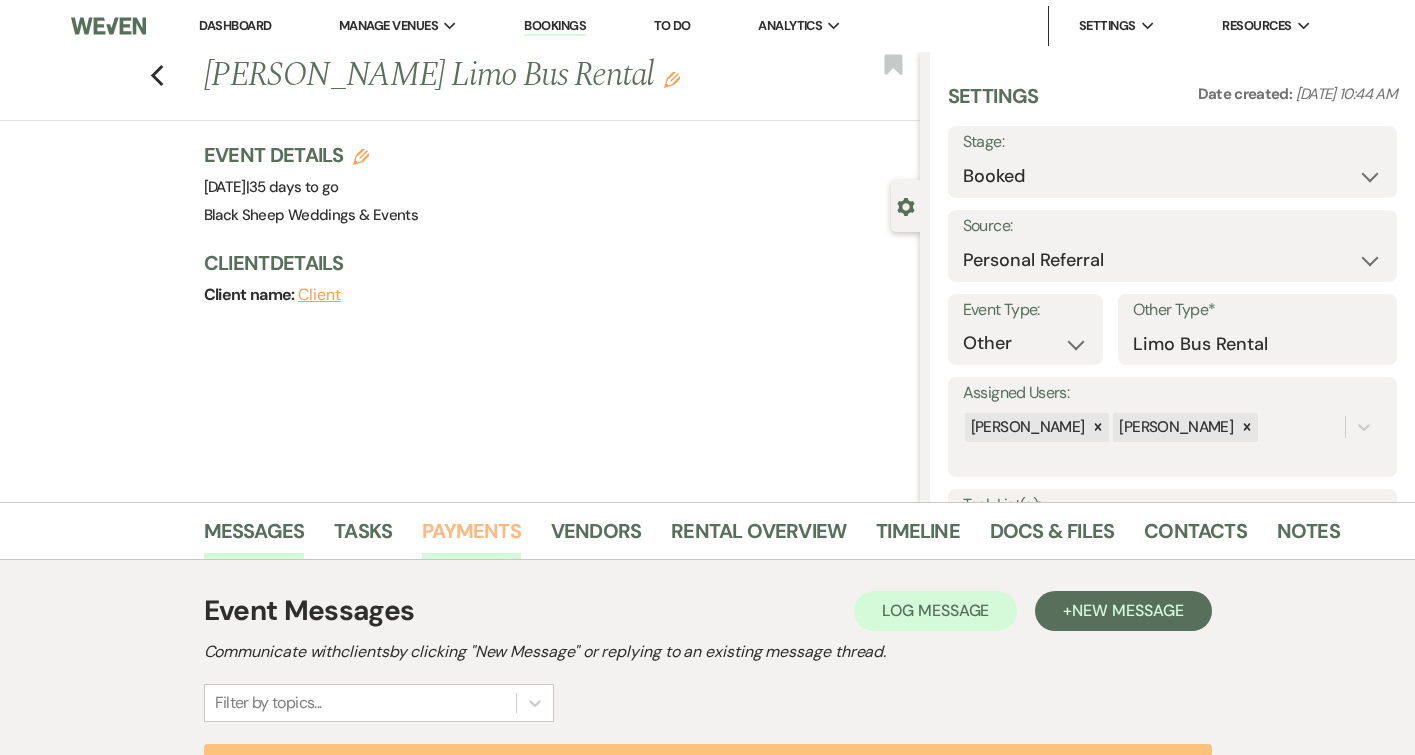 click on "Payments" at bounding box center (471, 537) 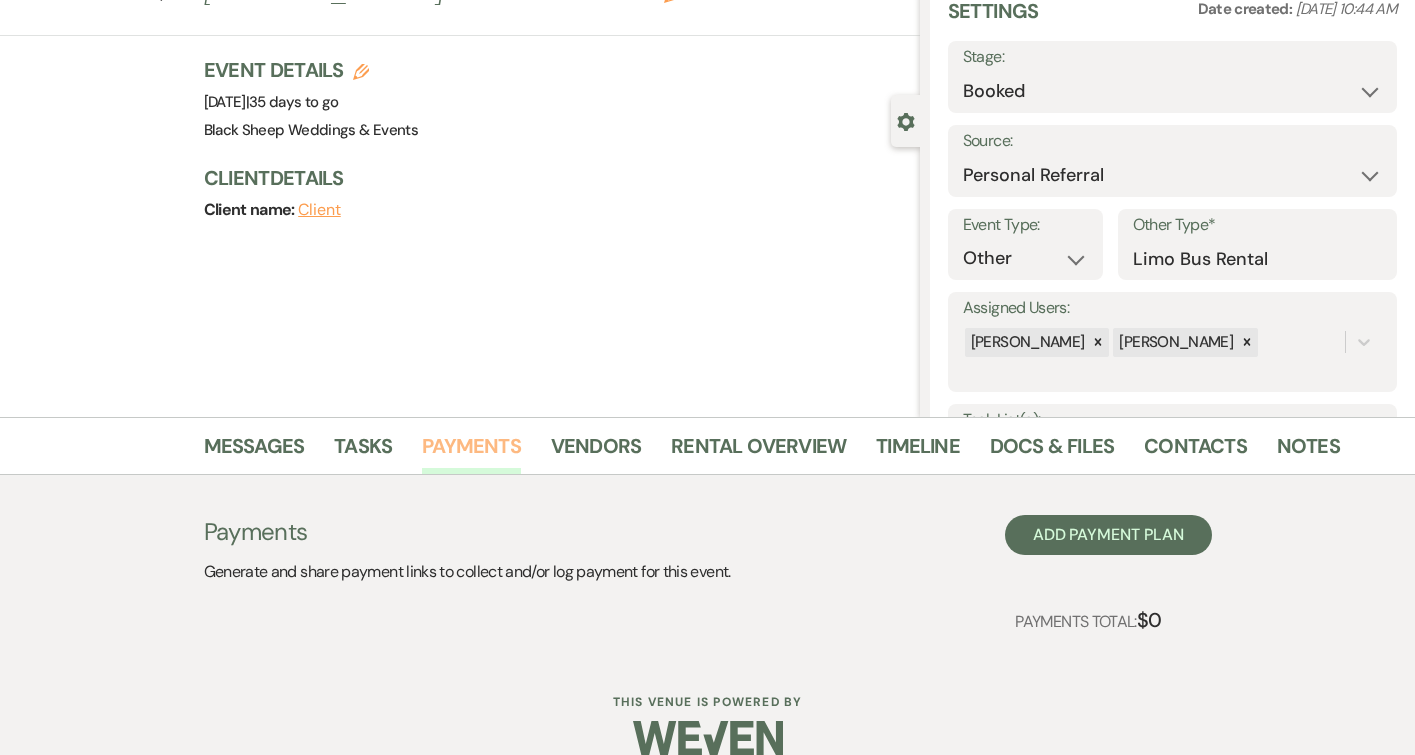 scroll, scrollTop: 115, scrollLeft: 0, axis: vertical 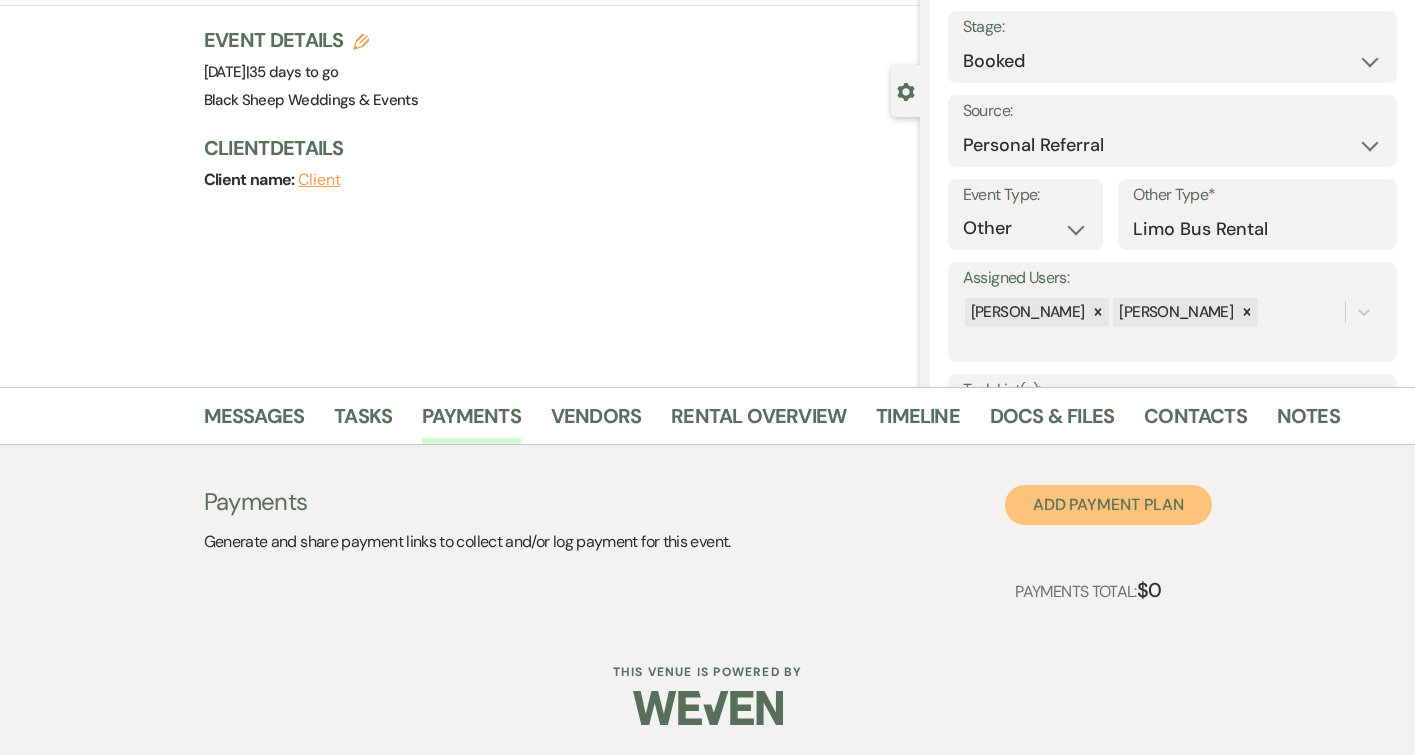 click on "Add Payment Plan" at bounding box center (1108, 505) 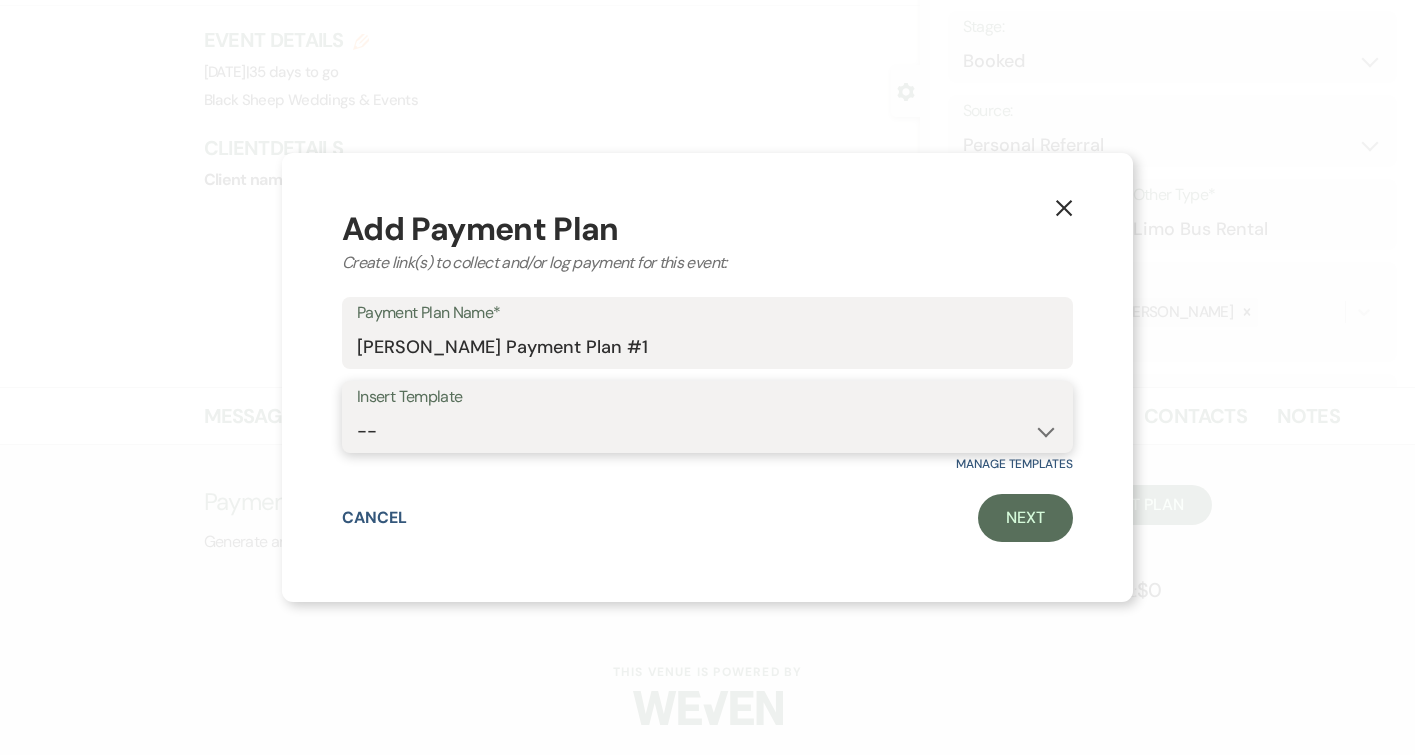 click on "-- Ewe Do Ewe - Prime [DATE] w/ Ceremony & [DATE] Night Rehearsal Pkg Ewe Do Ewe - Prime [DATE] w/ Ceremony  Ewe Do Ewe - Non-Prime [DATE] w/ Ceremony & [DATE] Rehearsal Package Ewe Do Ewe - Non-Prime [DATE] w/ Ceremony  Love Ewe Inclusive Pkg - Prime [DATE] w/ Ceremony & [DATE] Night Rehearsal  Love Ewe Inclusive Pkg - Non-Prime [DATE] w/ Ceremony & [DATE] Night Rehearsal  Love Ewe Inclusive Pkg - Prime [DATE] w/ Ceremony  Love Ewe Inclusive Pkg - Non-Prime [DATE] w/ Ceremony Ewe Do Ewe - Prime [DATE] w/ Ceremony  Ewe Do Ewe - Prime [DATE] w/ Ceremony  Ewe Do Ewe - Non-Prime [DATE] w/ Ceremony  Limo Bus Rental Payment Plan - Consecutive Hours Limo Bus Rental Payment Plan - Split Time Hours Ewe Do Ewe Prime [DATE] - NO Ceremony" at bounding box center [707, 431] 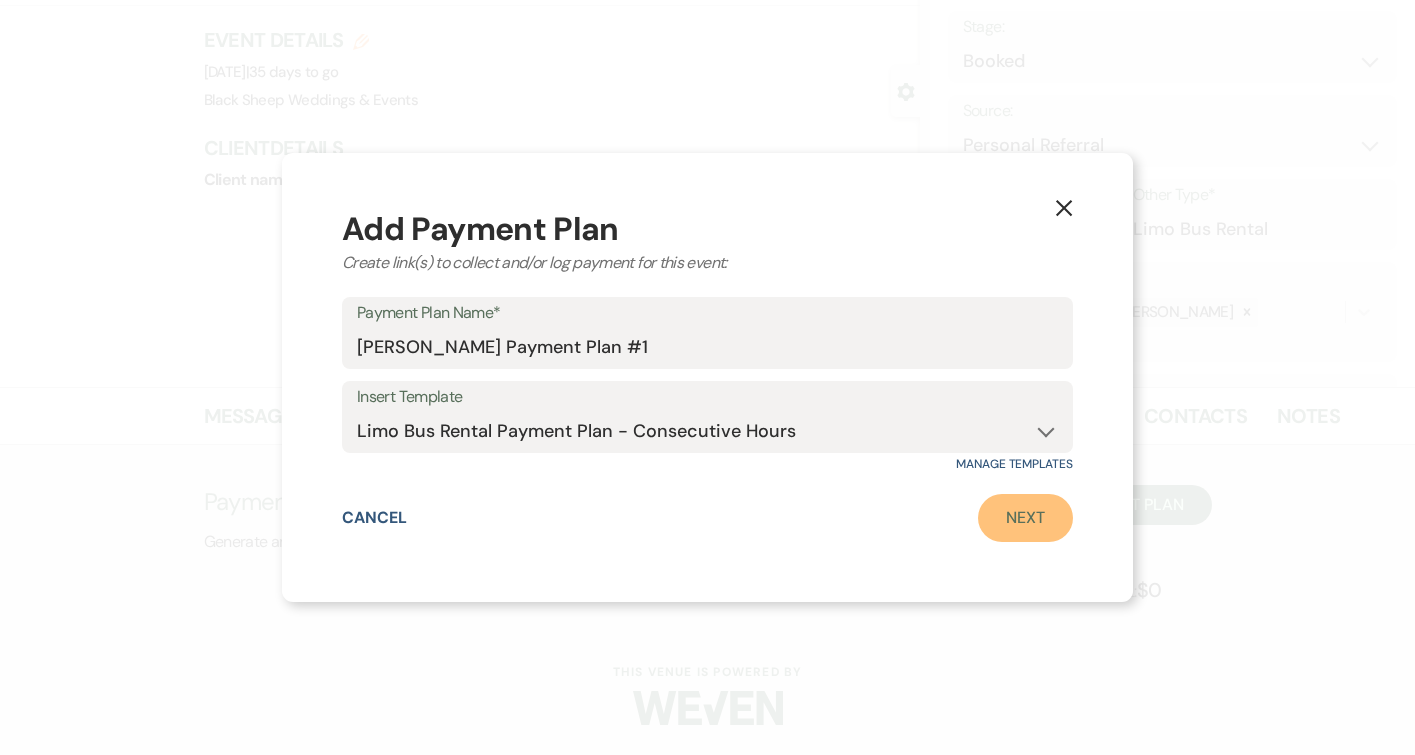 click on "Next" at bounding box center (1025, 518) 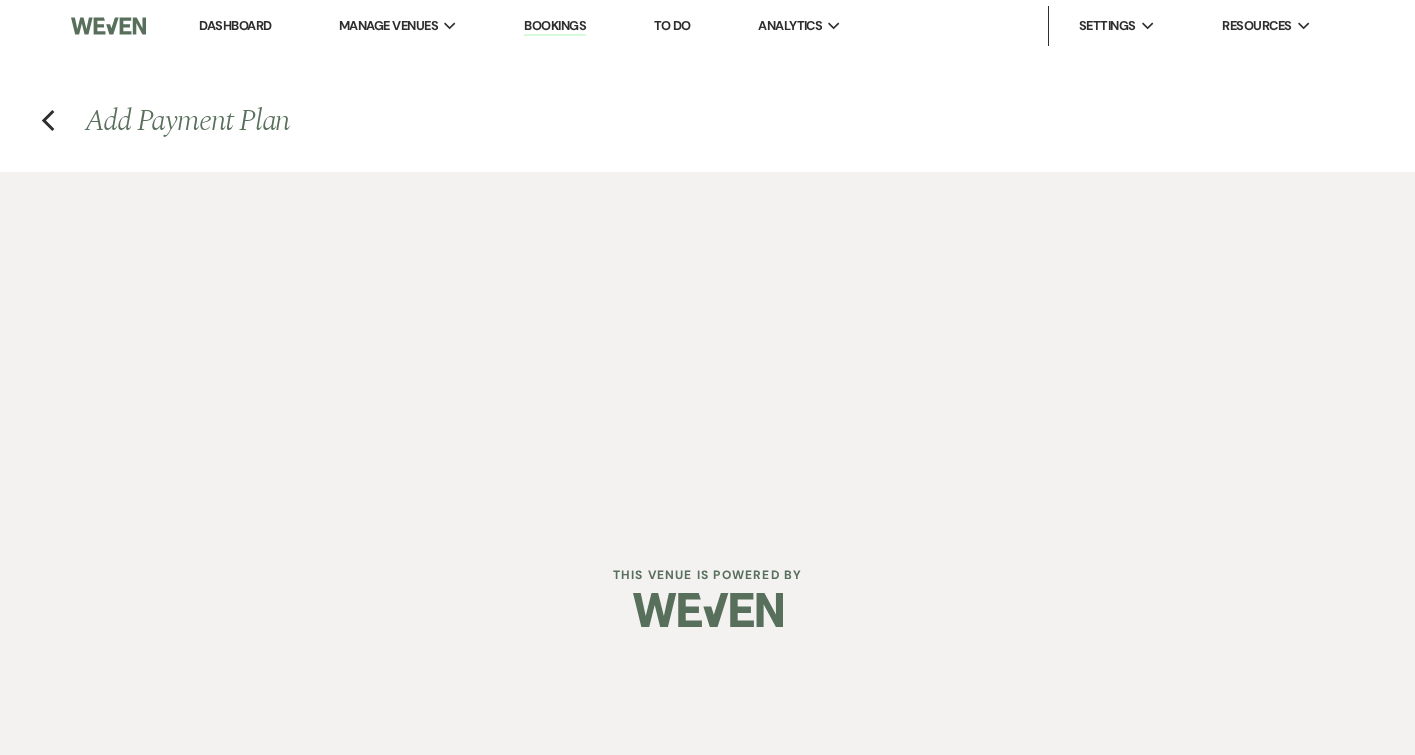 scroll, scrollTop: 0, scrollLeft: 0, axis: both 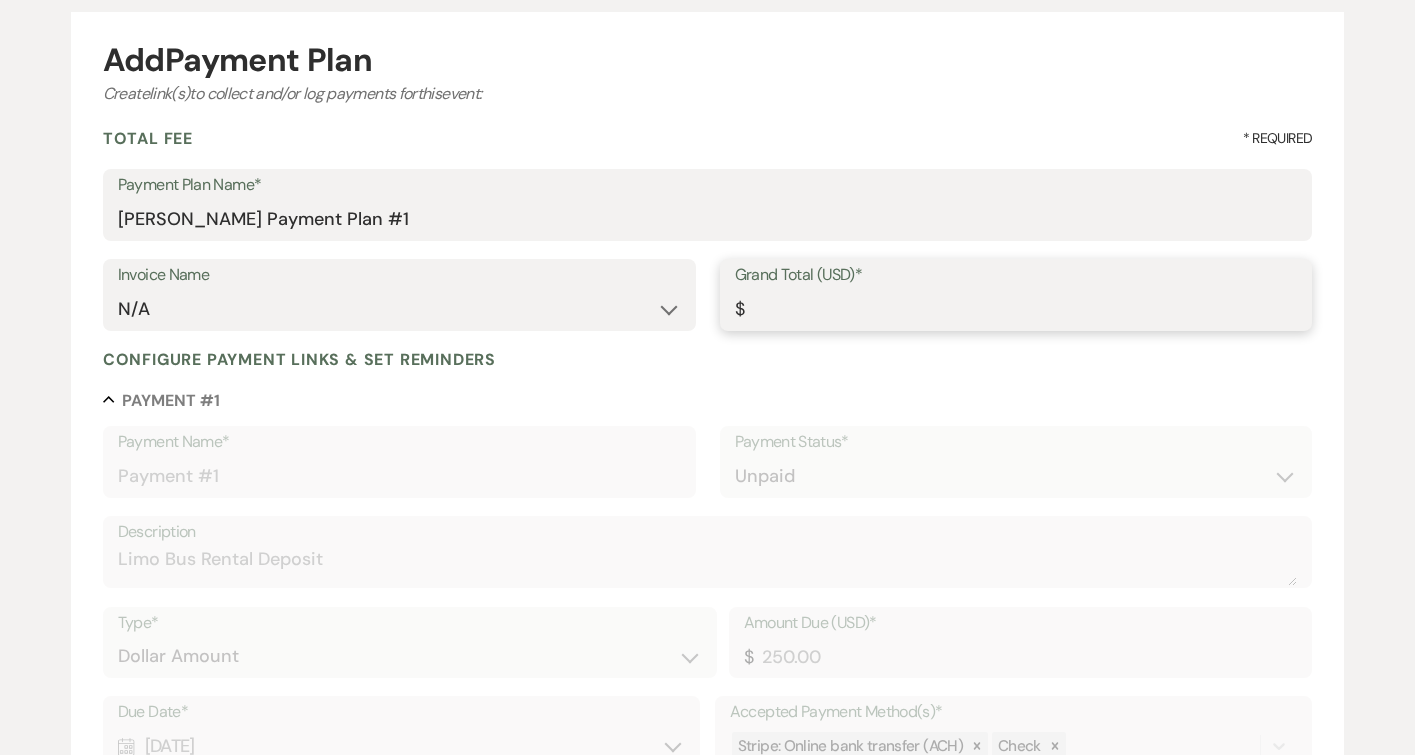 click on "Grand Total (USD)*" at bounding box center [1016, 309] 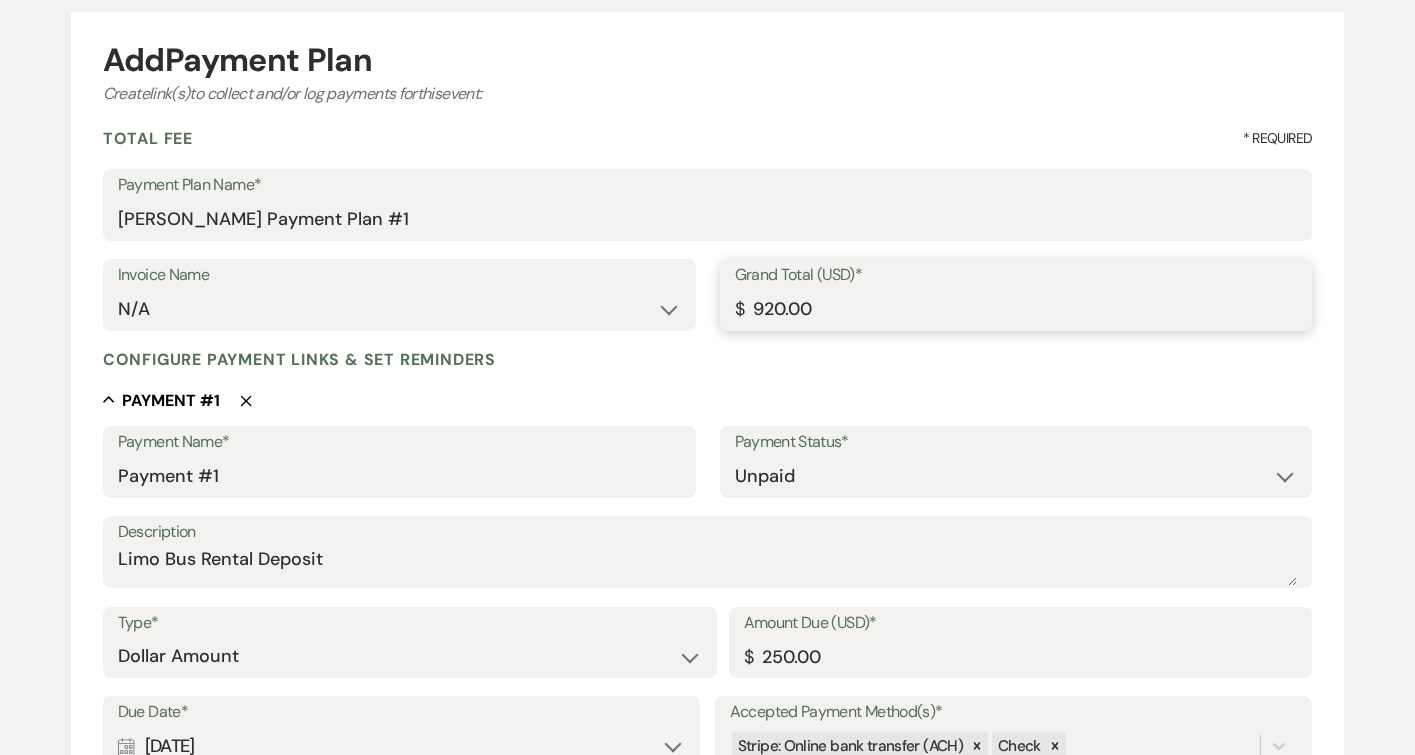 type on "920.00" 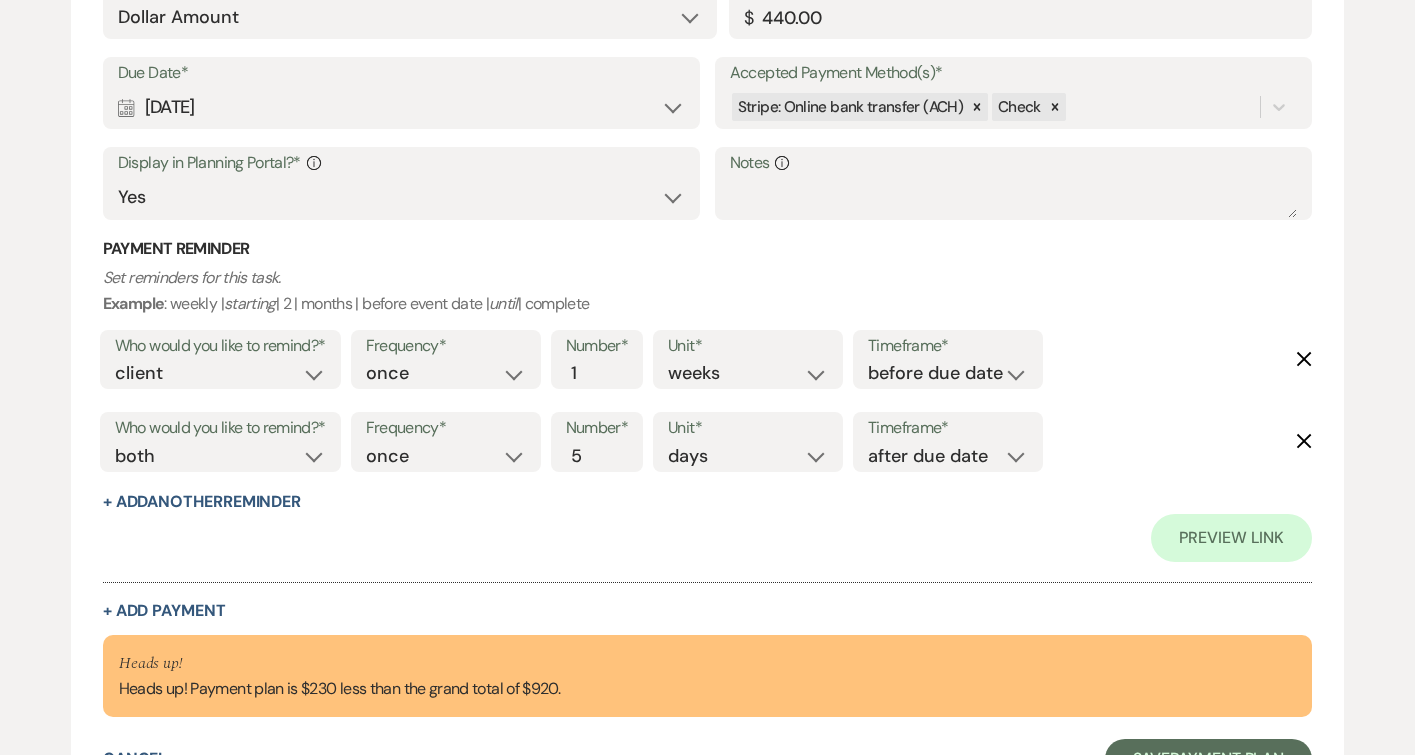 scroll, scrollTop: 1592, scrollLeft: 0, axis: vertical 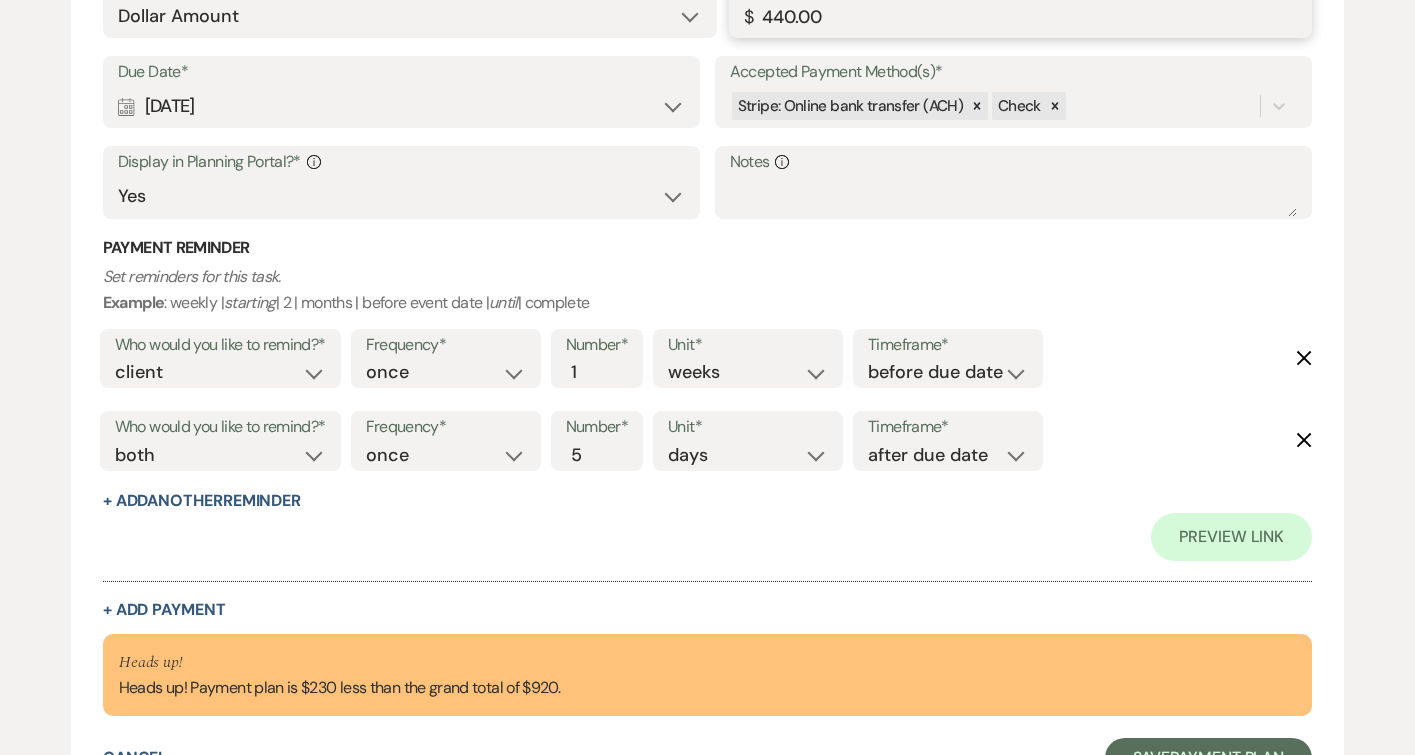 click on "440.00" at bounding box center [1021, 16] 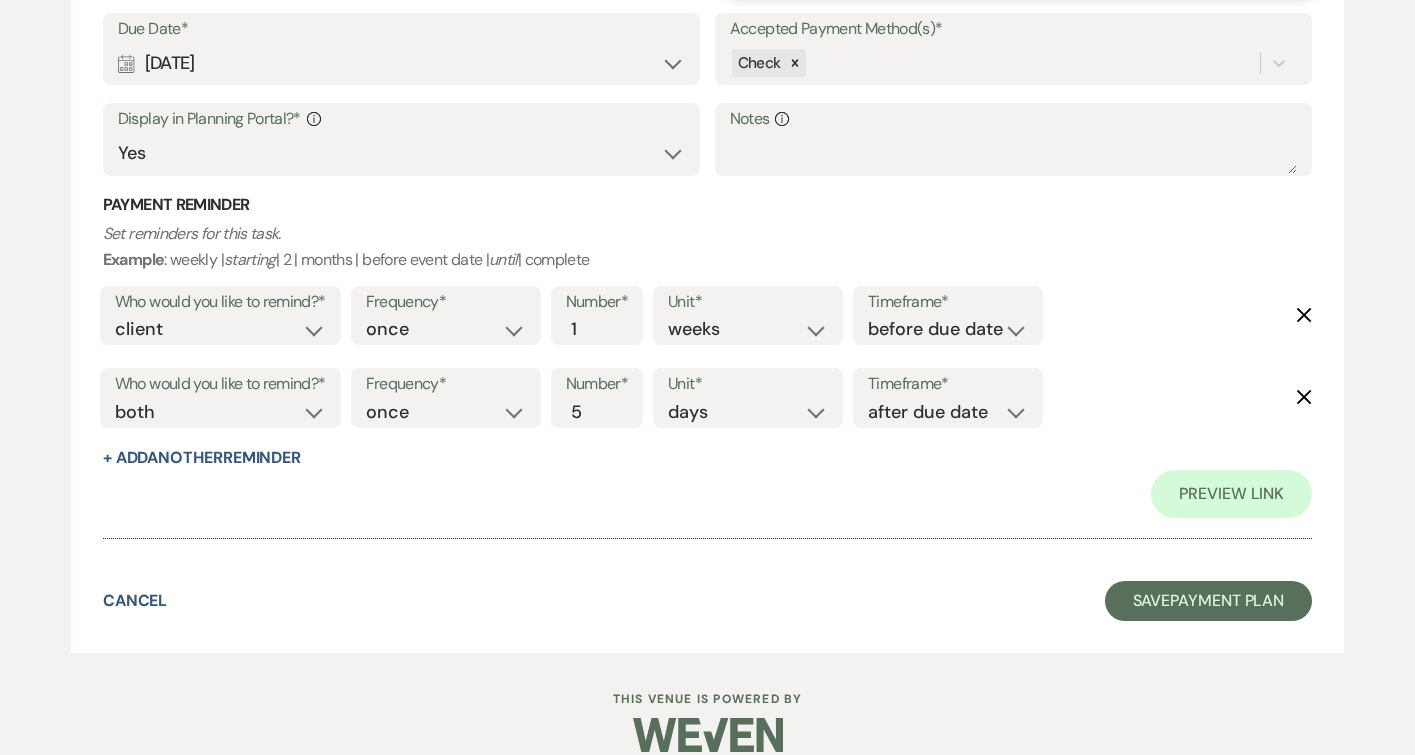 scroll, scrollTop: 1661, scrollLeft: 0, axis: vertical 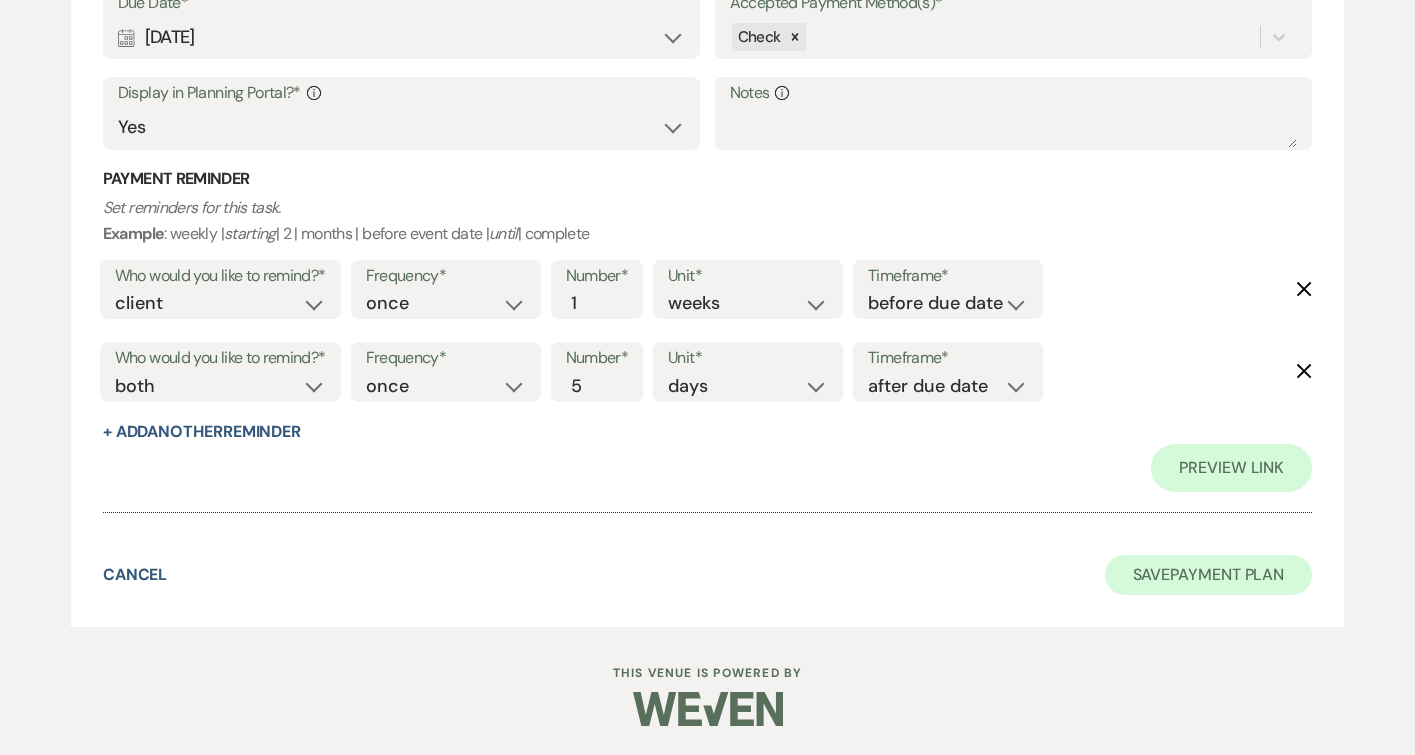 type on "670.00" 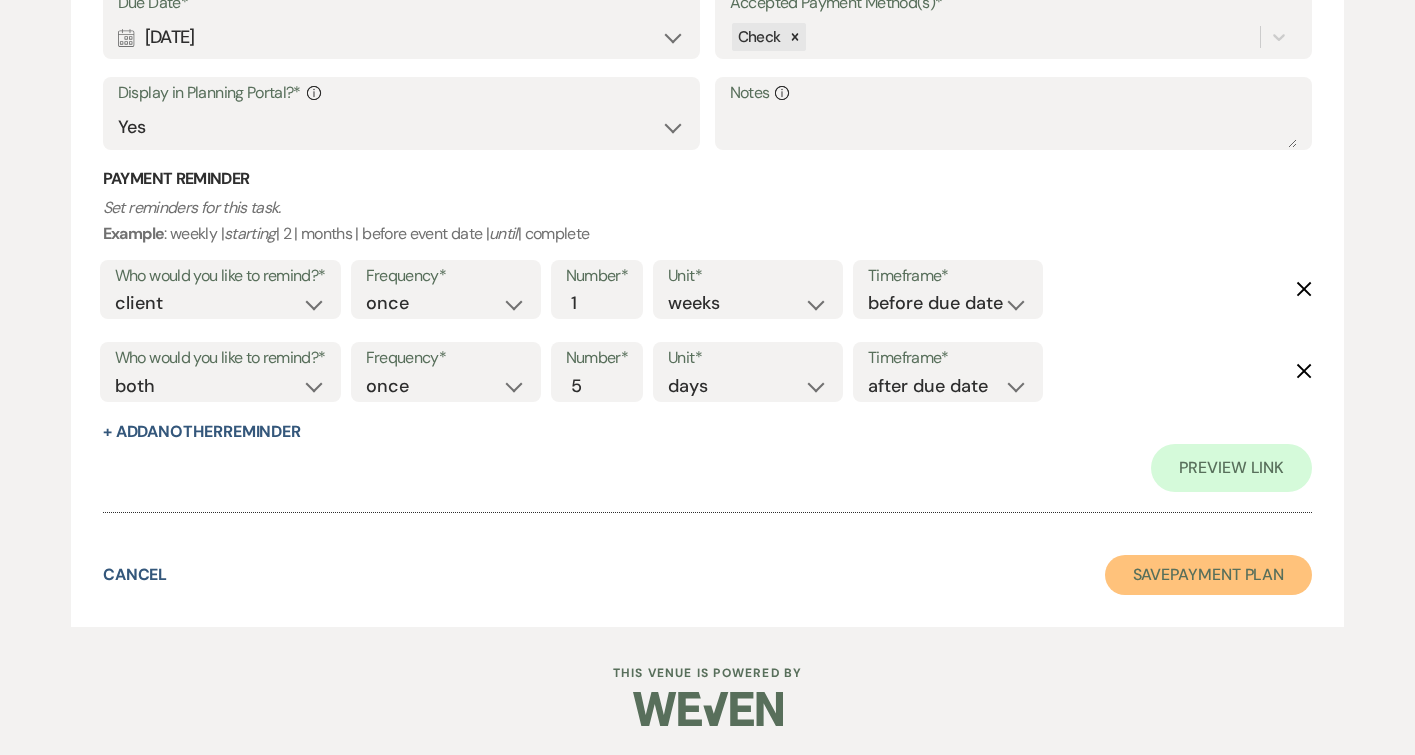 click on "Save  Payment Plan" at bounding box center [1209, 575] 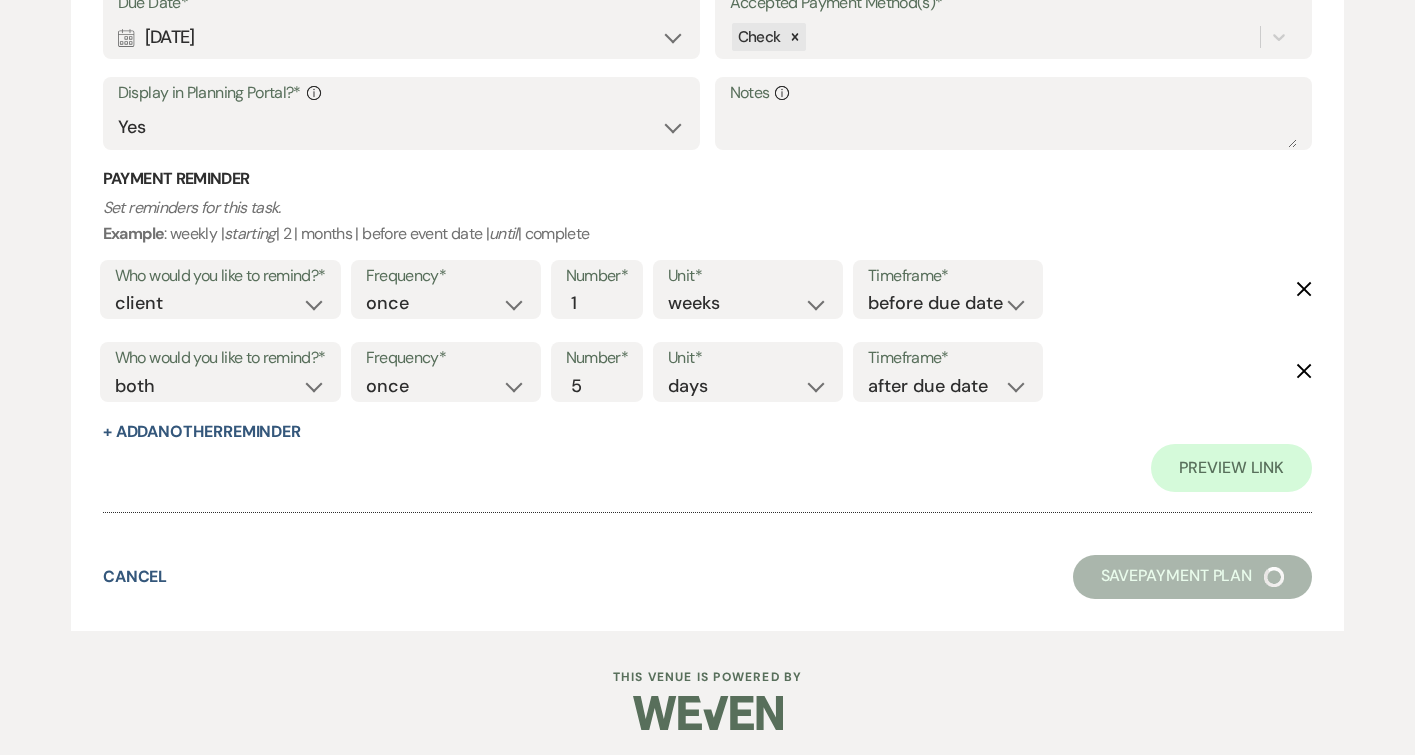 scroll, scrollTop: 589, scrollLeft: 0, axis: vertical 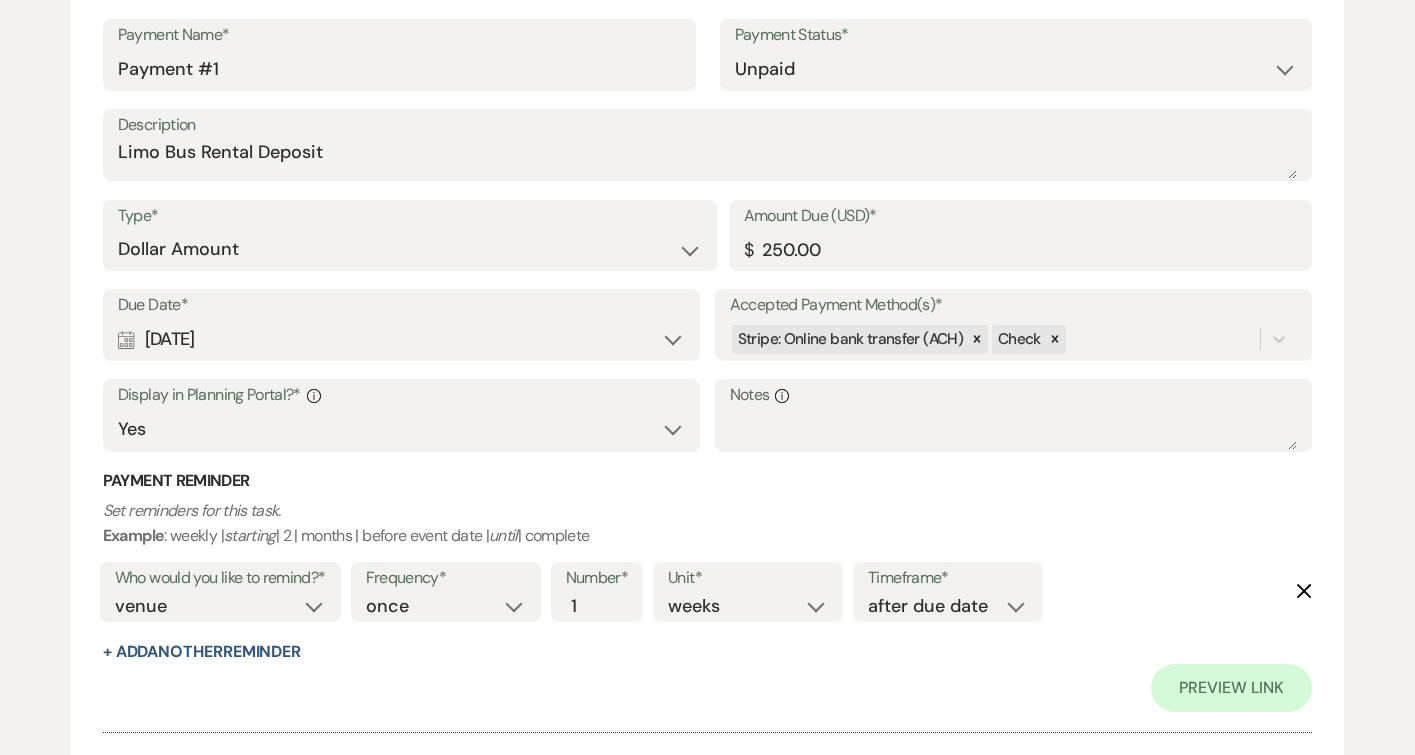 select on "12" 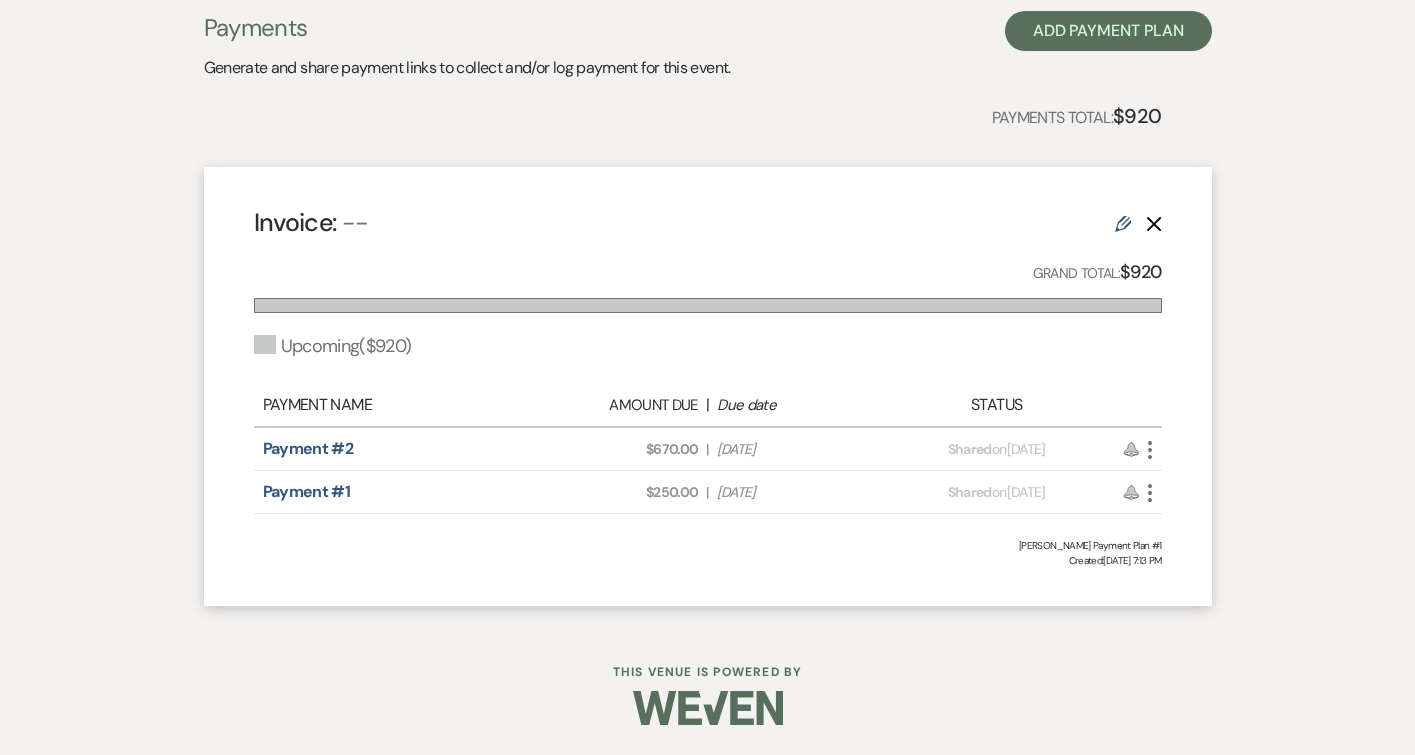 click 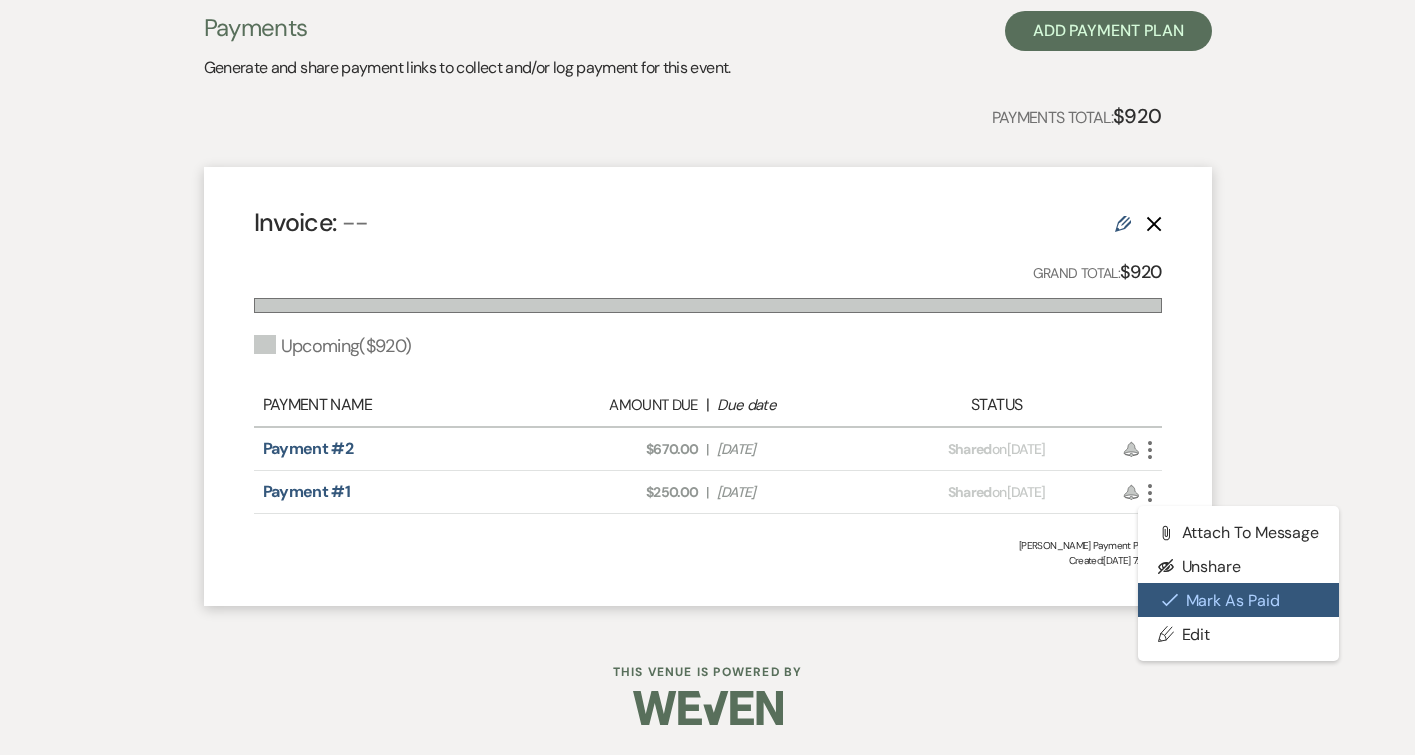click on "Check [PERSON_NAME] [PERSON_NAME] as Paid" at bounding box center [1239, 600] 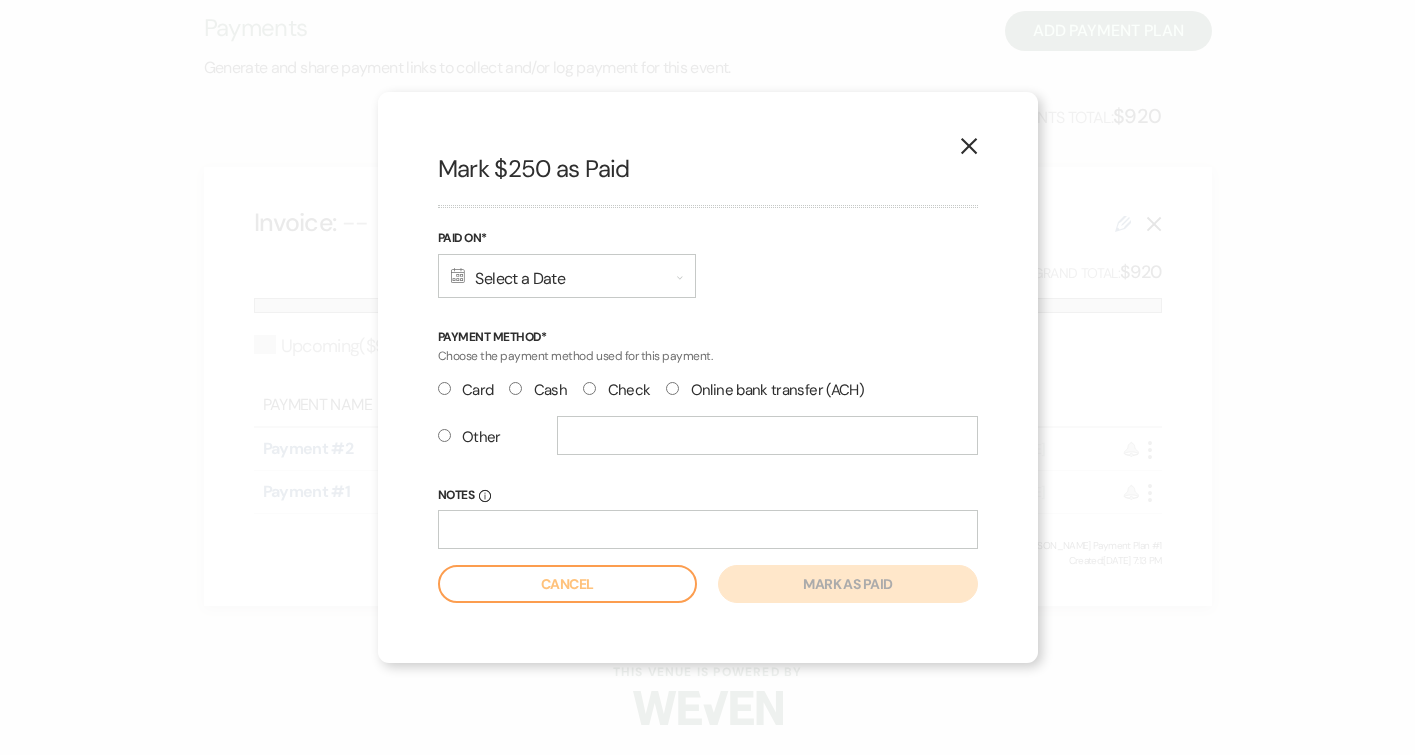 click on "Check" at bounding box center [589, 388] 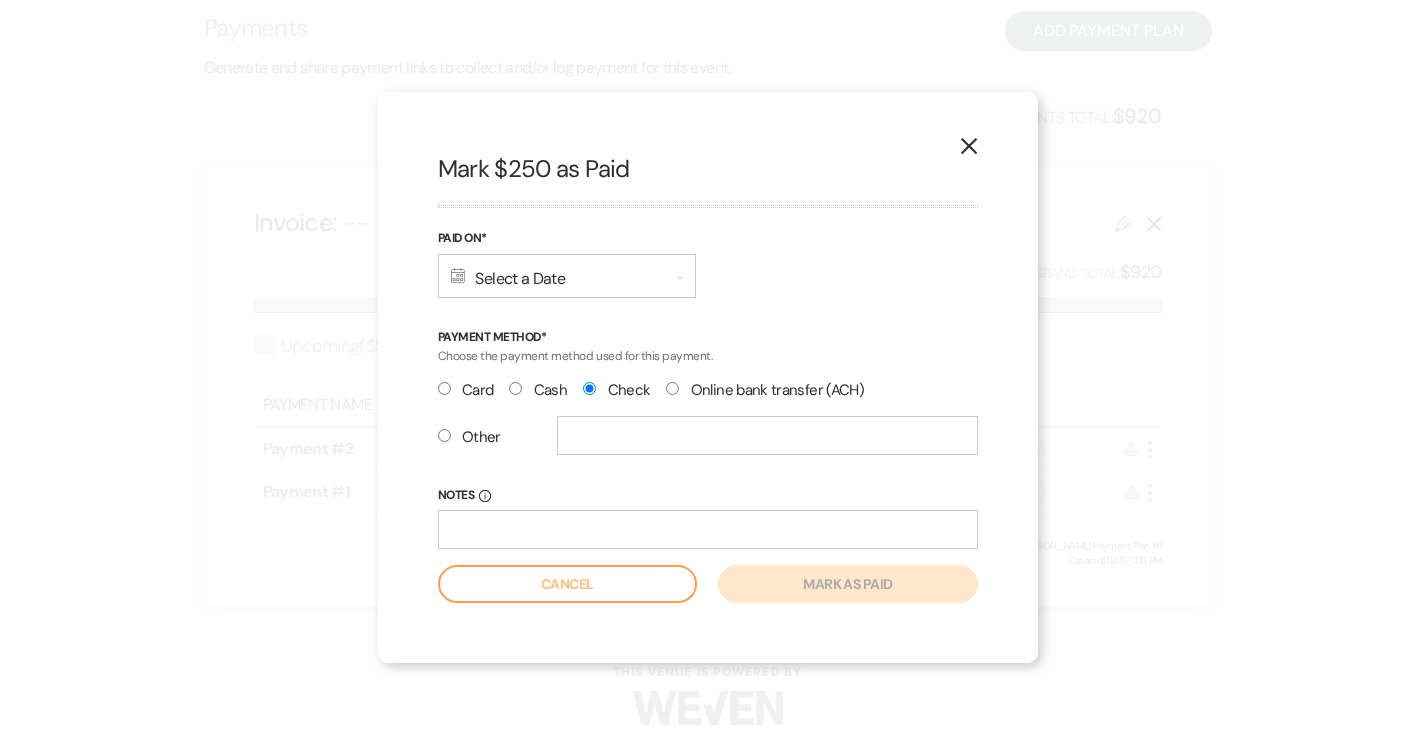 radio on "true" 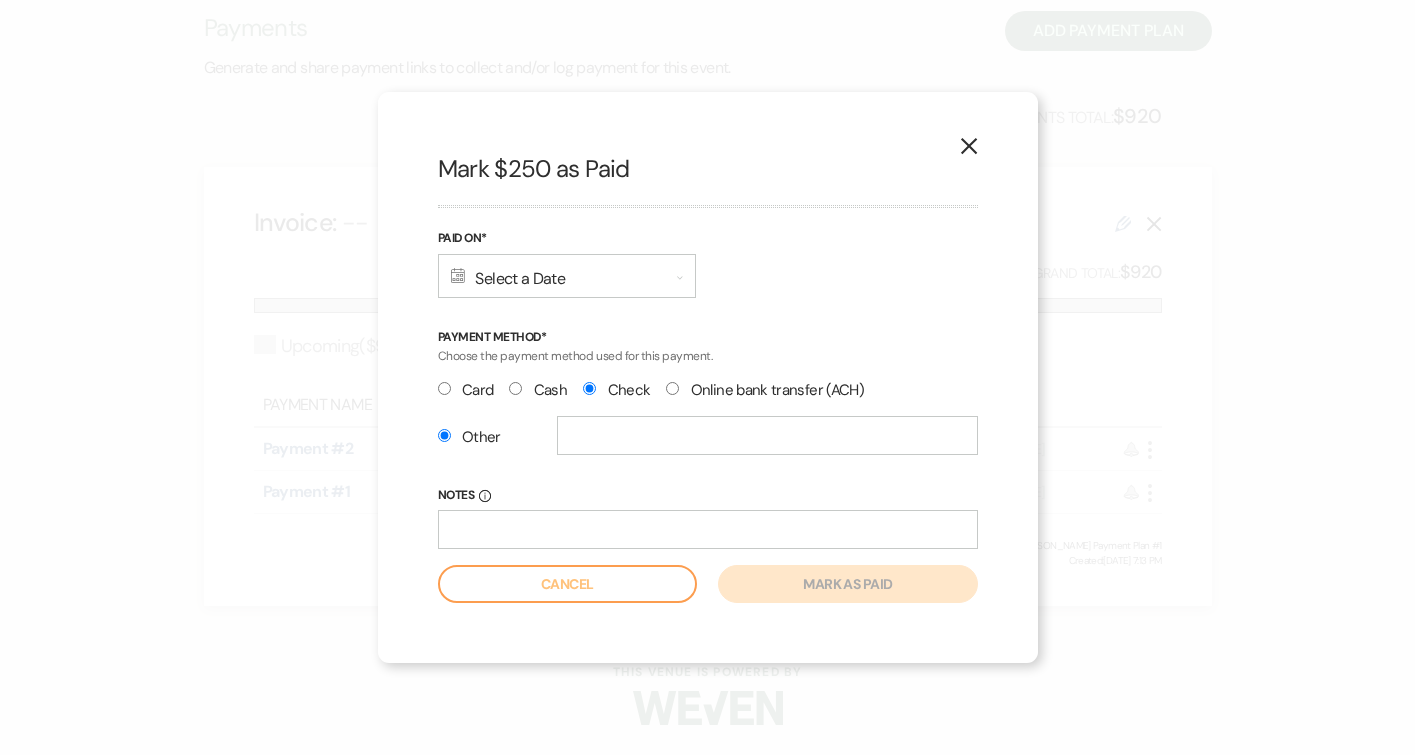 radio on "true" 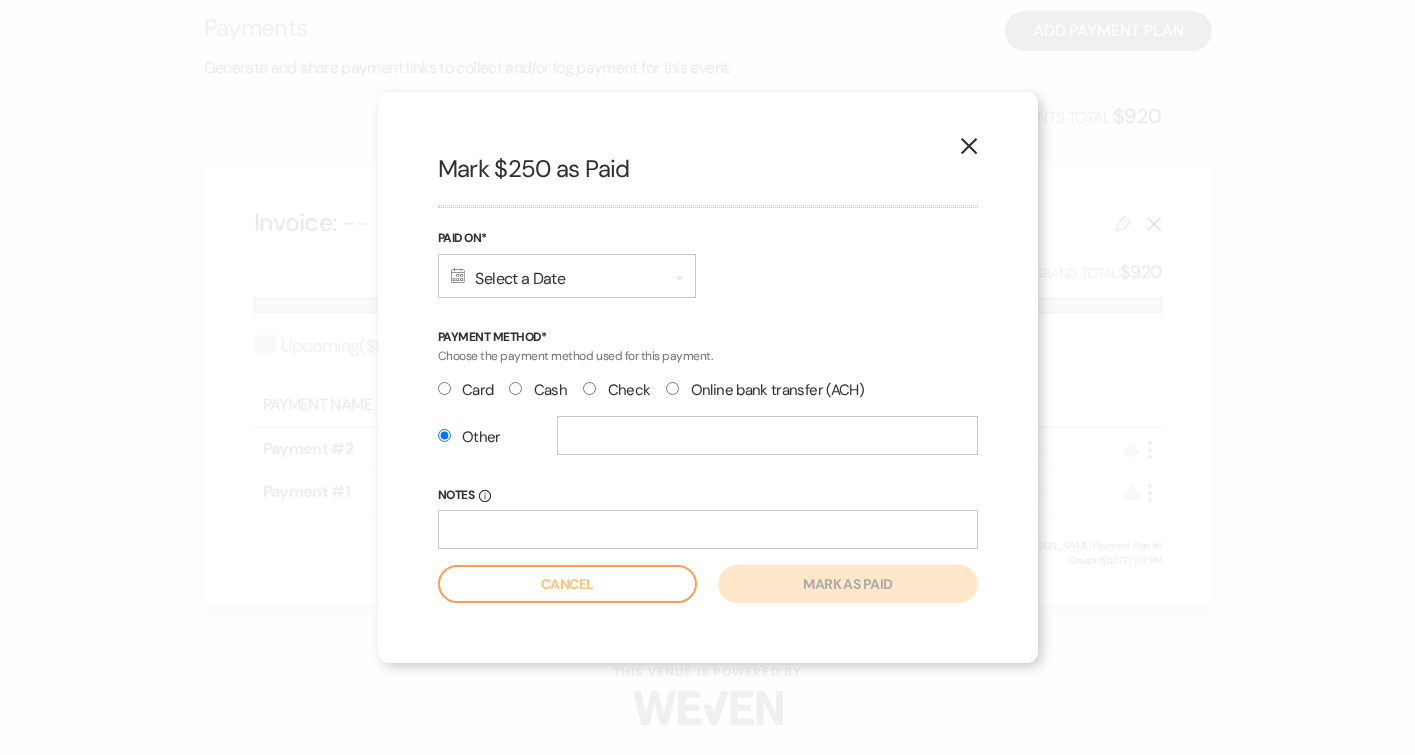 click on "Card    Cash   Check   Online bank transfer (ACH)" at bounding box center (708, 396) 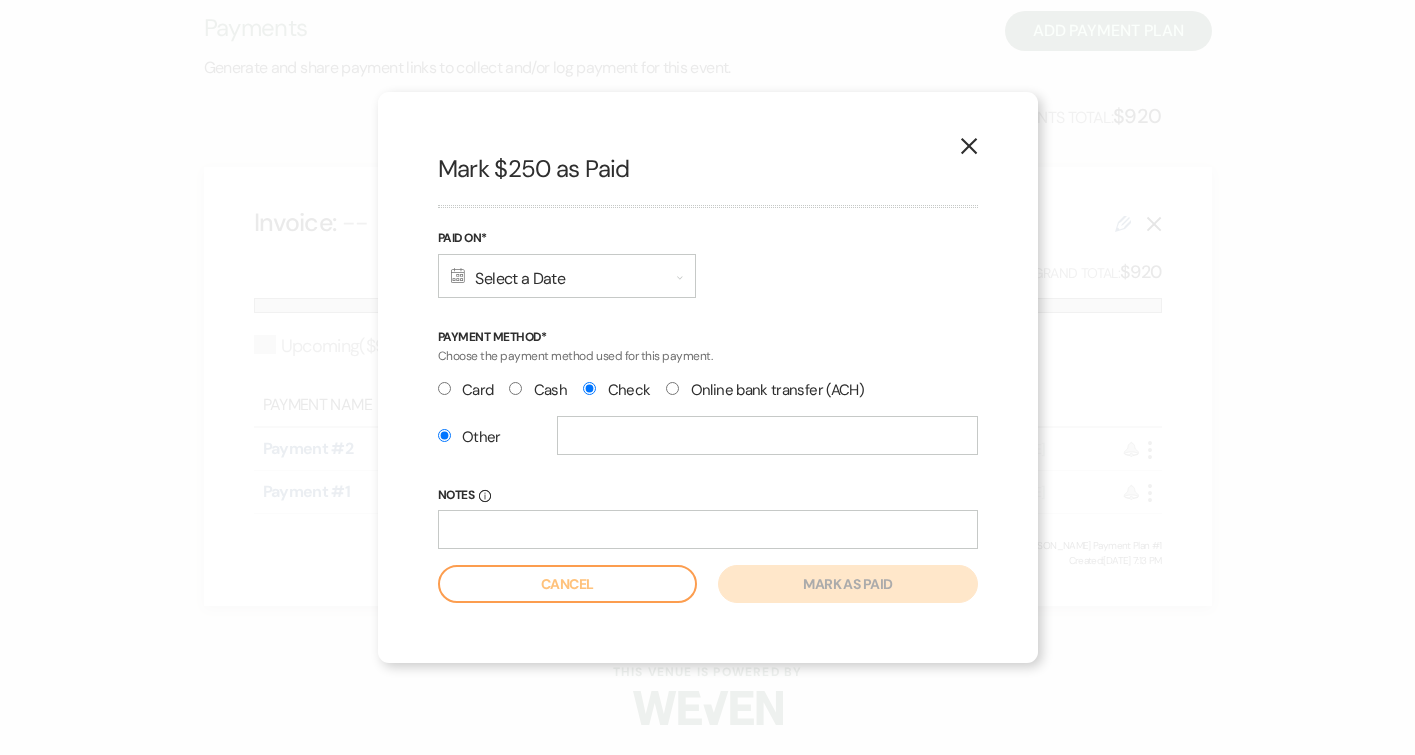 radio on "false" 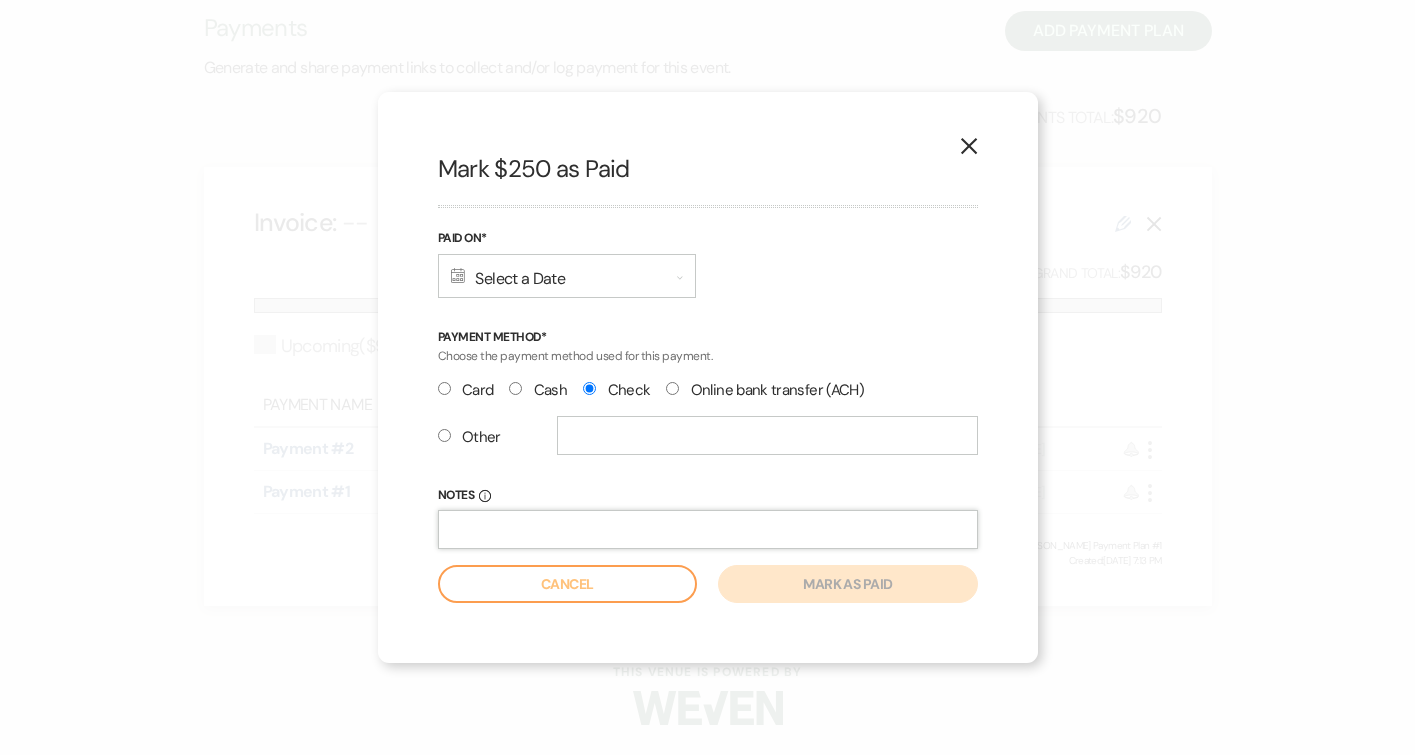 click on "Notes Info" at bounding box center (708, 529) 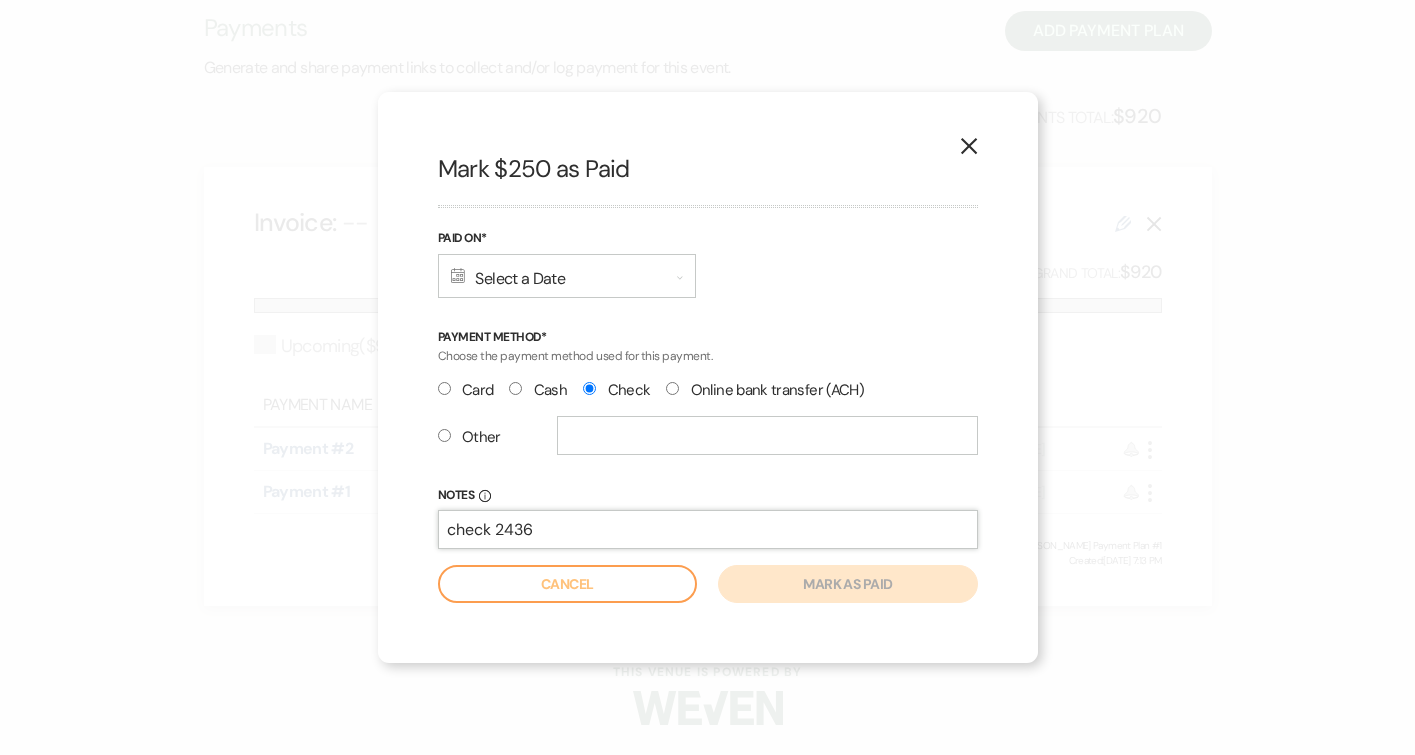 type on "check 2436" 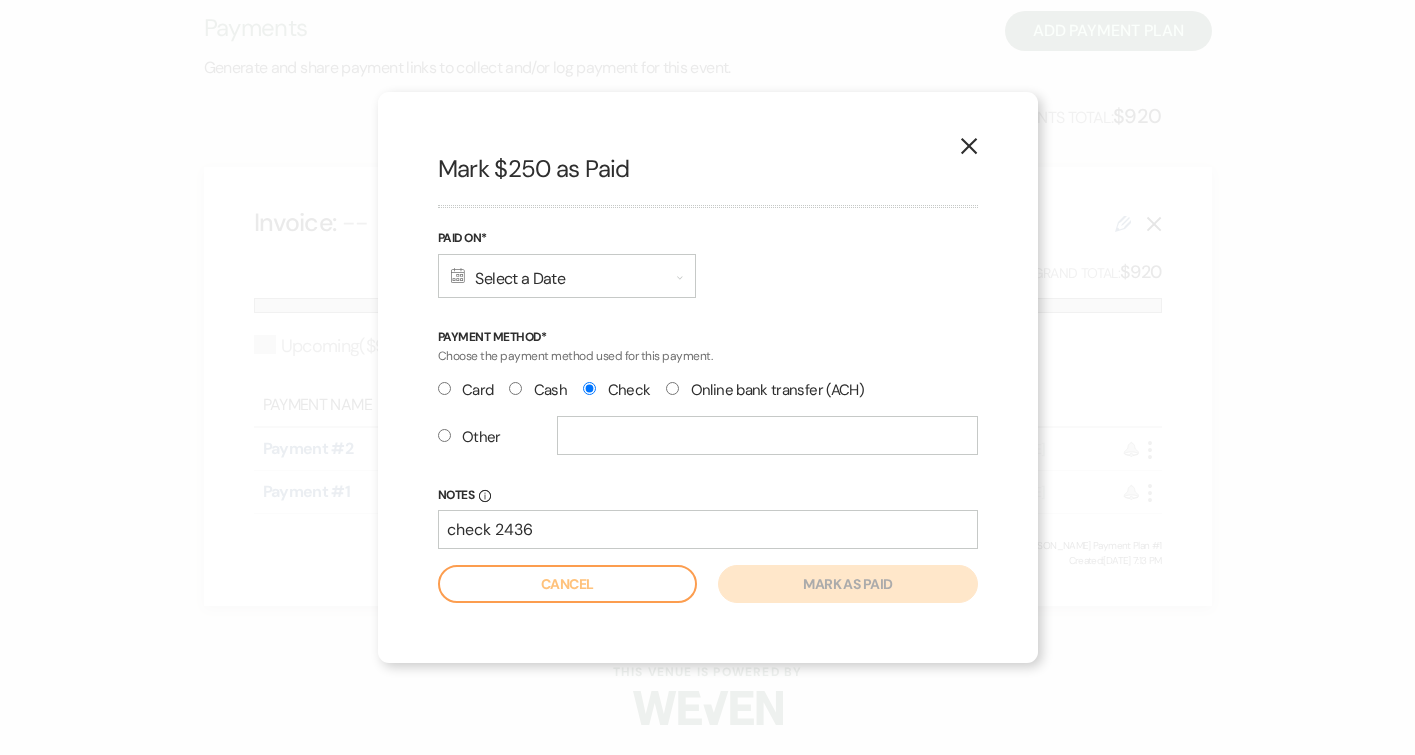 type 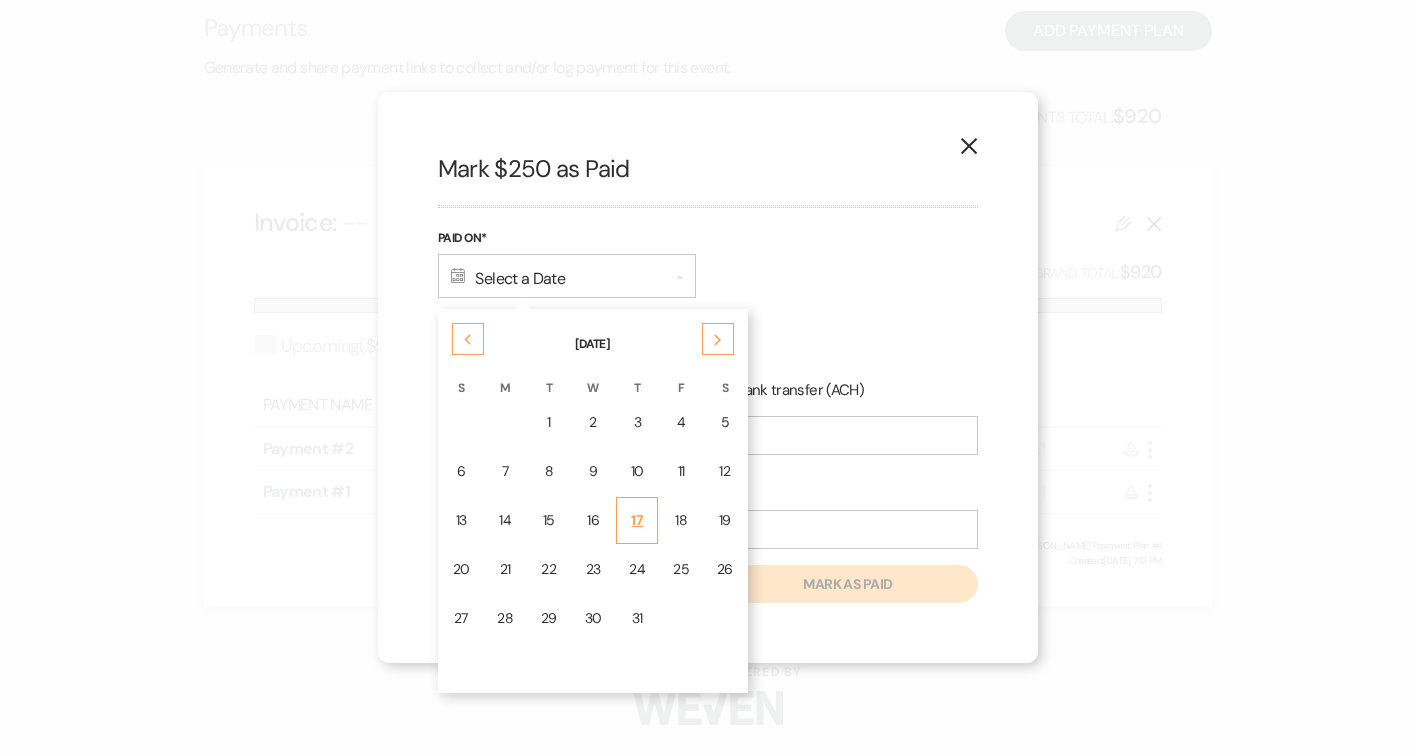 click on "17" at bounding box center [637, 520] 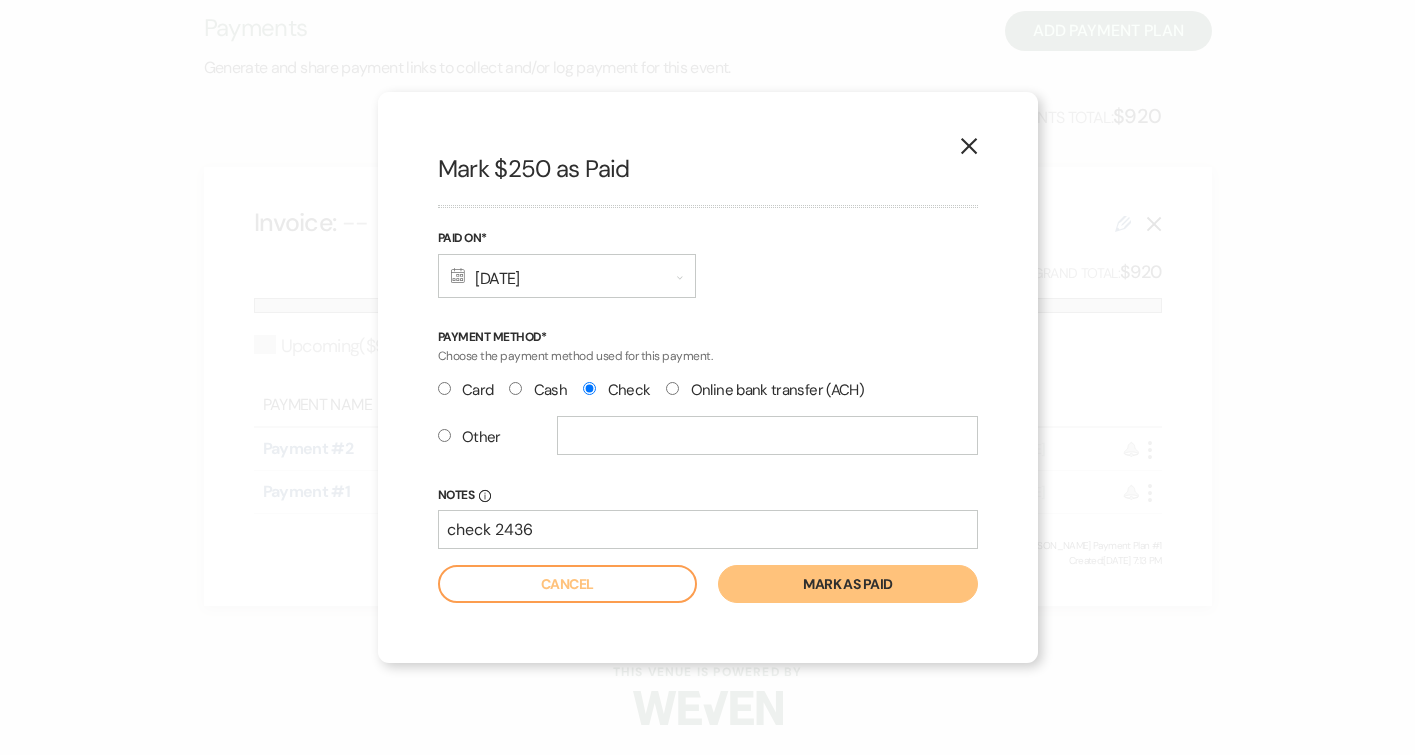 click on "Mark as paid" at bounding box center [847, 584] 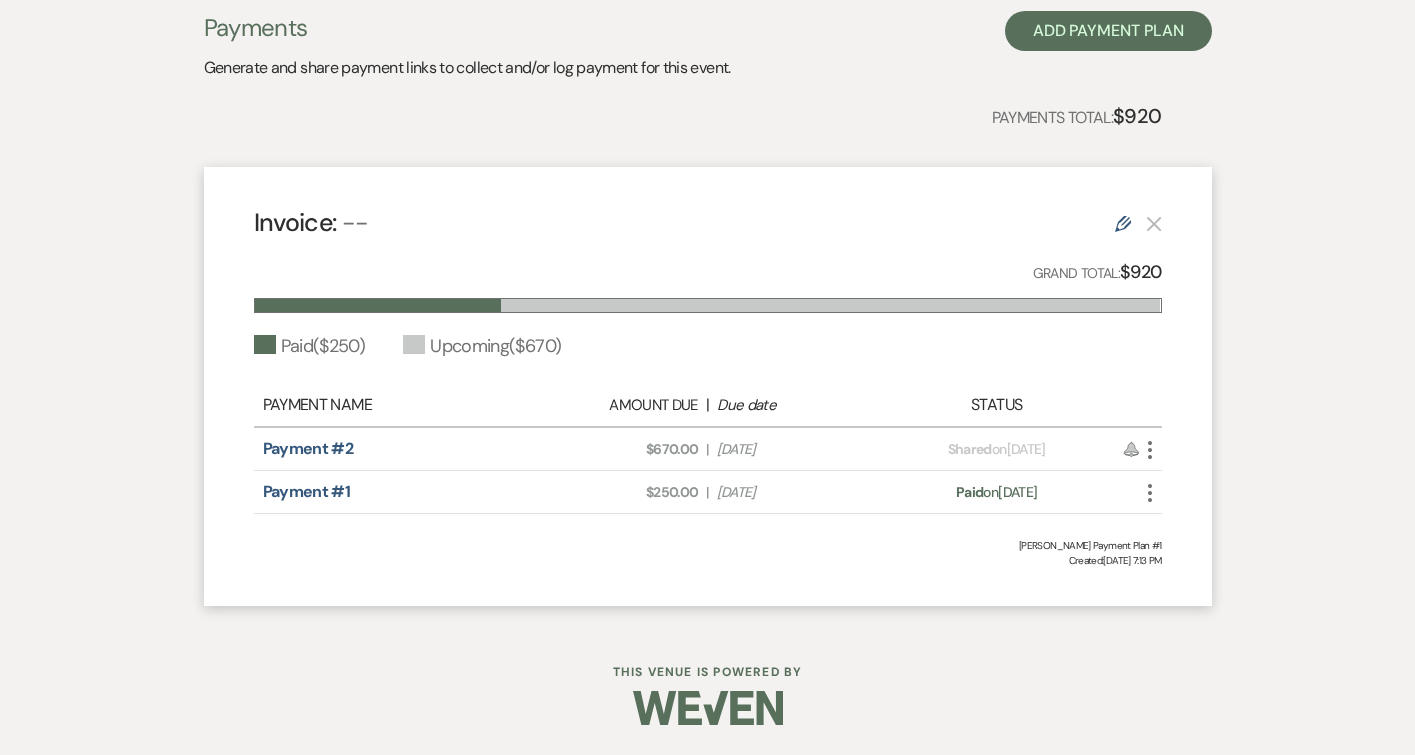 click on "More" 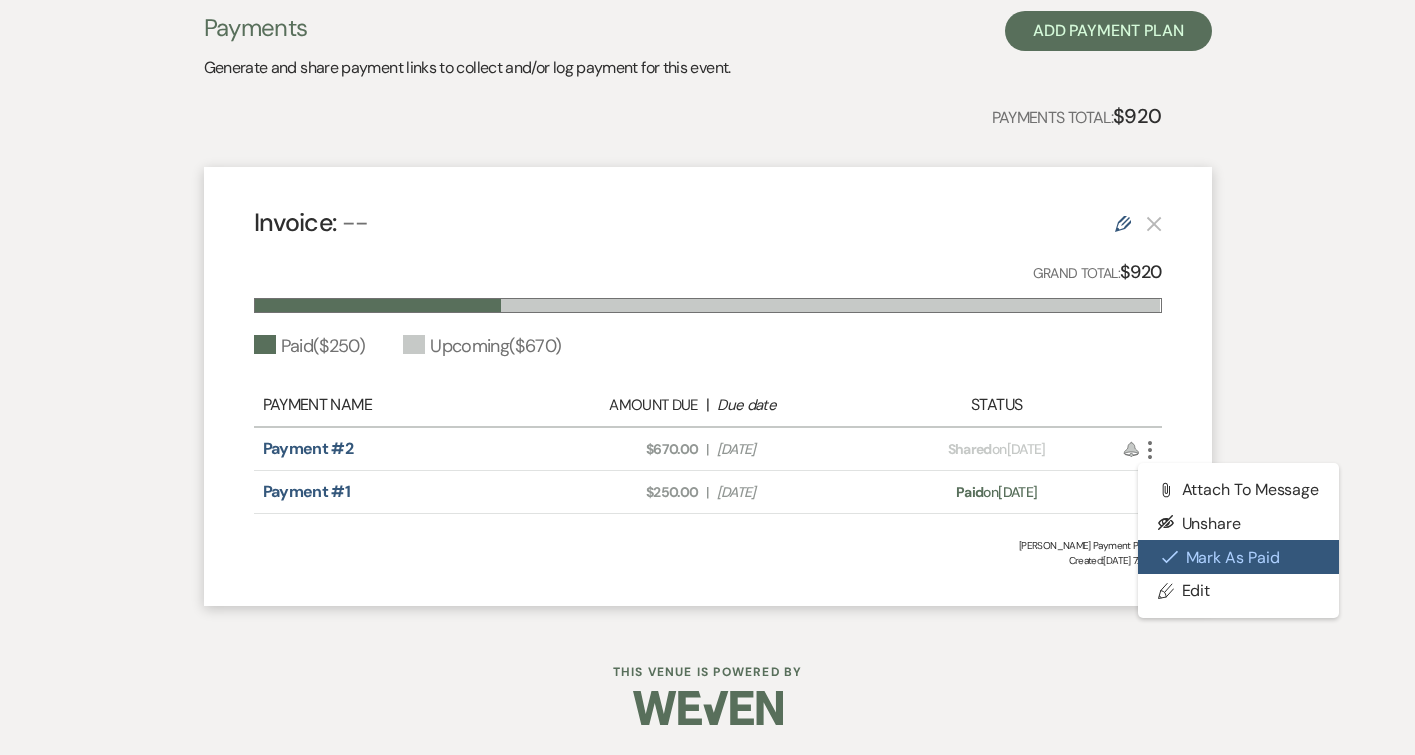 click on "Check [PERSON_NAME] [PERSON_NAME] as Paid" at bounding box center (1239, 557) 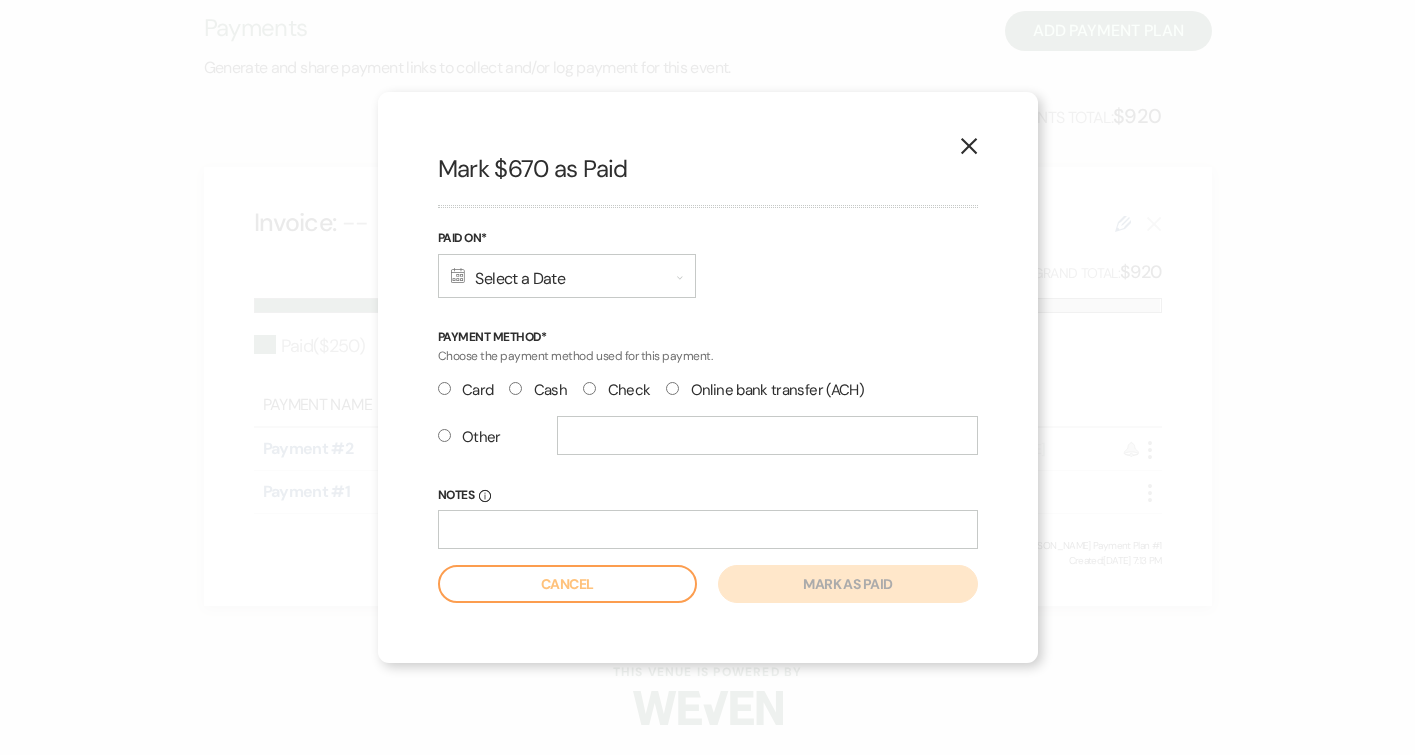 click on "Check" at bounding box center (589, 388) 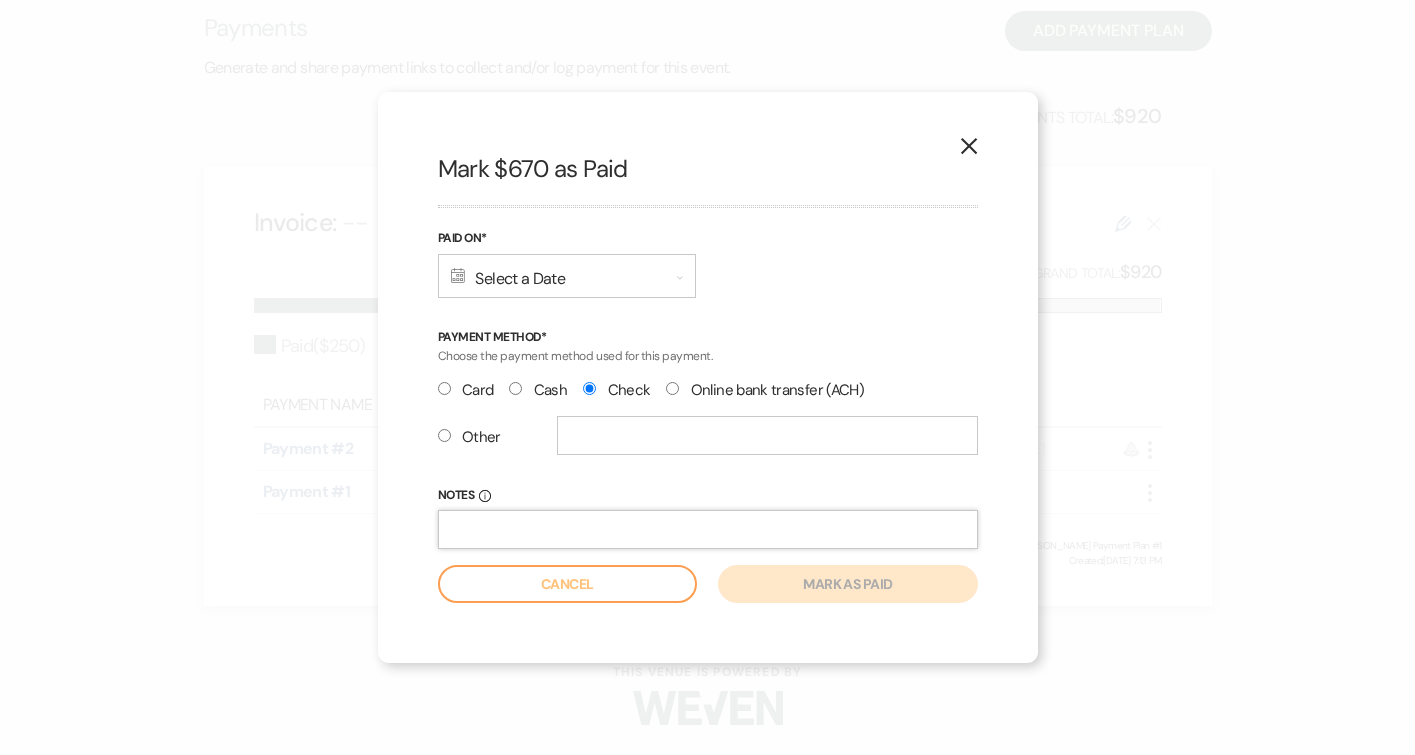 click on "Notes Info" at bounding box center [708, 529] 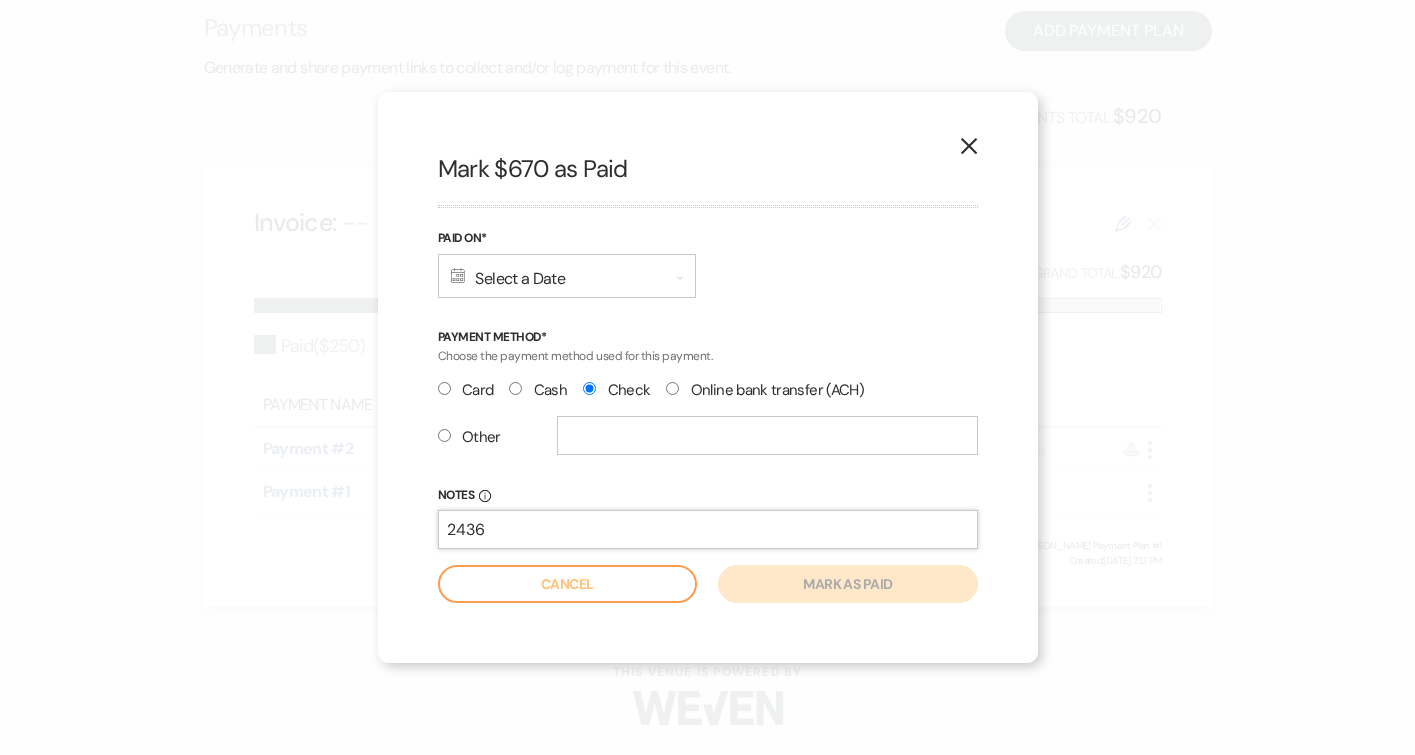 click on "2436" at bounding box center [708, 529] 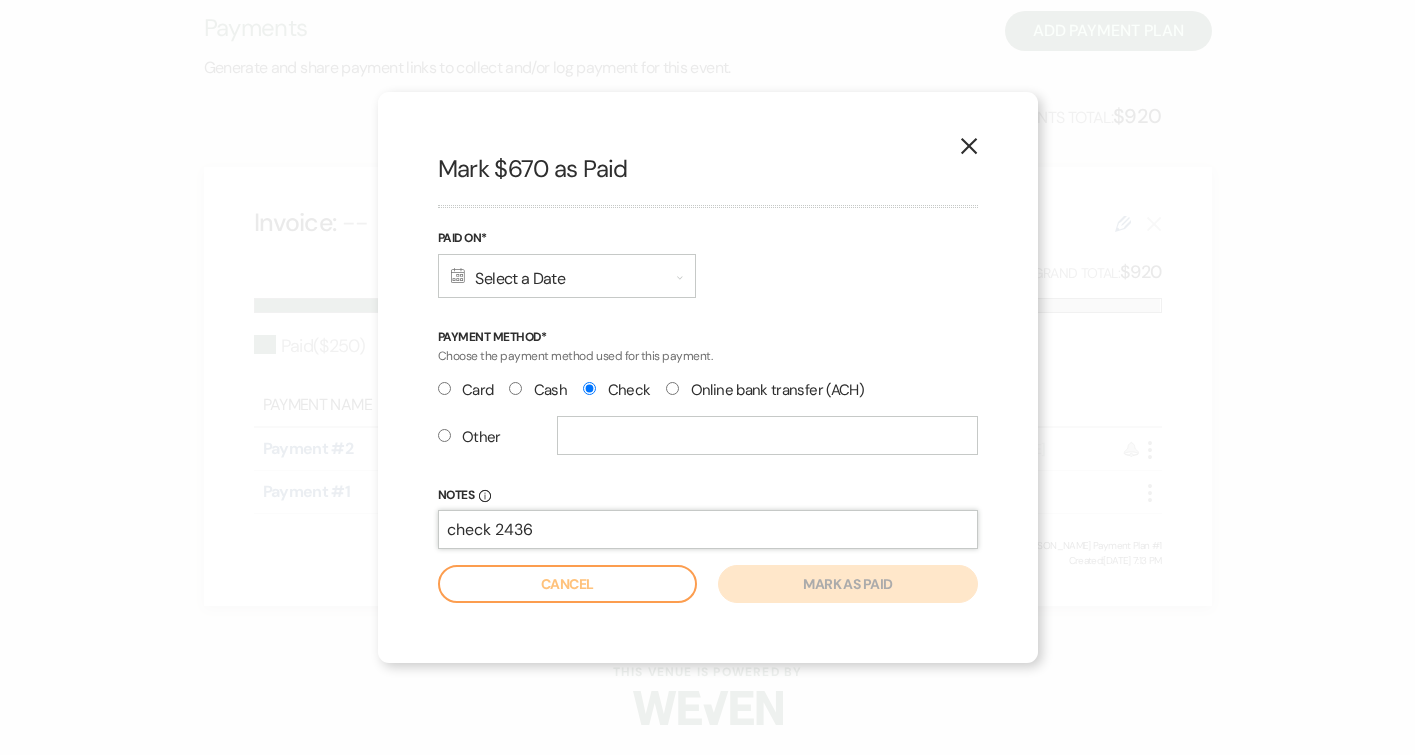 click on "check 2436" at bounding box center [708, 529] 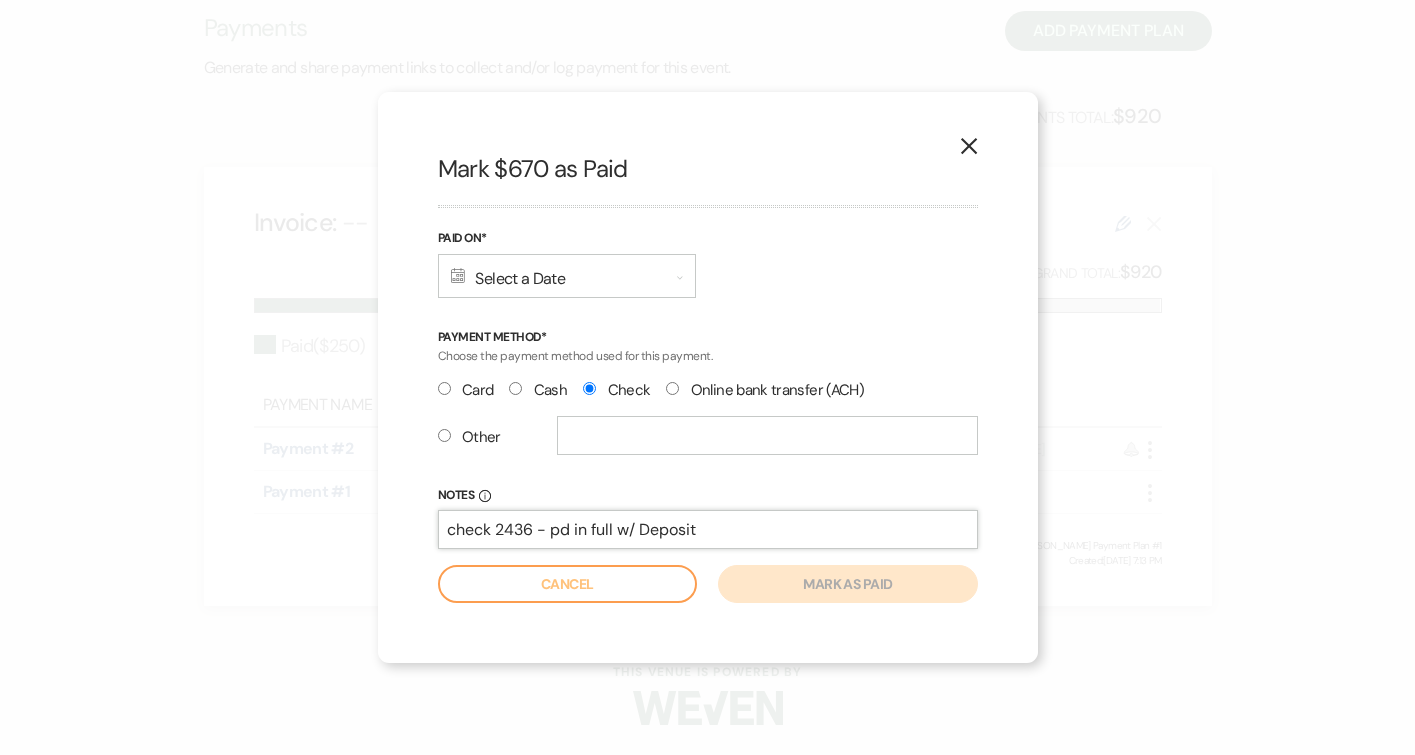 type on "check 2436 - pd in full w/ Deposit" 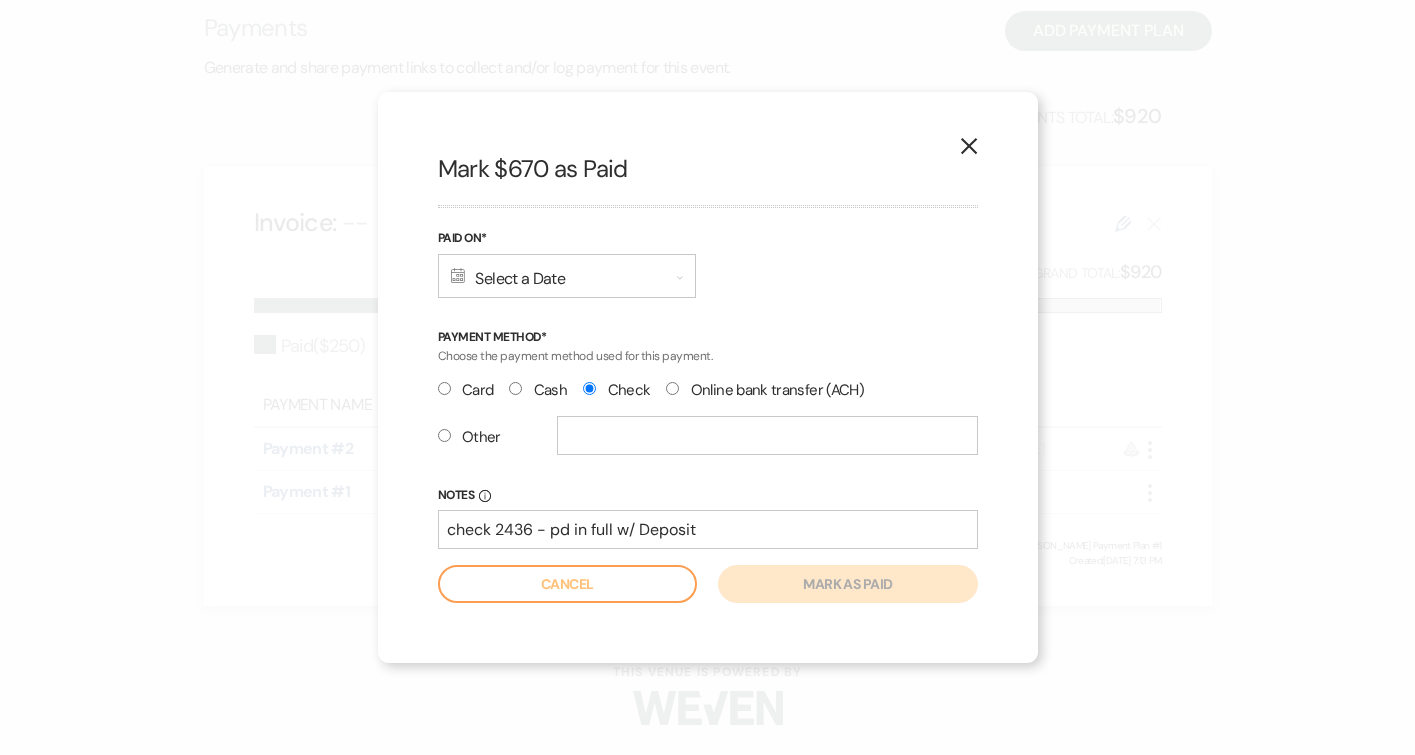 type 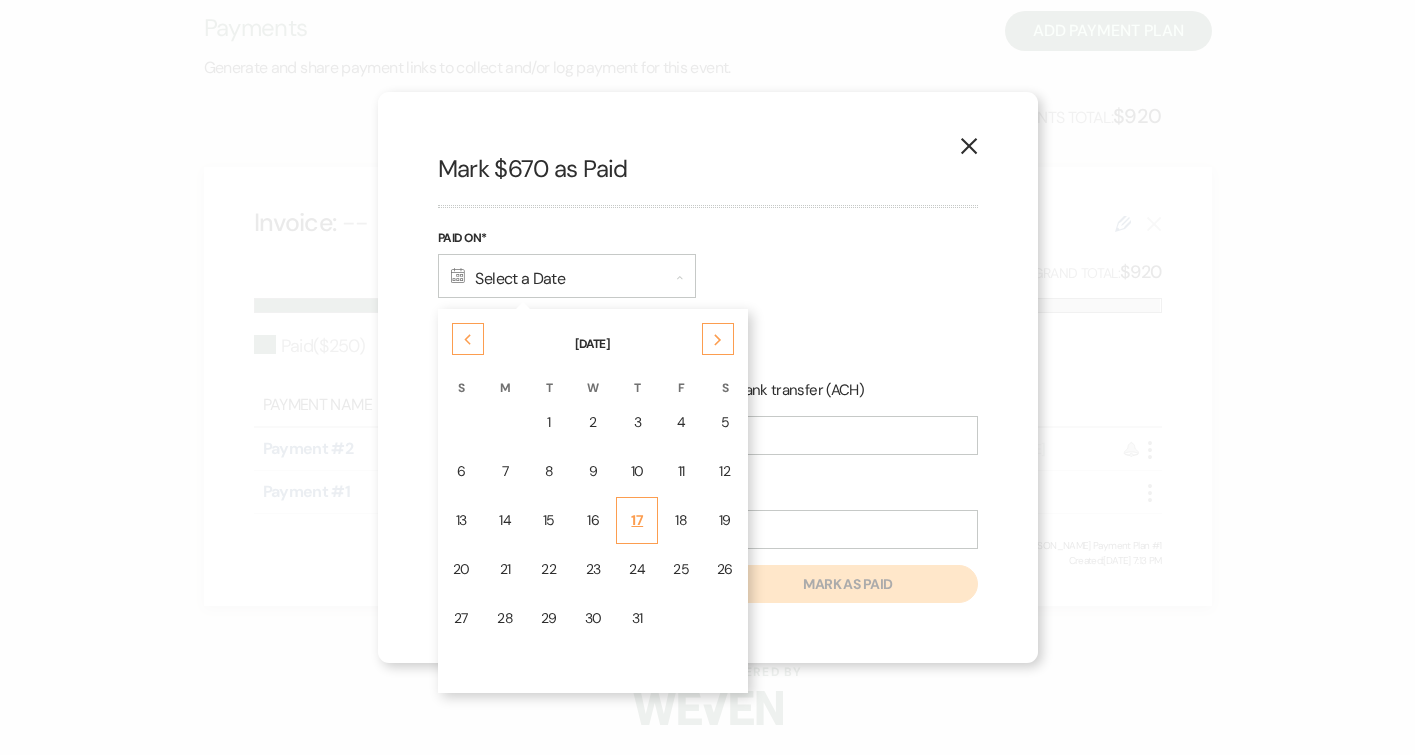click on "17" at bounding box center [637, 520] 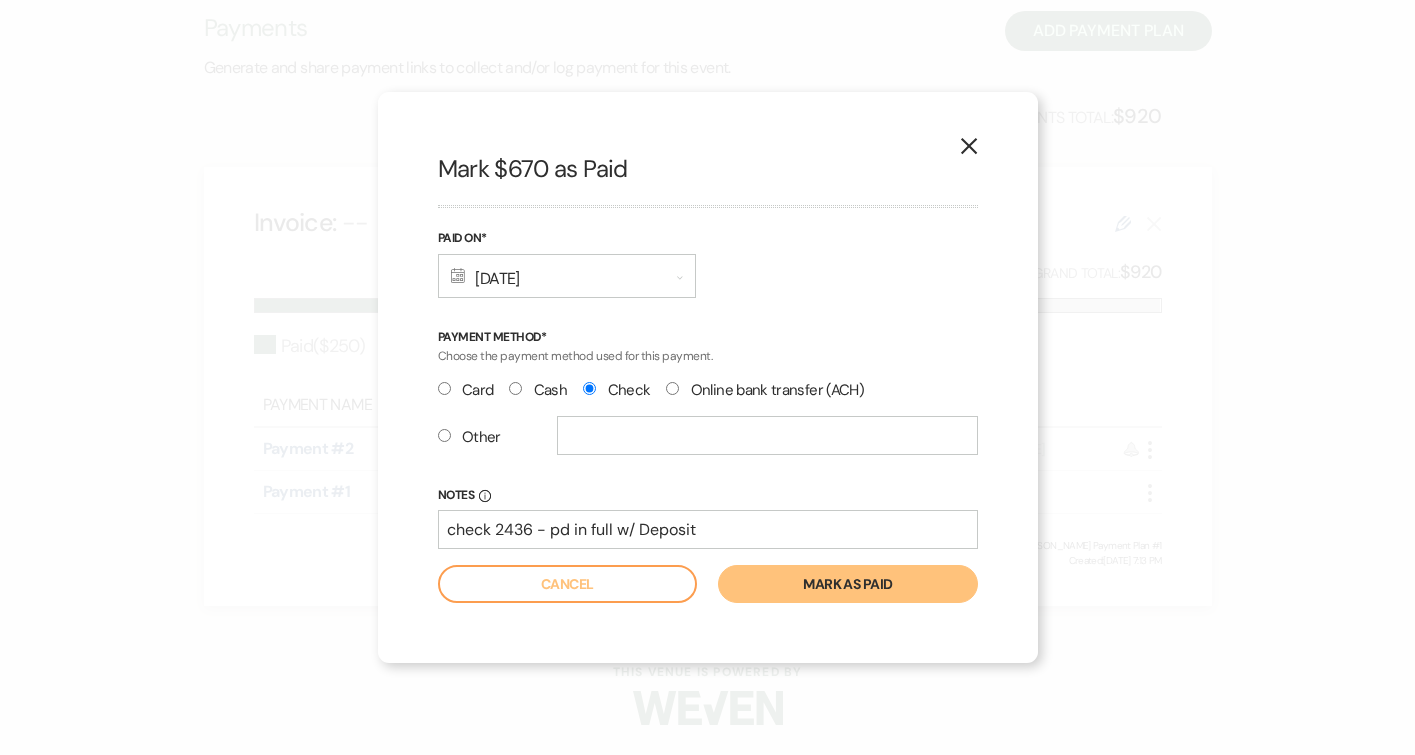 click on "Mark as paid" at bounding box center (847, 584) 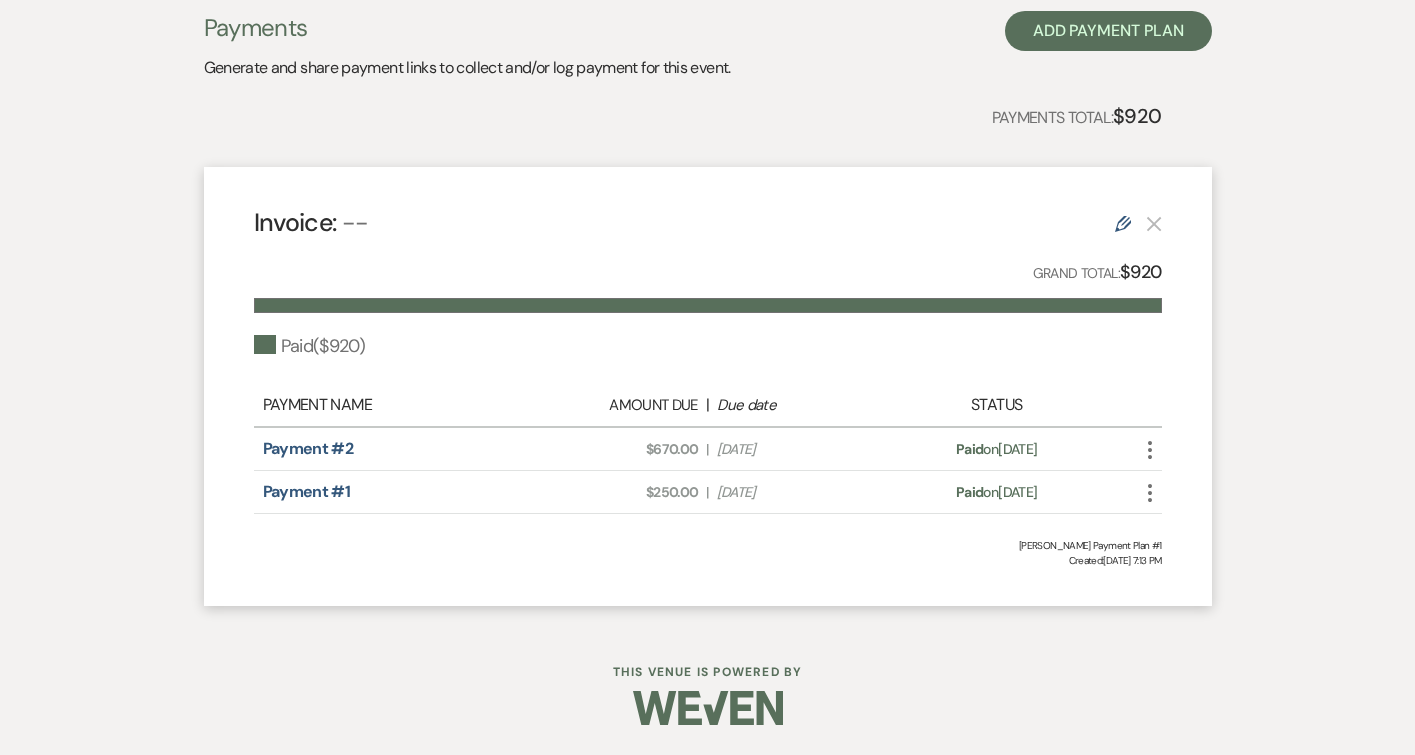 click on "Invoice:   -- Edit Grand Total:  $920 Paid  ( $920 ) Payment Name Amount Due | Due date Status Payment #2 Amount Due:   $670.00 | Due Date   [DATE] Payment status:   Paid  on  [DATE] More Payment #1 Amount Due:   $250.00 | Due Date   [DATE] Payment status:   Paid  on  [DATE] More [PERSON_NAME] Payment Plan #1 Created:  [DATE] 7:13 PM" at bounding box center [708, 386] 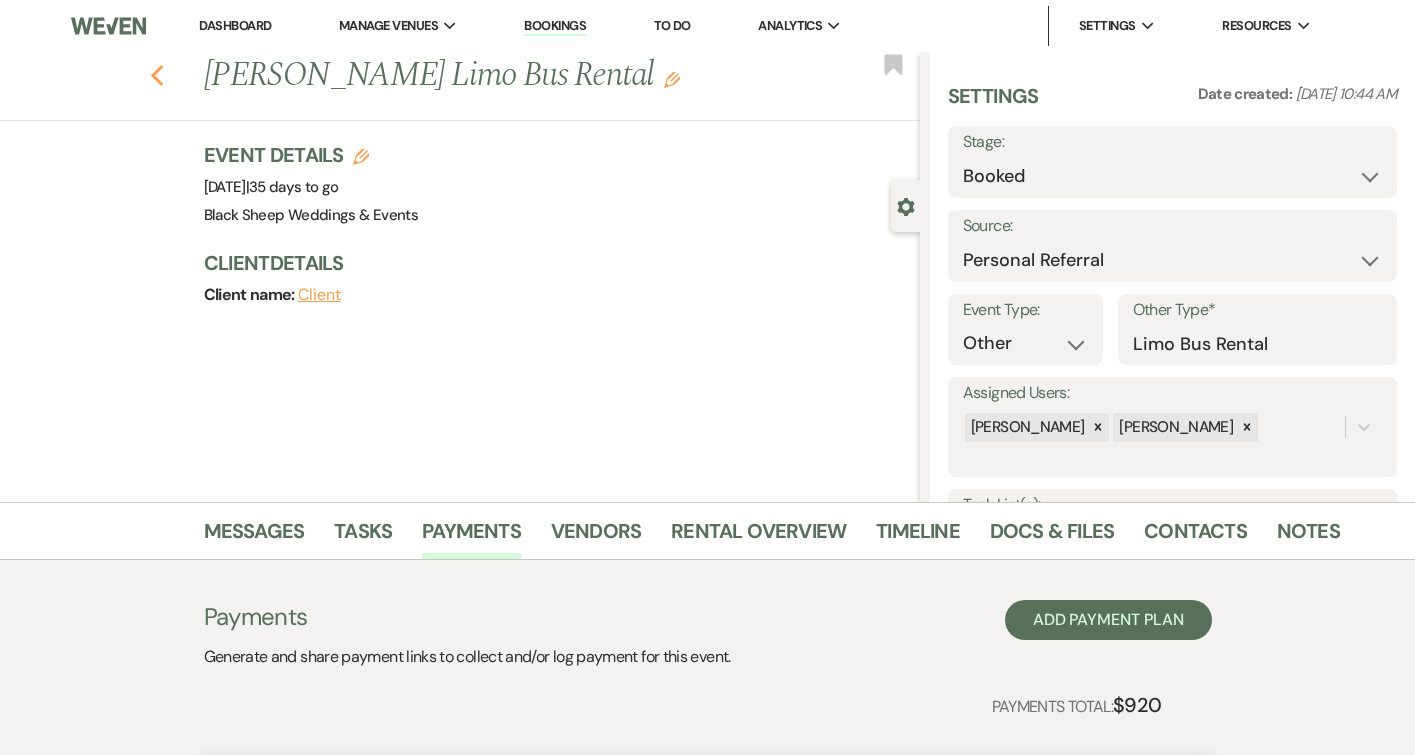 click on "Previous" 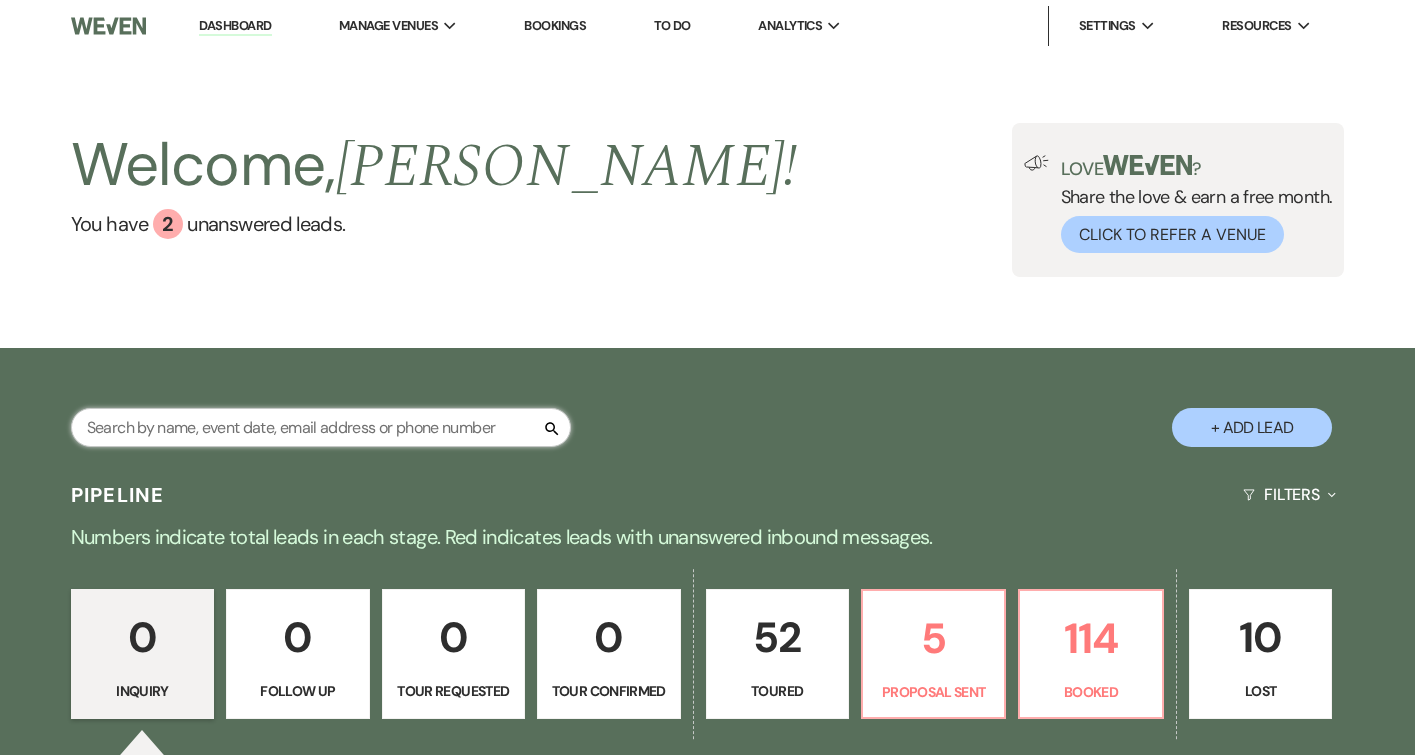 click at bounding box center (321, 427) 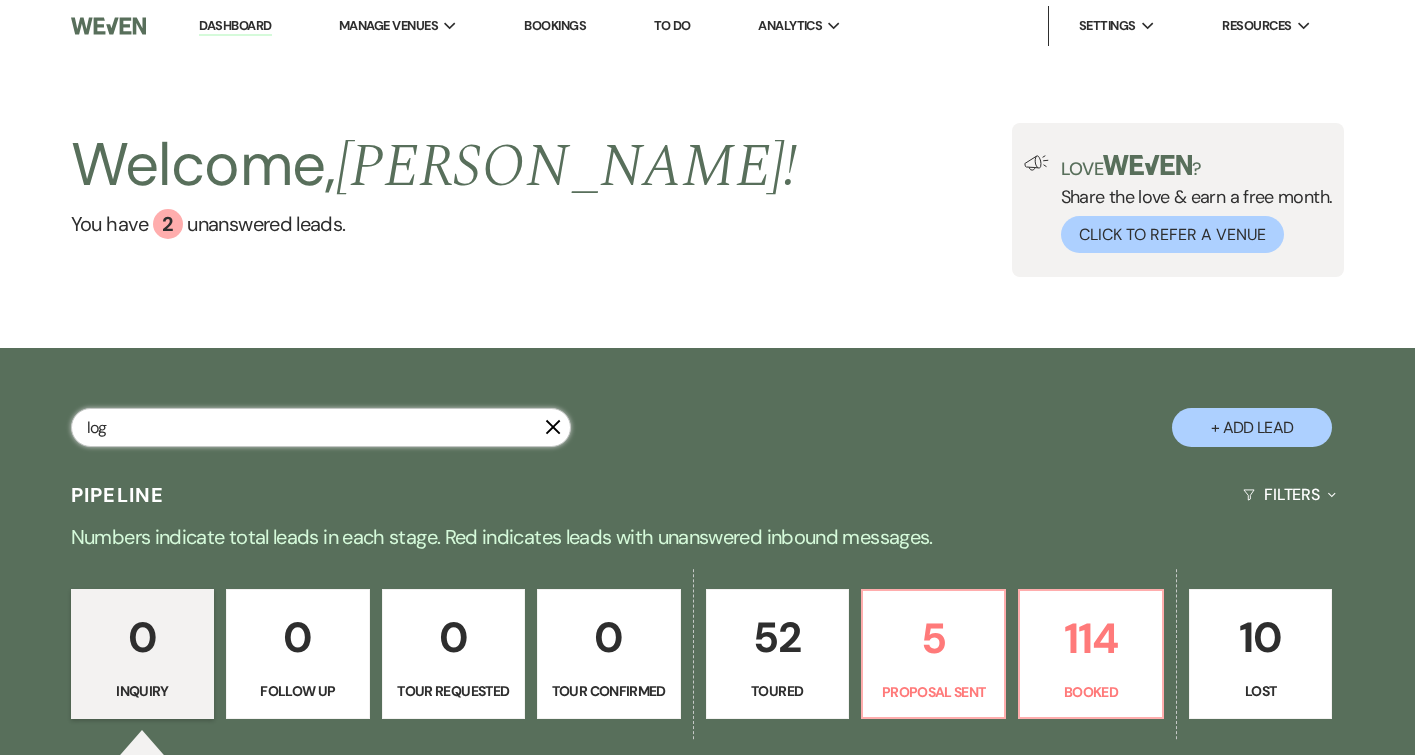 type on "loga" 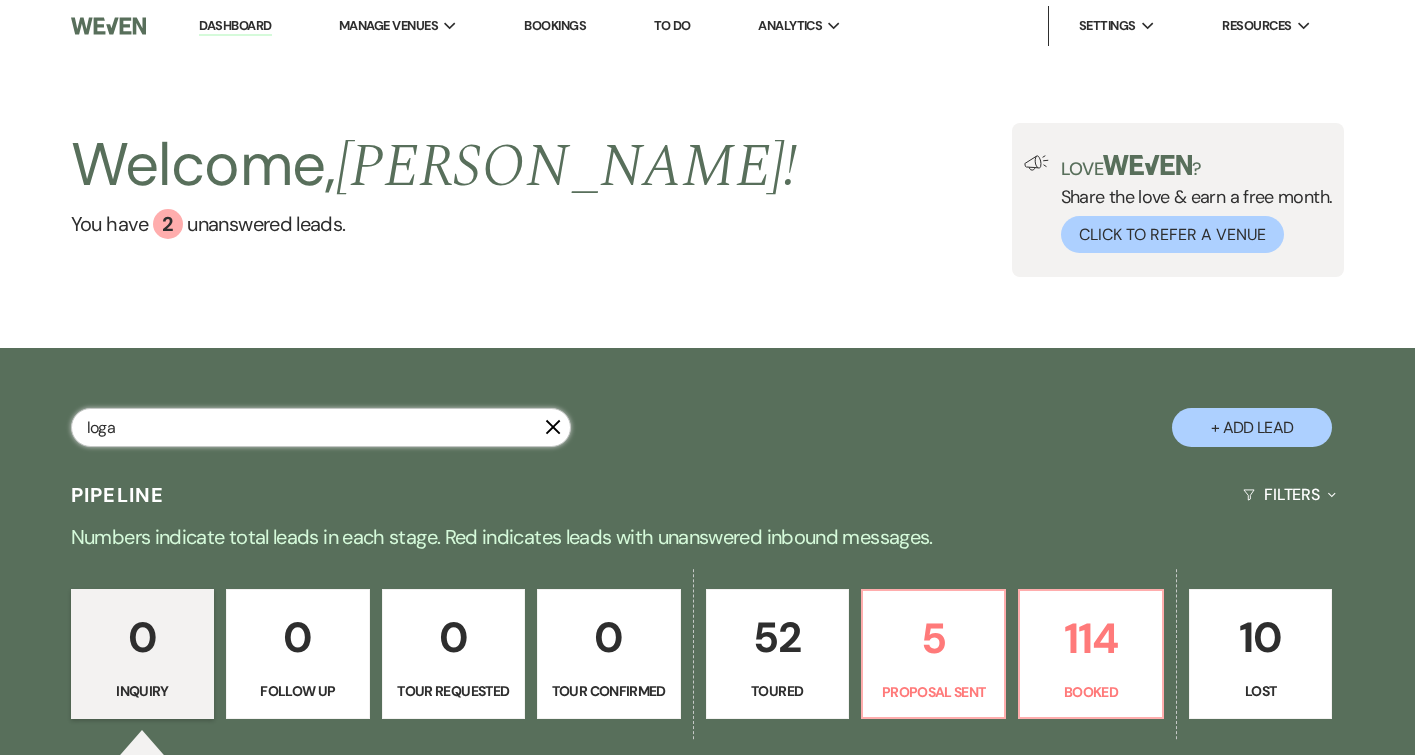 select on "6" 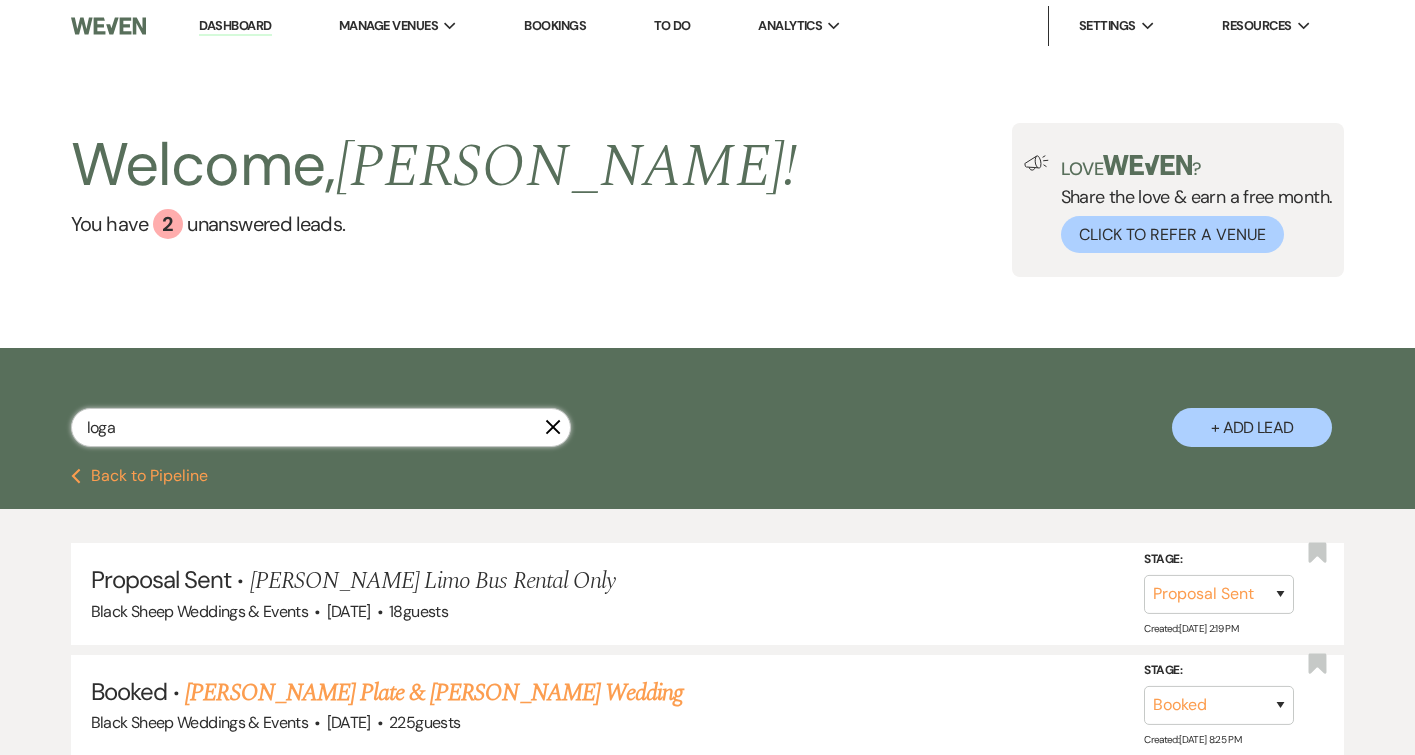 type on "[PERSON_NAME]" 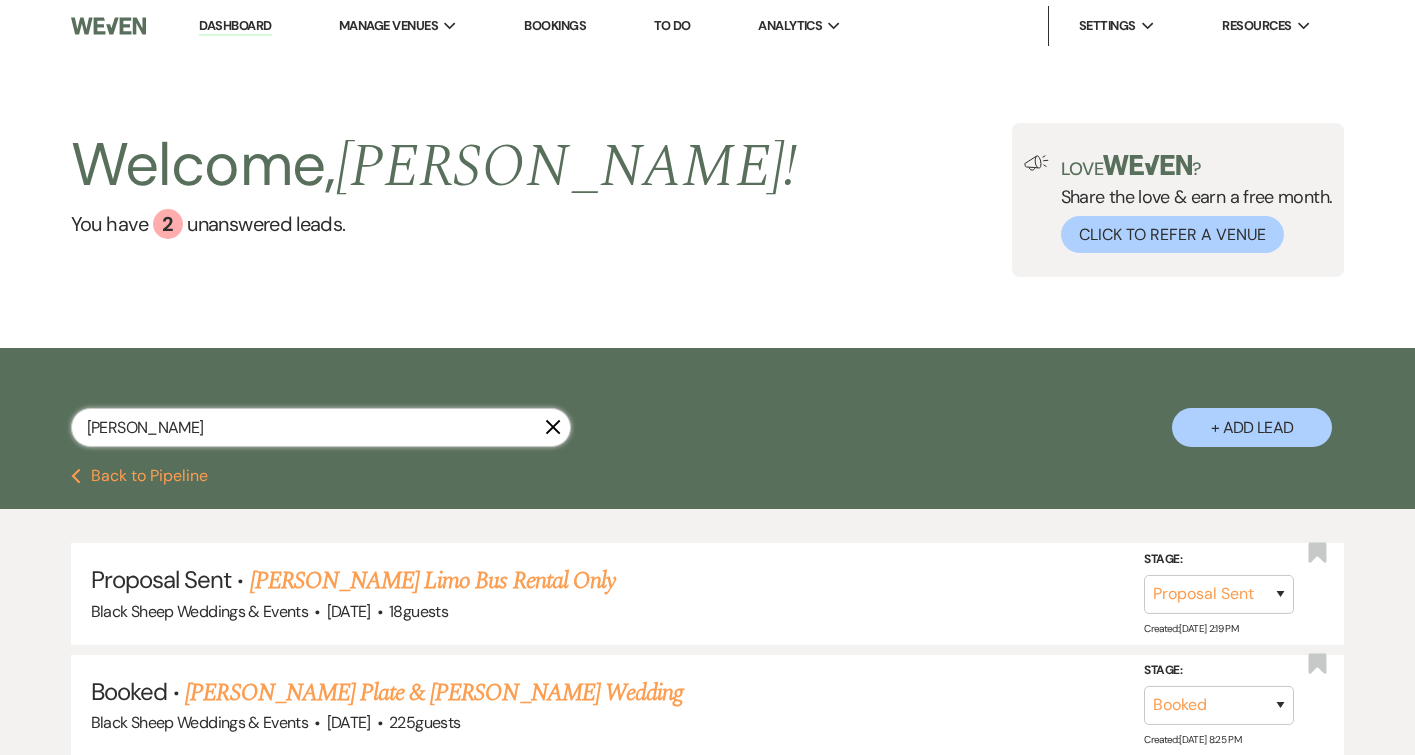 select on "6" 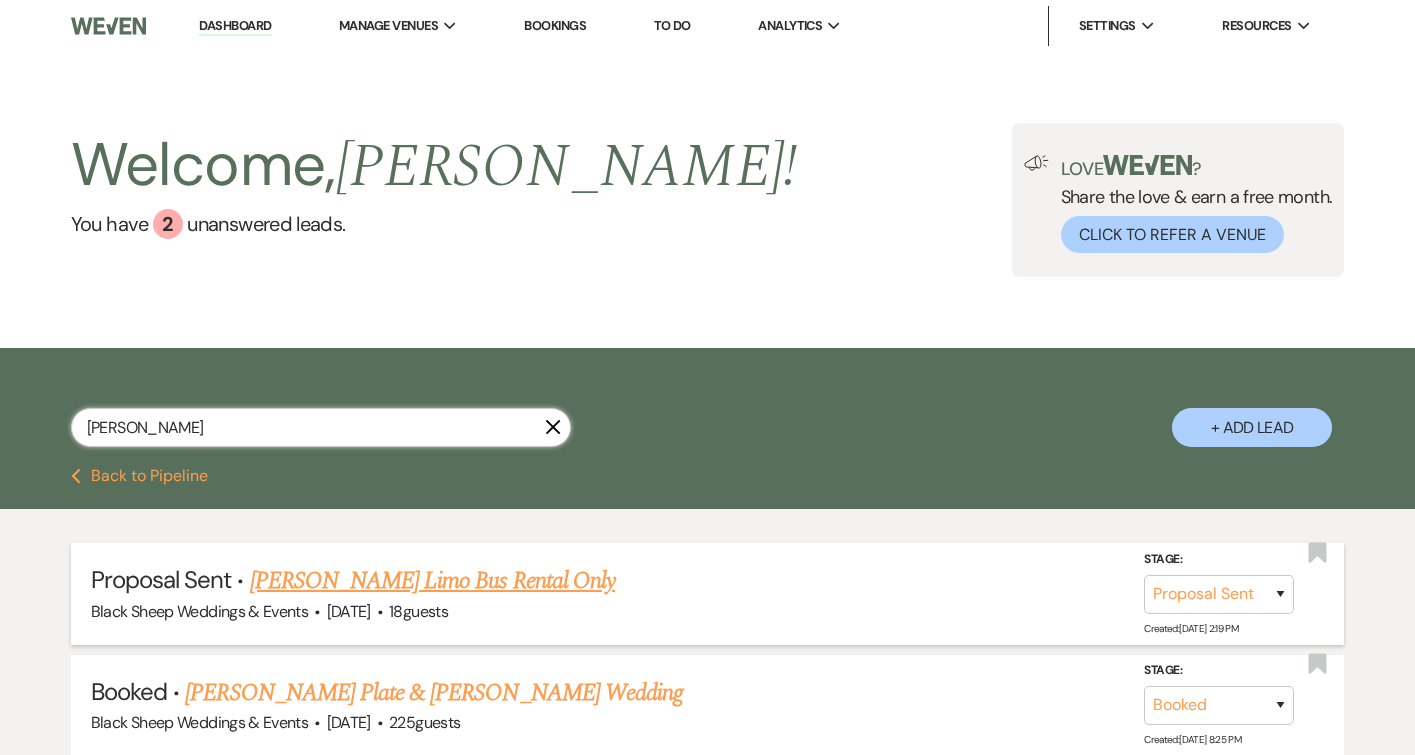 type on "[PERSON_NAME]" 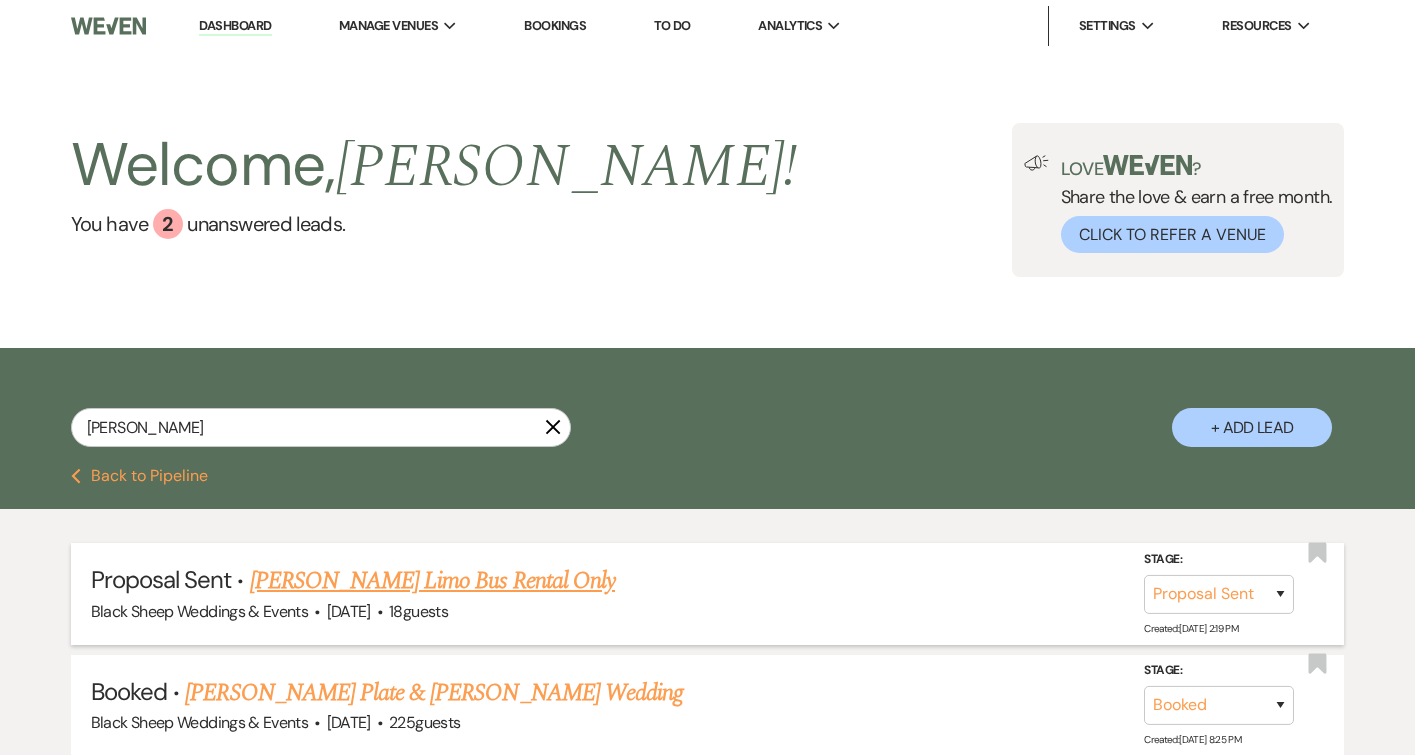 click on "[PERSON_NAME] Limo Bus Rental Only" at bounding box center (432, 581) 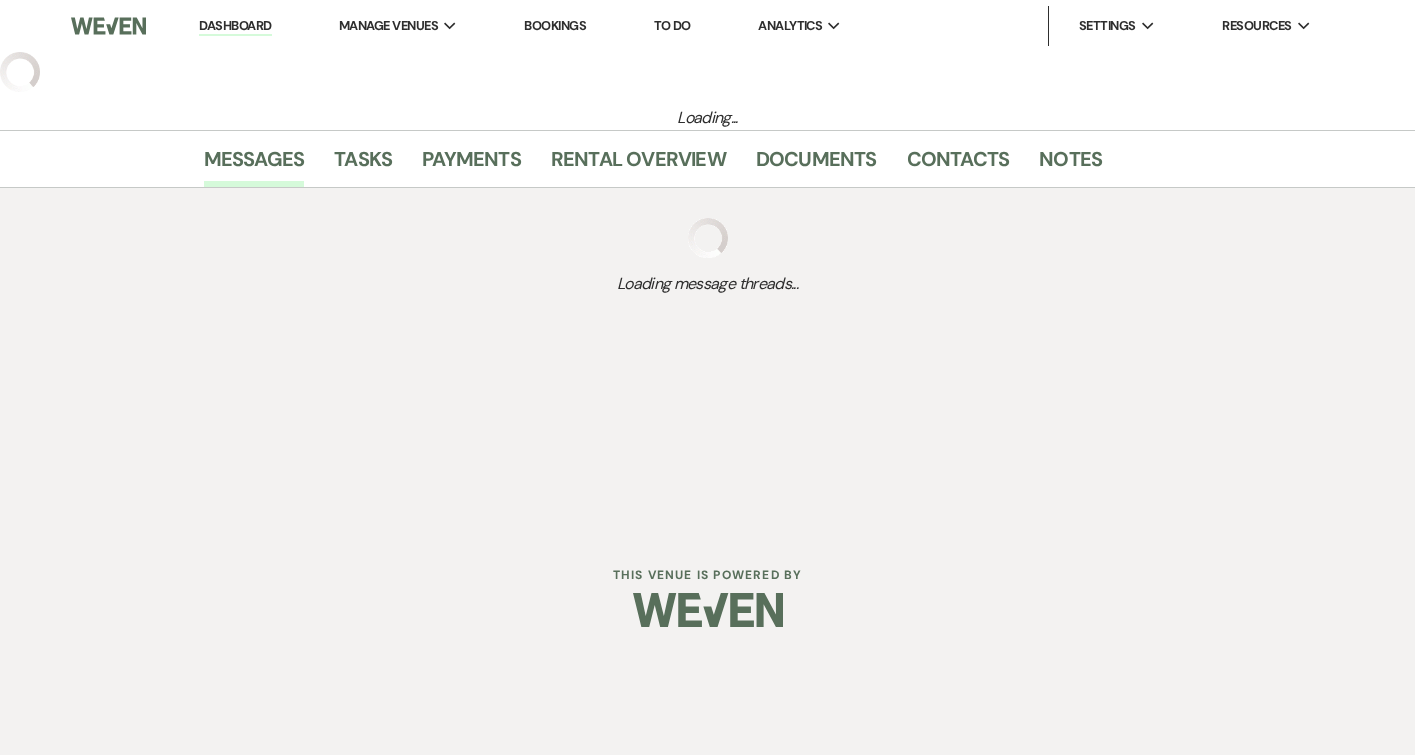 select on "6" 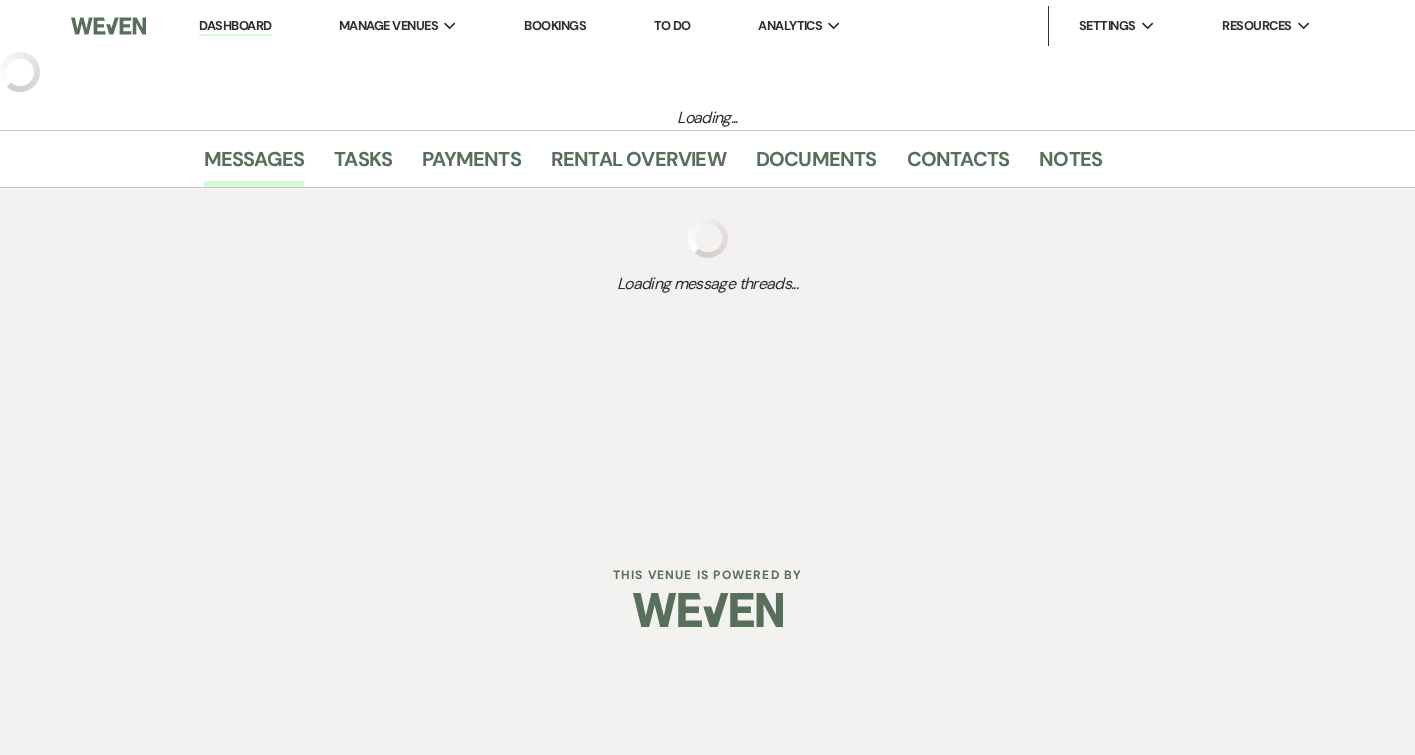 select on "20" 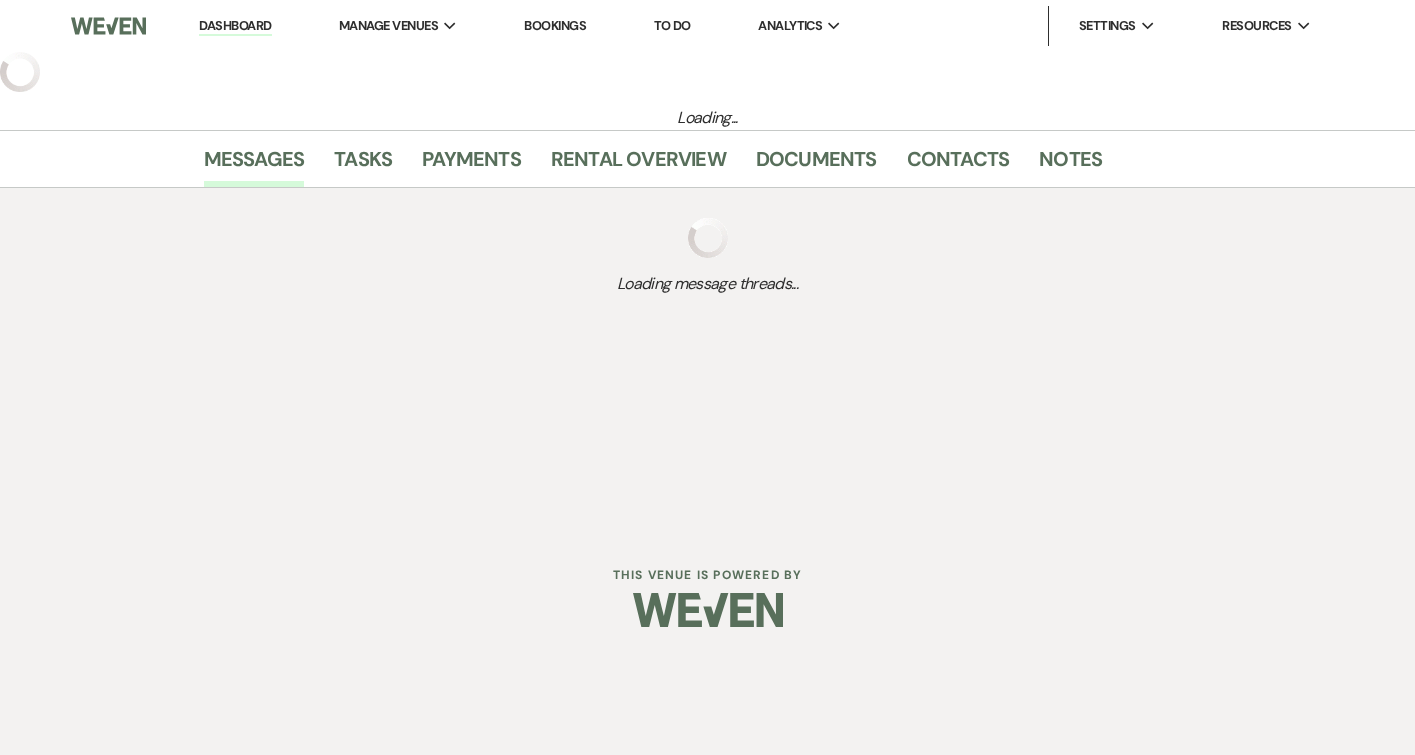 select on "13" 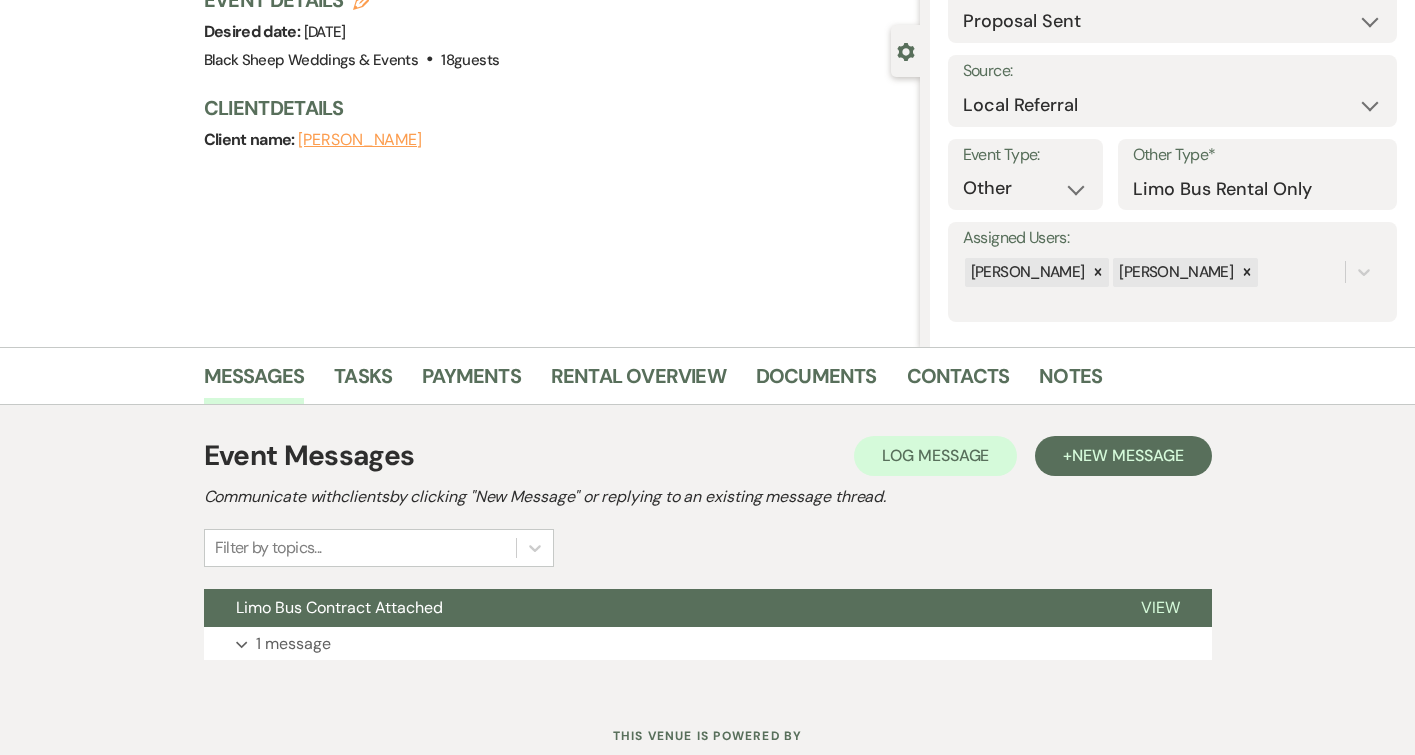 scroll, scrollTop: 219, scrollLeft: 0, axis: vertical 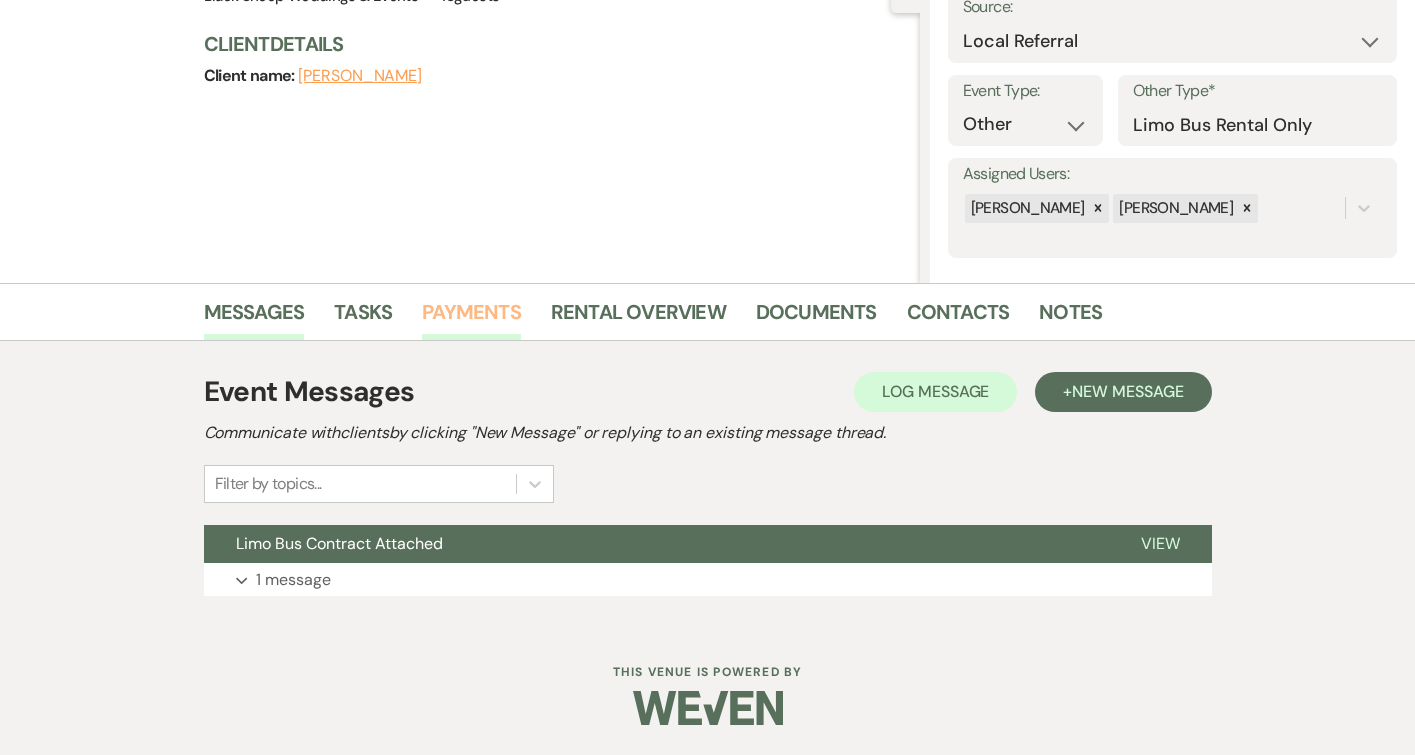 click on "Payments" at bounding box center [471, 318] 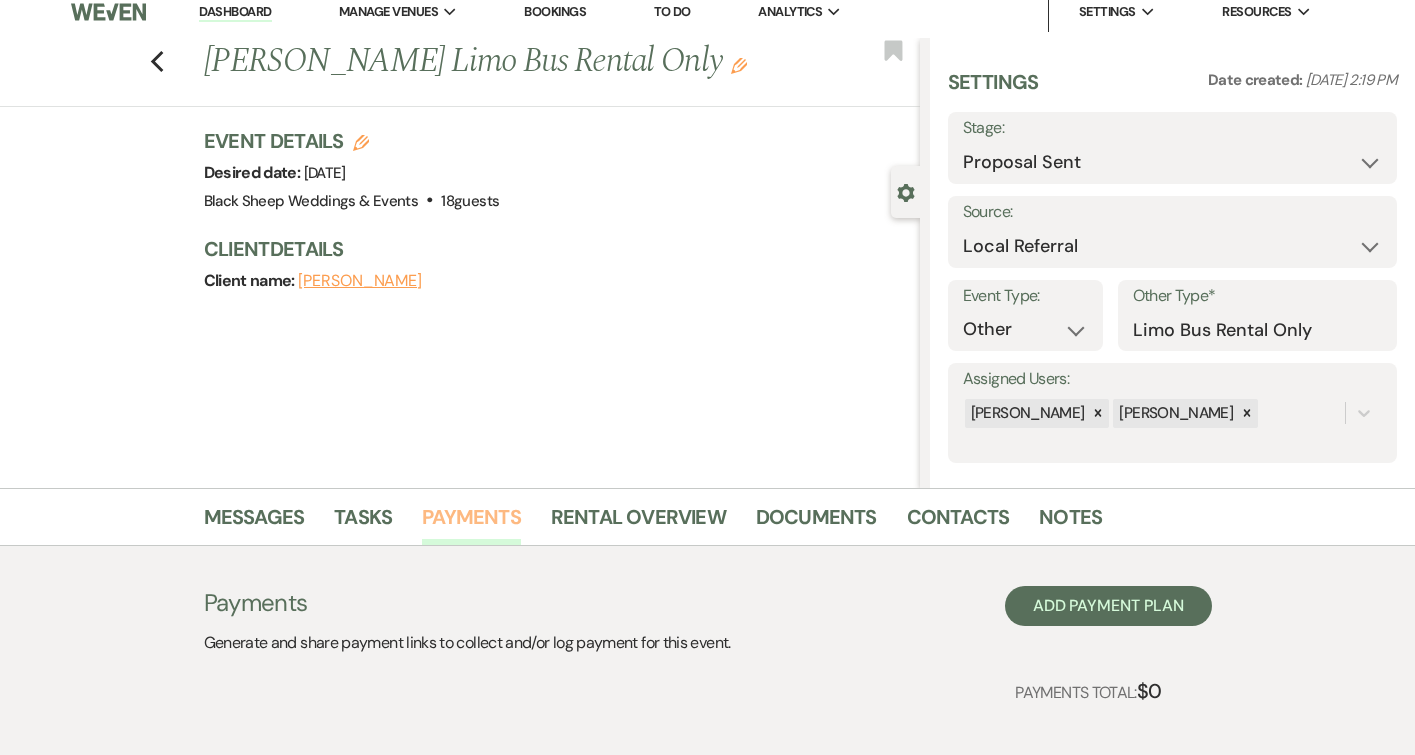 scroll, scrollTop: 115, scrollLeft: 0, axis: vertical 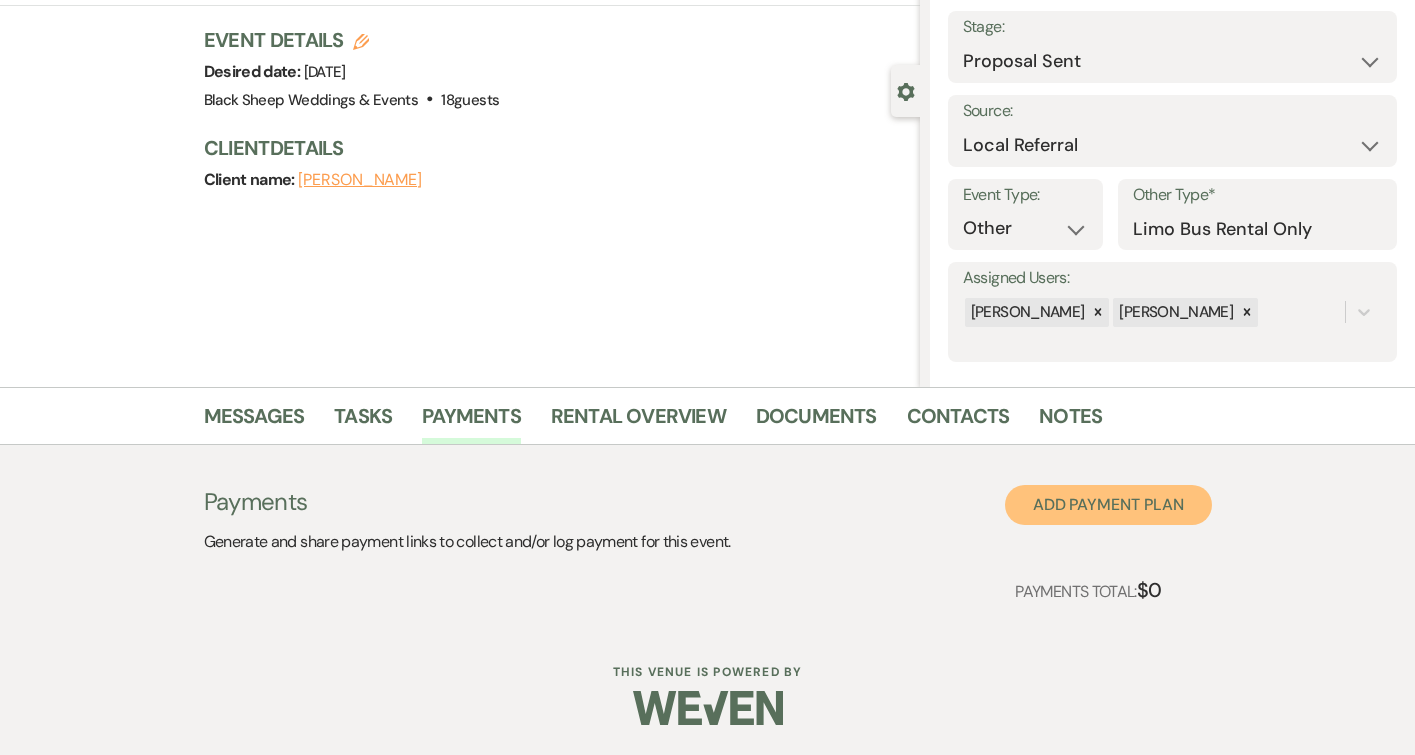 click on "Add Payment Plan" at bounding box center (1108, 505) 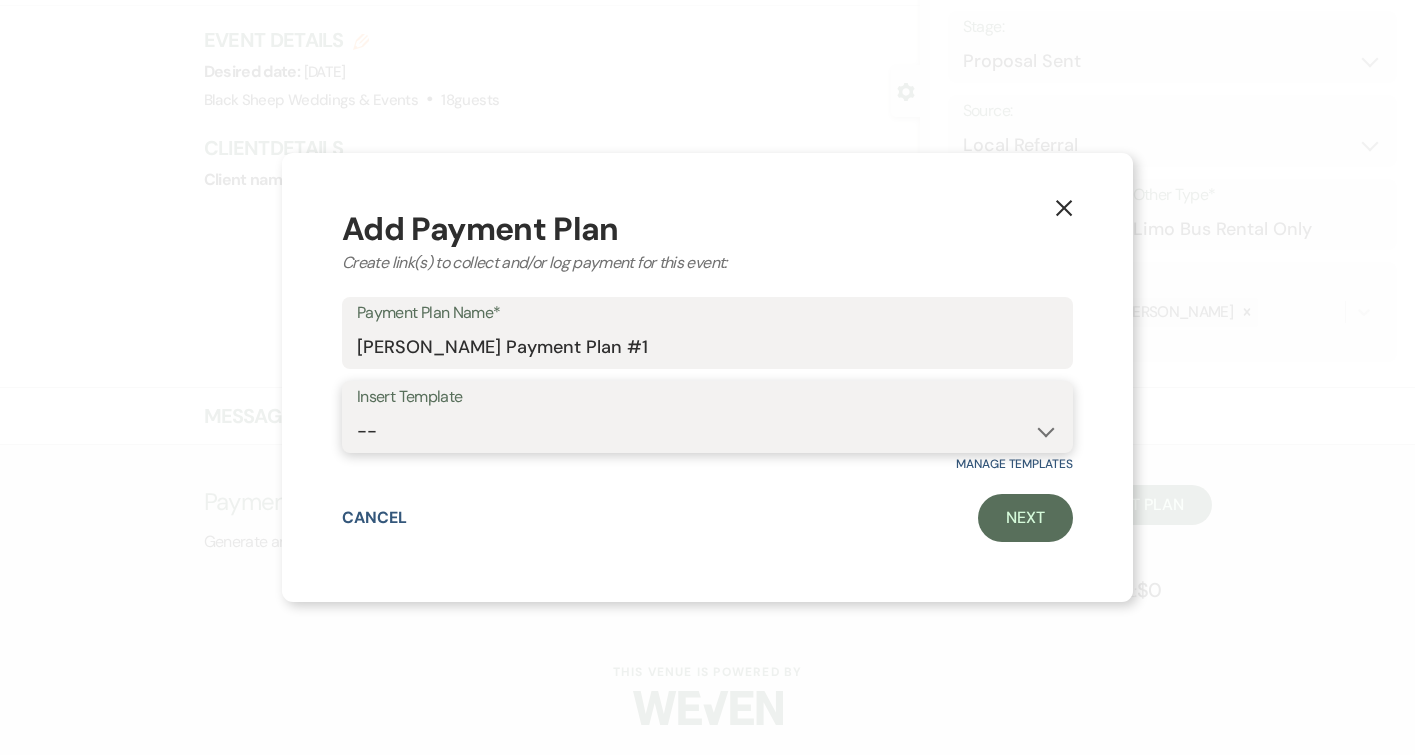 click on "-- Ewe Do Ewe - Prime [DATE] w/ Ceremony & [DATE] Night Rehearsal Pkg Ewe Do Ewe - Prime [DATE] w/ Ceremony  Ewe Do Ewe - Non-Prime [DATE] w/ Ceremony & [DATE] Rehearsal Package Ewe Do Ewe - Non-Prime [DATE] w/ Ceremony  Love Ewe Inclusive Pkg - Prime [DATE] w/ Ceremony & [DATE] Night Rehearsal  Love Ewe Inclusive Pkg - Non-Prime [DATE] w/ Ceremony & [DATE] Night Rehearsal  Love Ewe Inclusive Pkg - Prime [DATE] w/ Ceremony  Love Ewe Inclusive Pkg - Non-Prime [DATE] w/ Ceremony Ewe Do Ewe - Prime [DATE] w/ Ceremony  Ewe Do Ewe - Prime [DATE] w/ Ceremony  Ewe Do Ewe - Non-Prime [DATE] w/ Ceremony  Limo Bus Rental Payment Plan - Consecutive Hours Limo Bus Rental Payment Plan - Split Time Hours Ewe Do Ewe Prime [DATE] - NO Ceremony" at bounding box center (707, 431) 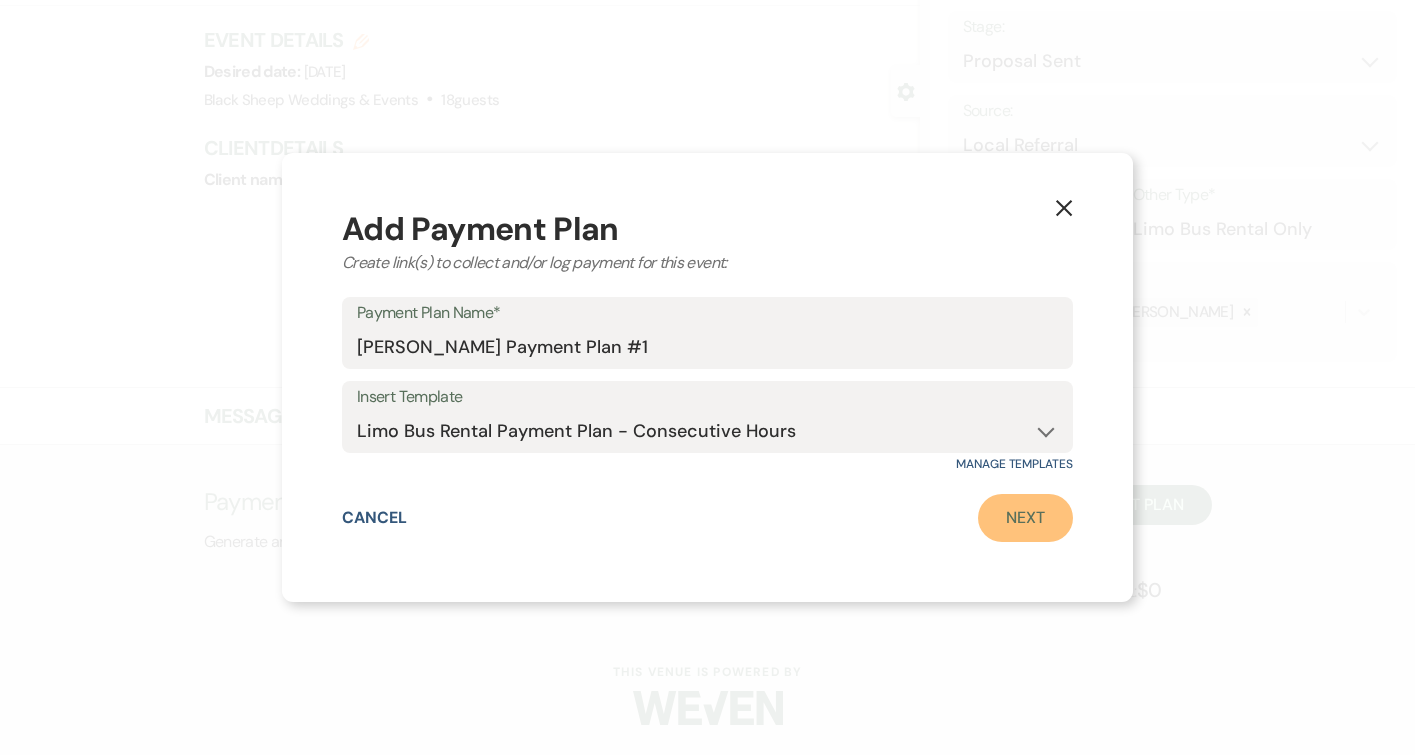 click on "Next" at bounding box center [1025, 518] 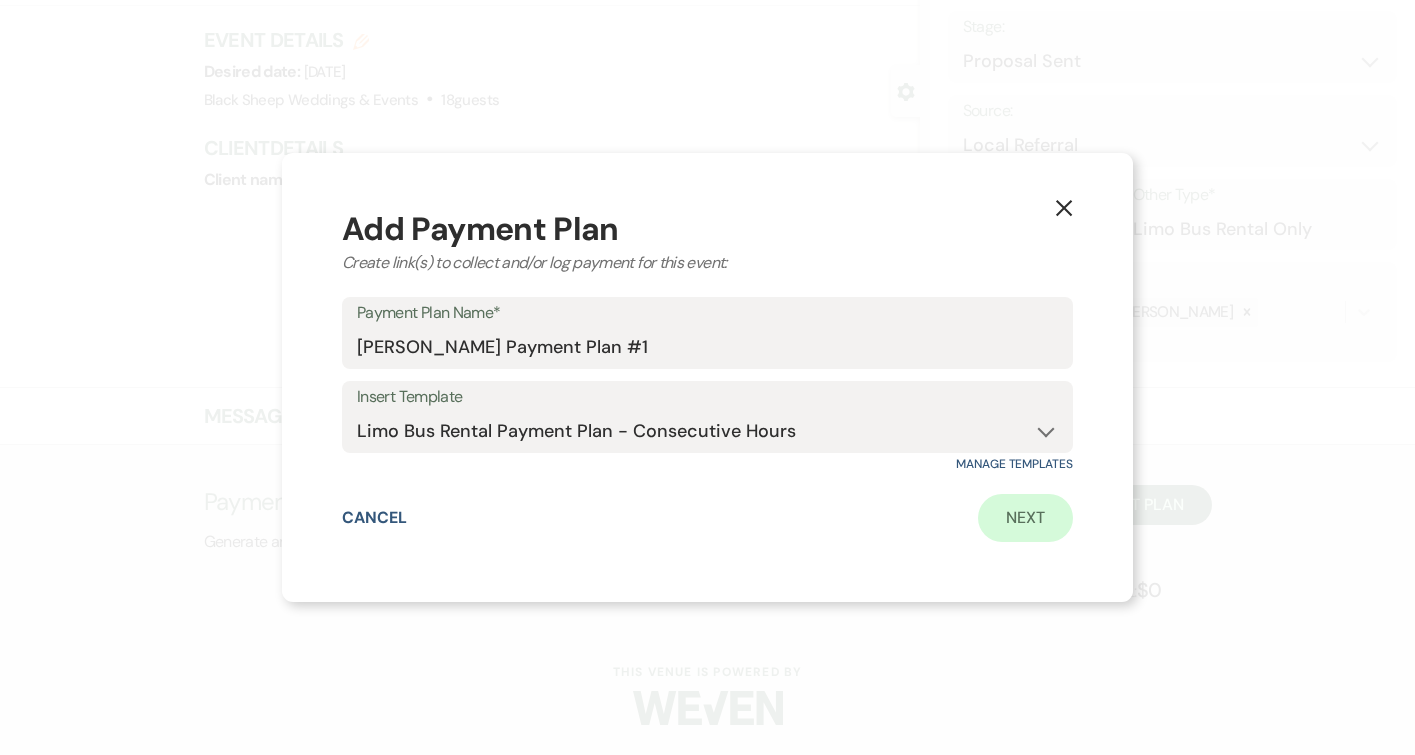 scroll, scrollTop: 0, scrollLeft: 0, axis: both 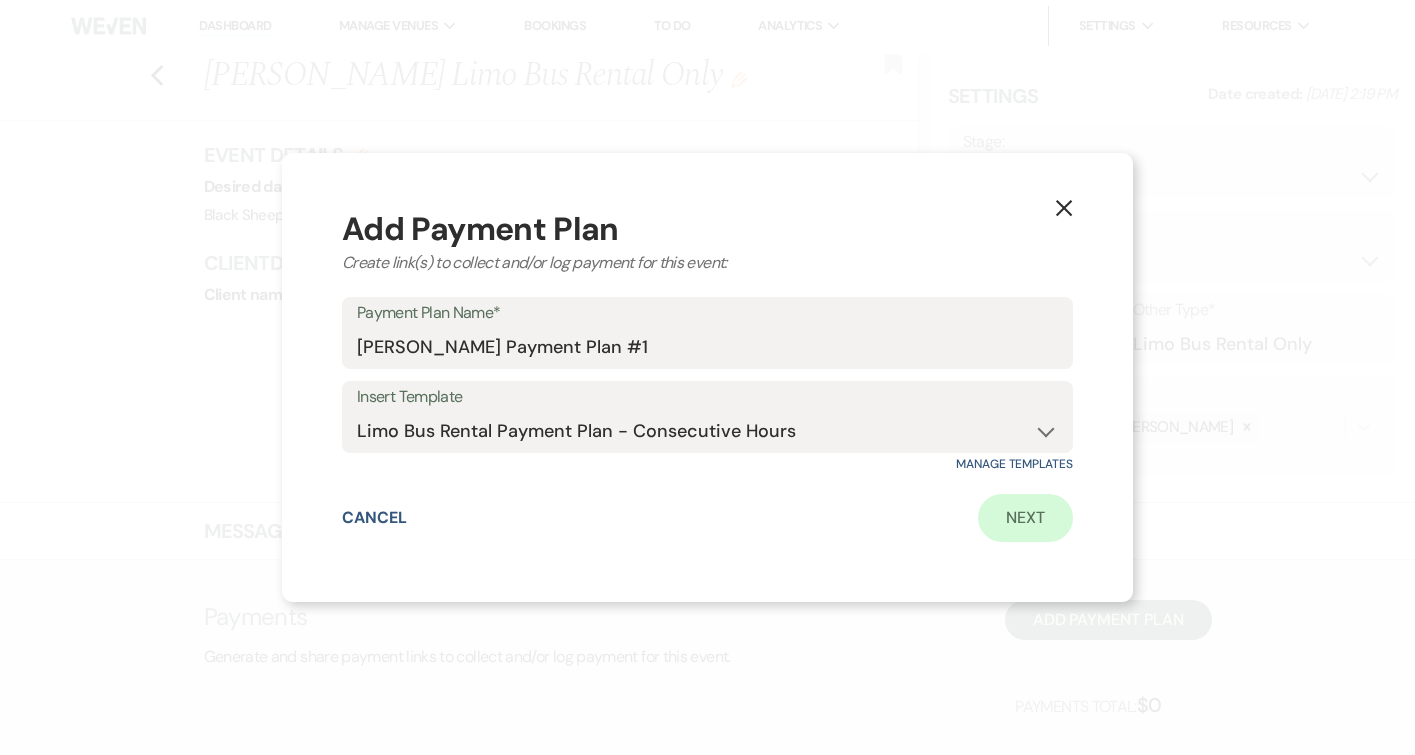 select on "2" 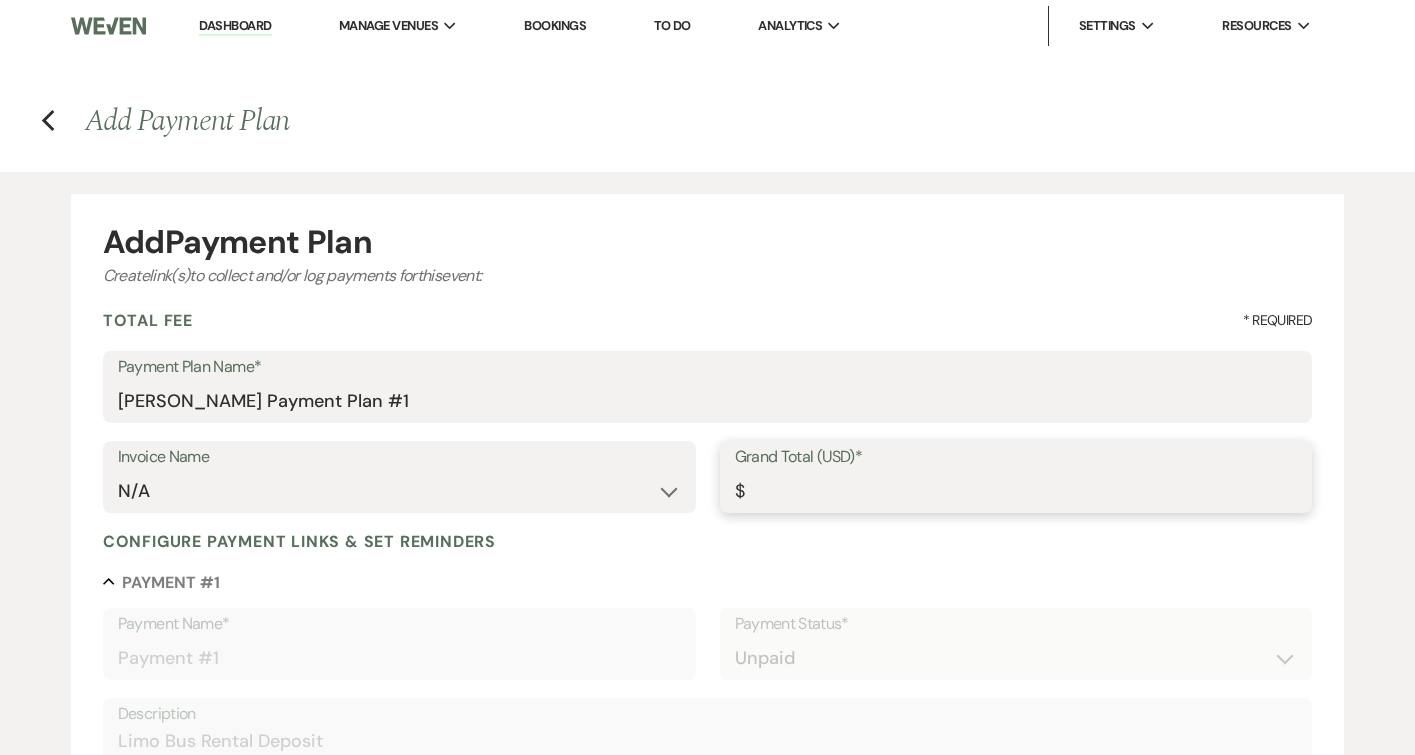 click on "Grand Total (USD)*" at bounding box center (1016, 491) 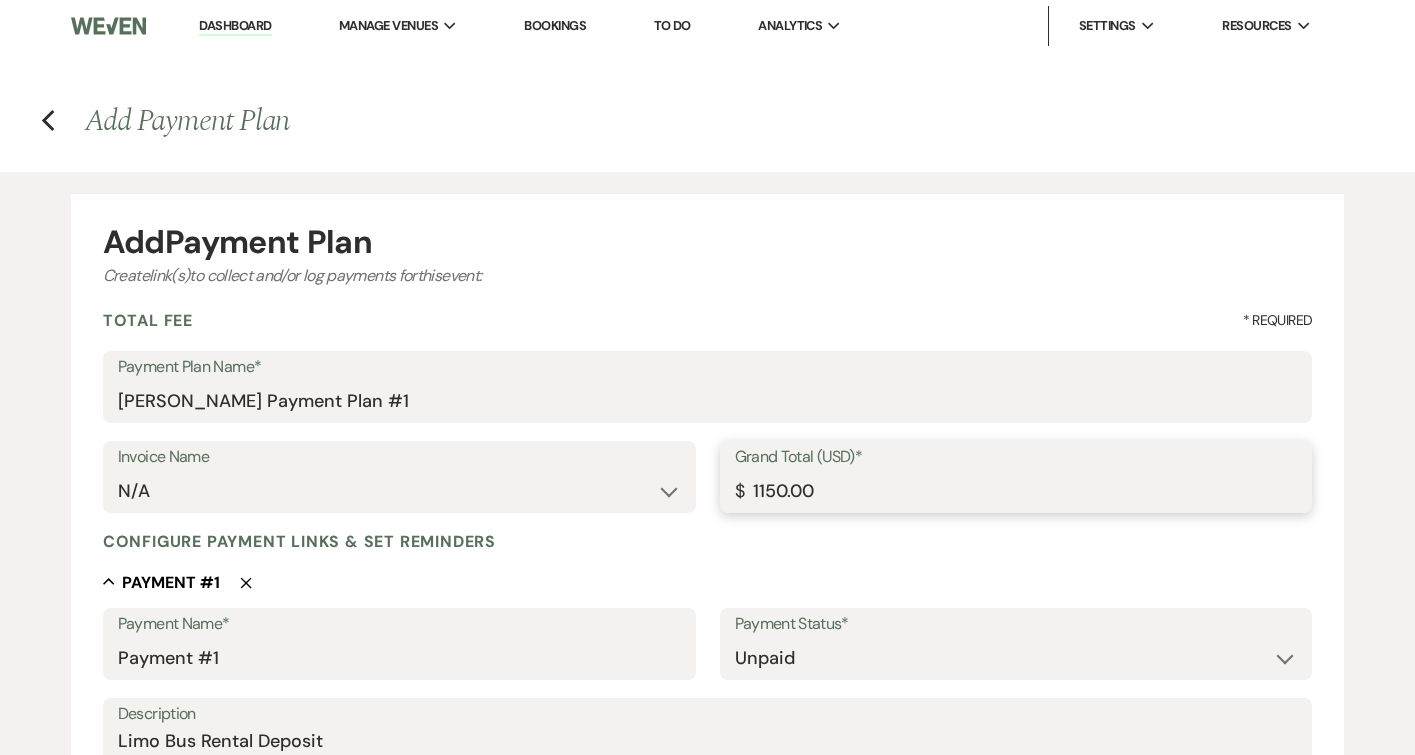 type on "1150.00" 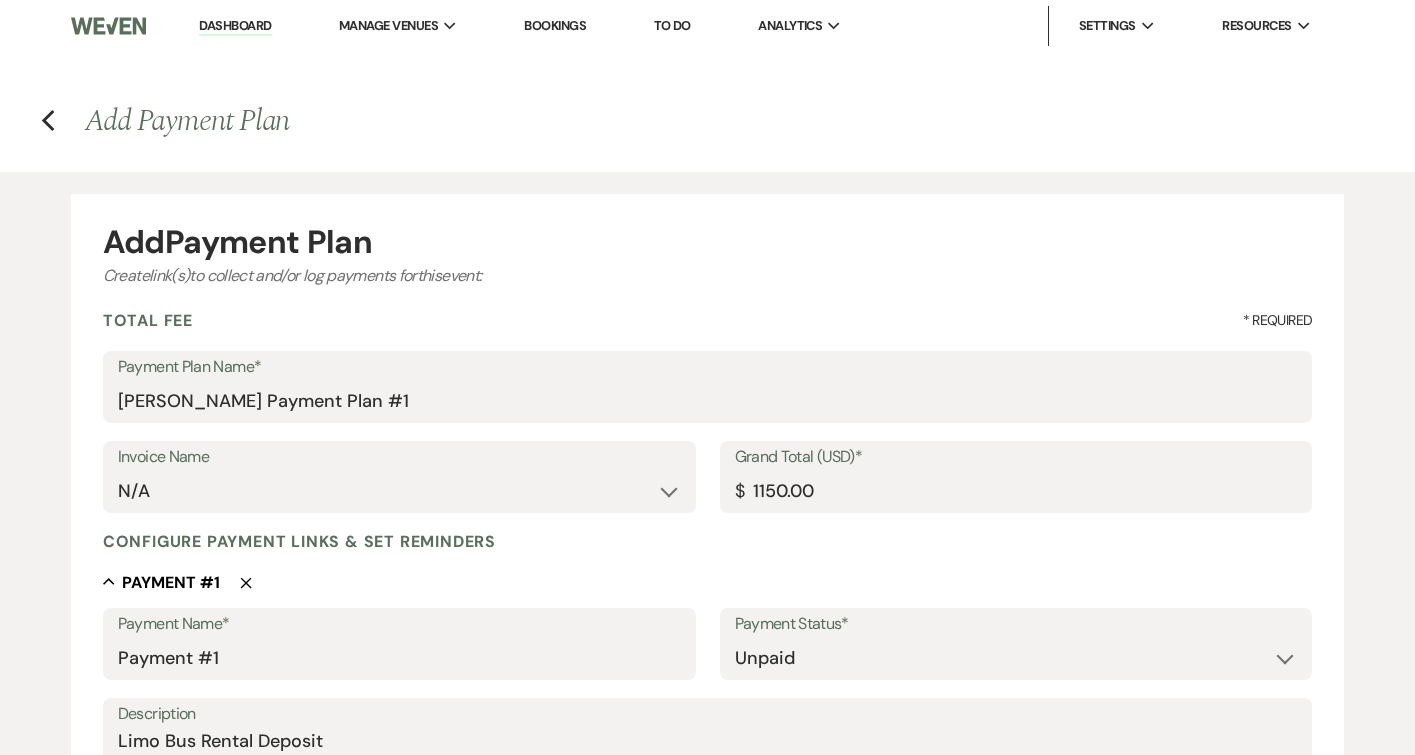 type 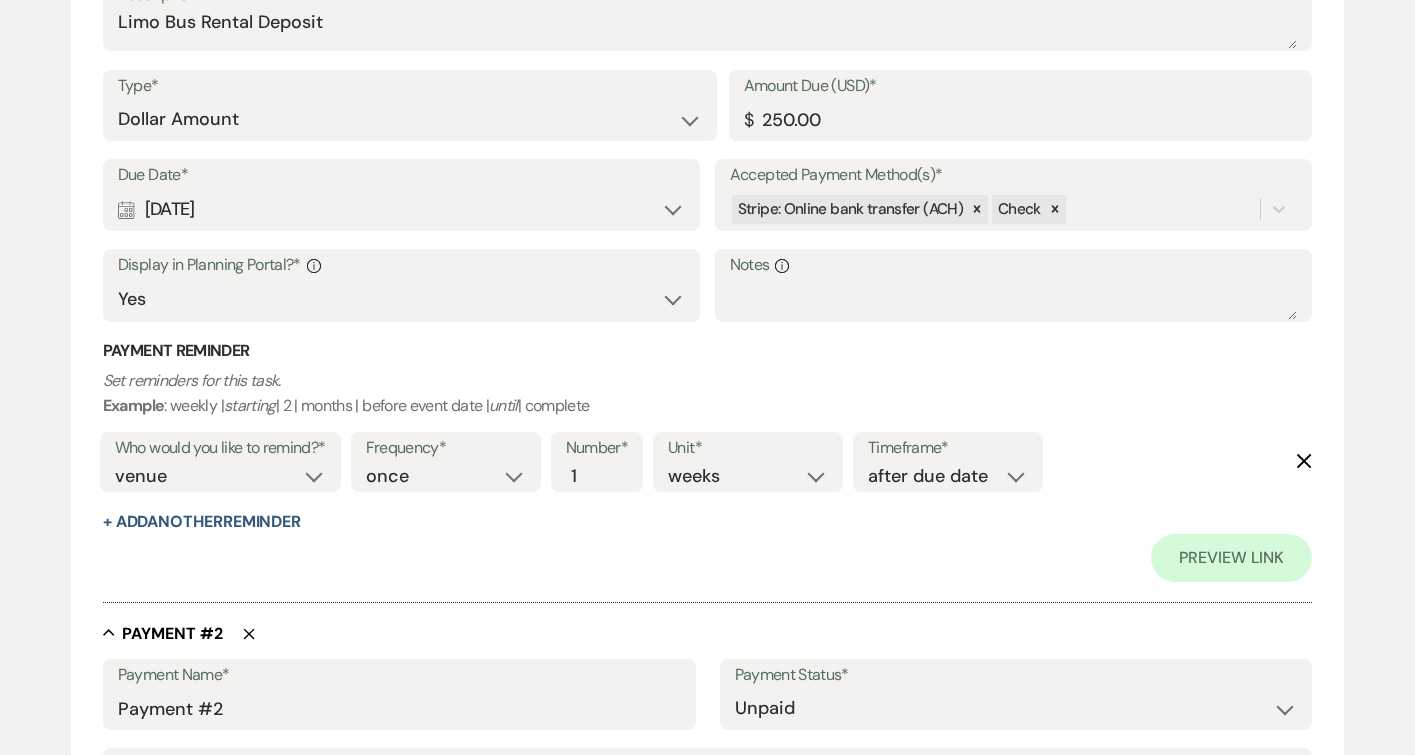 scroll, scrollTop: 1004, scrollLeft: 0, axis: vertical 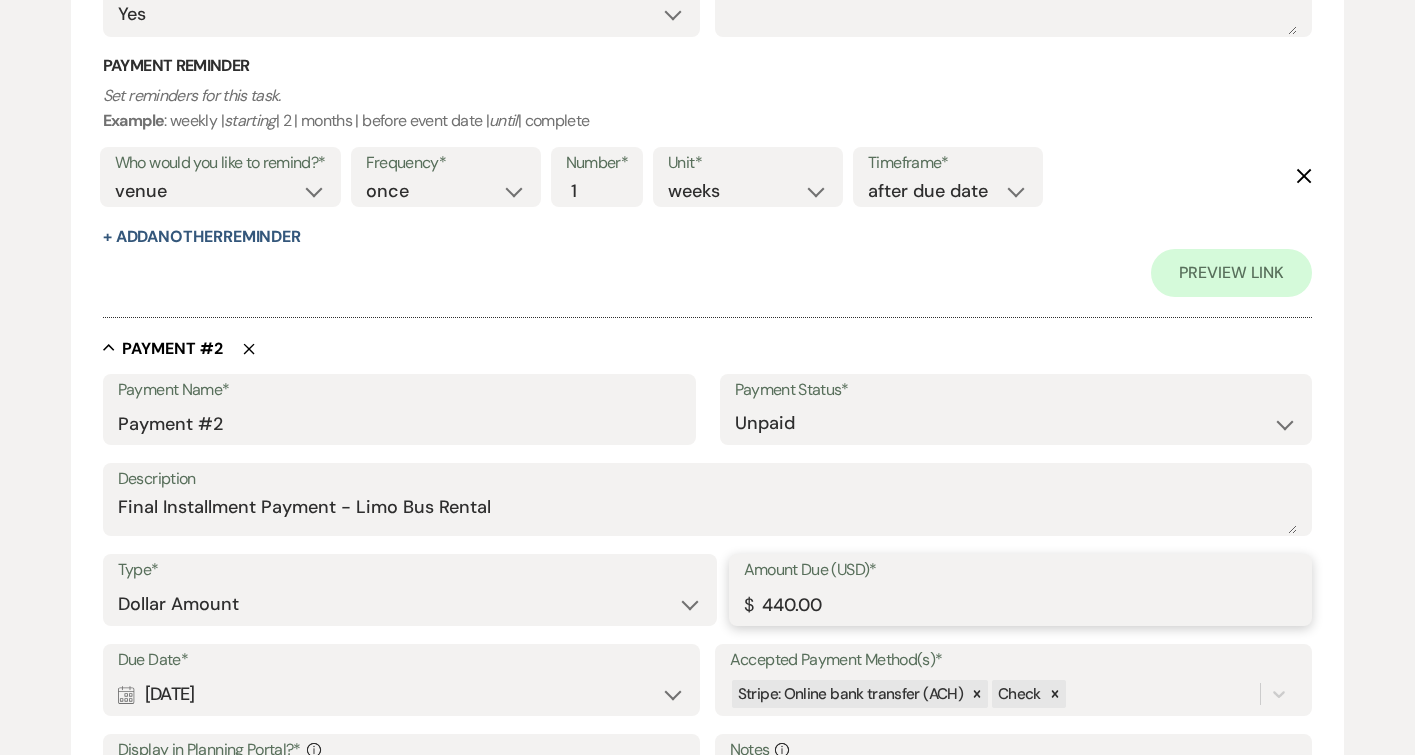 click on "440.00" at bounding box center (1021, 604) 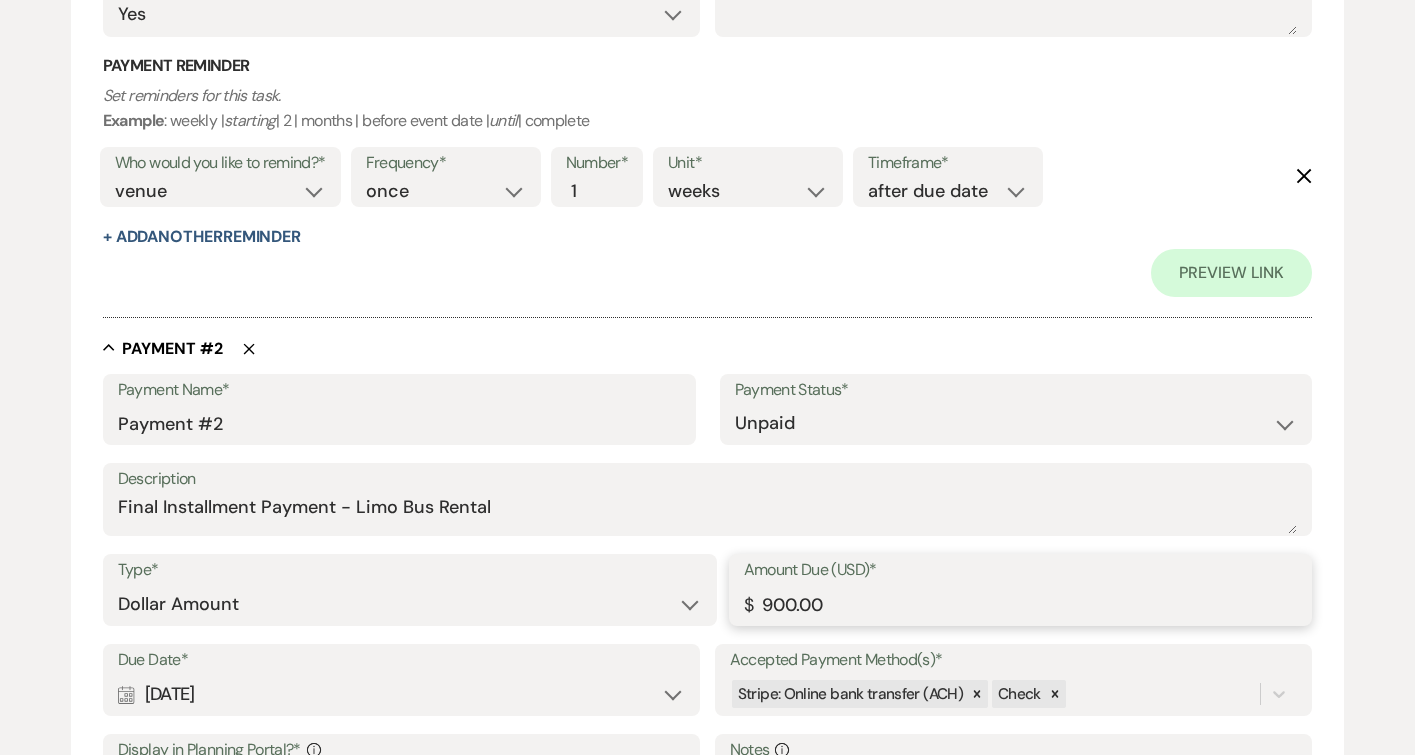type on "900.00" 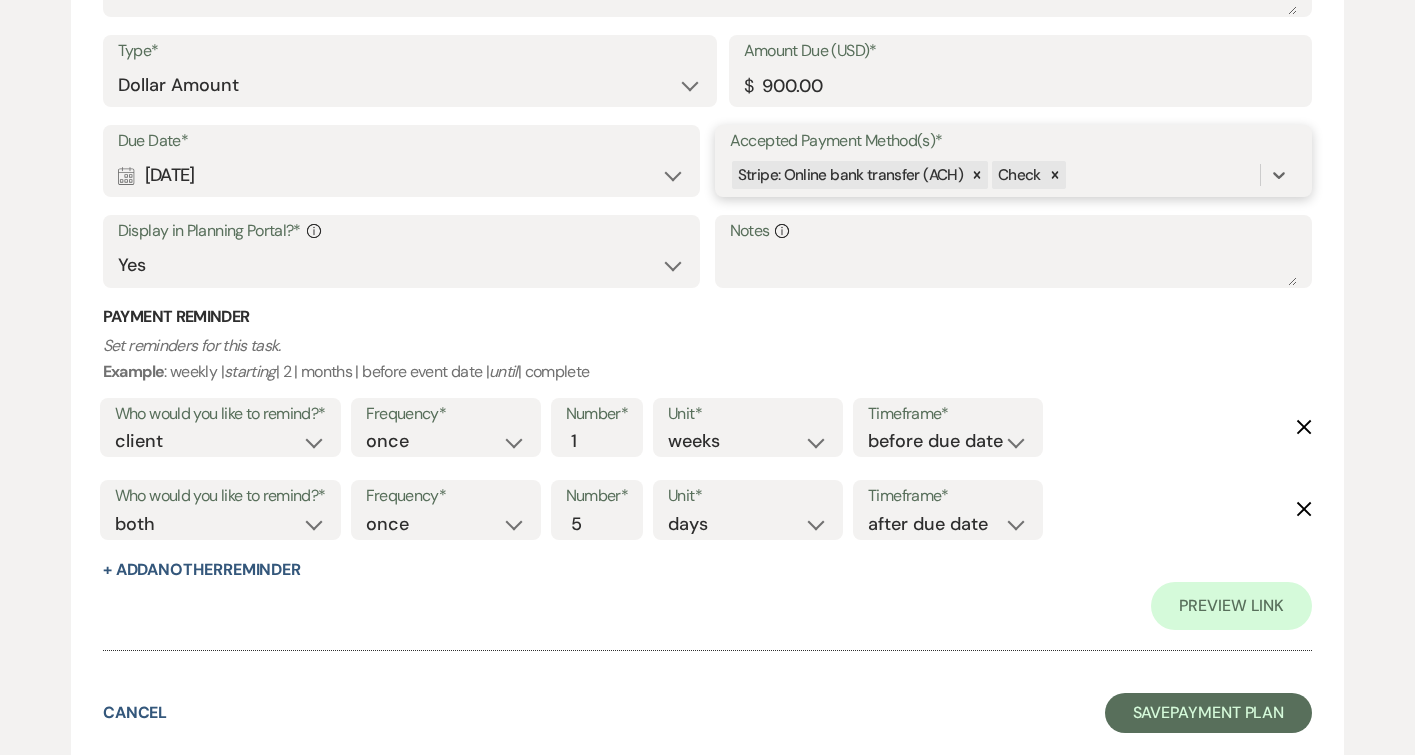 scroll, scrollTop: 1661, scrollLeft: 0, axis: vertical 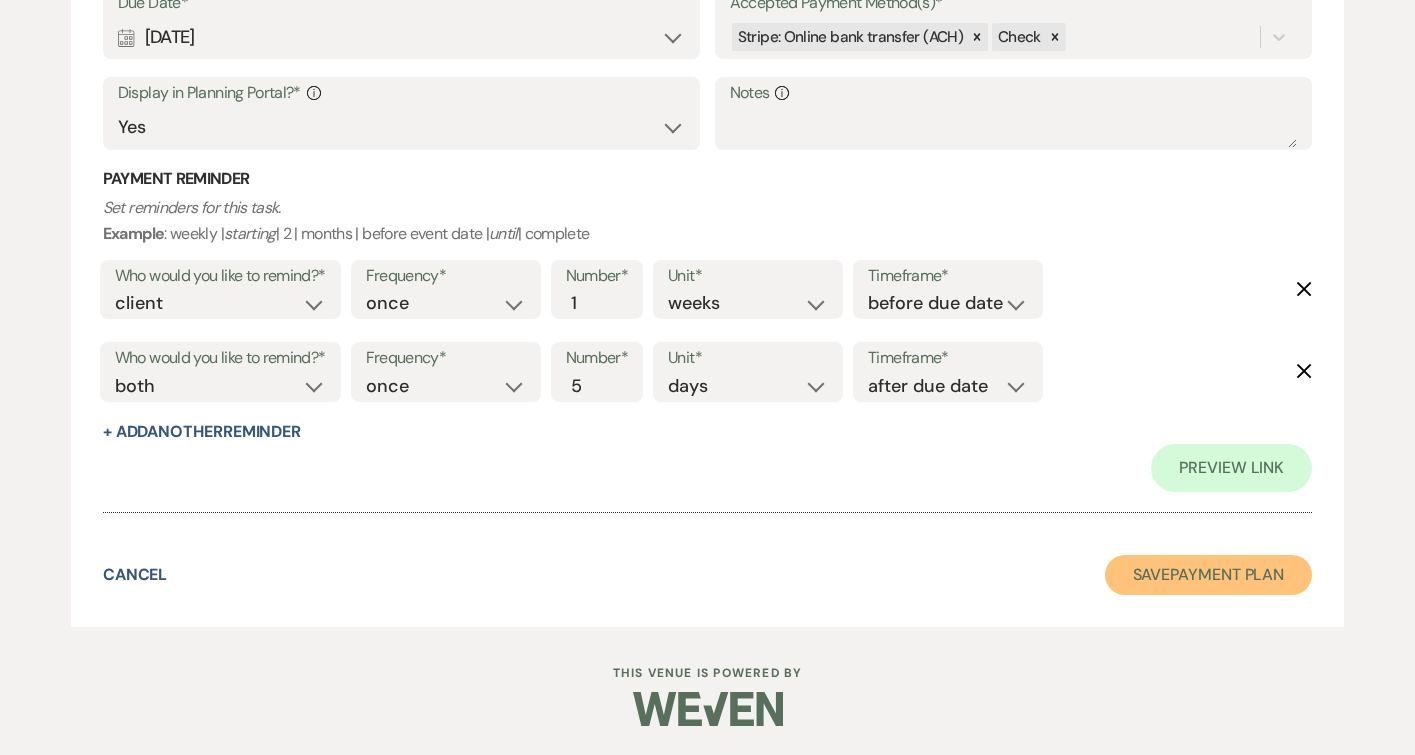 click on "Save  Payment Plan" at bounding box center (1209, 575) 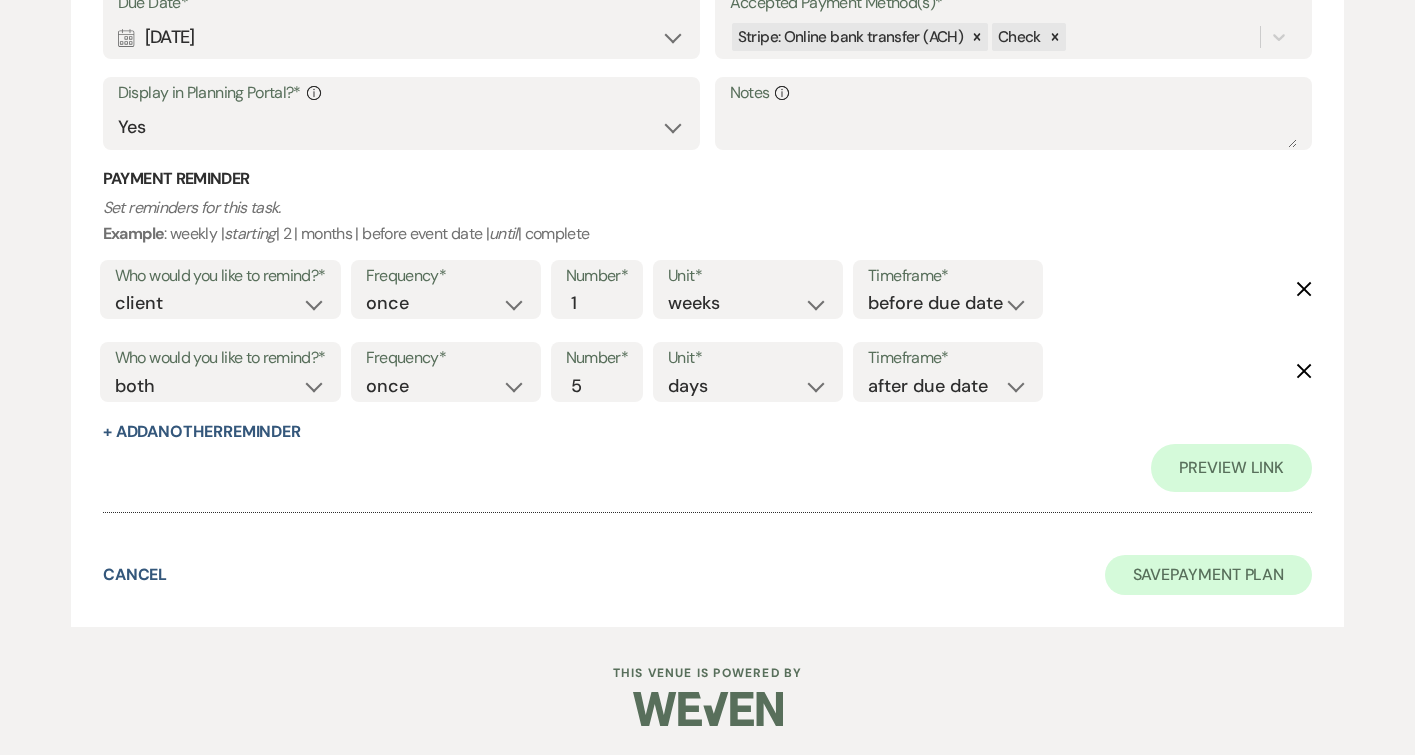select on "6" 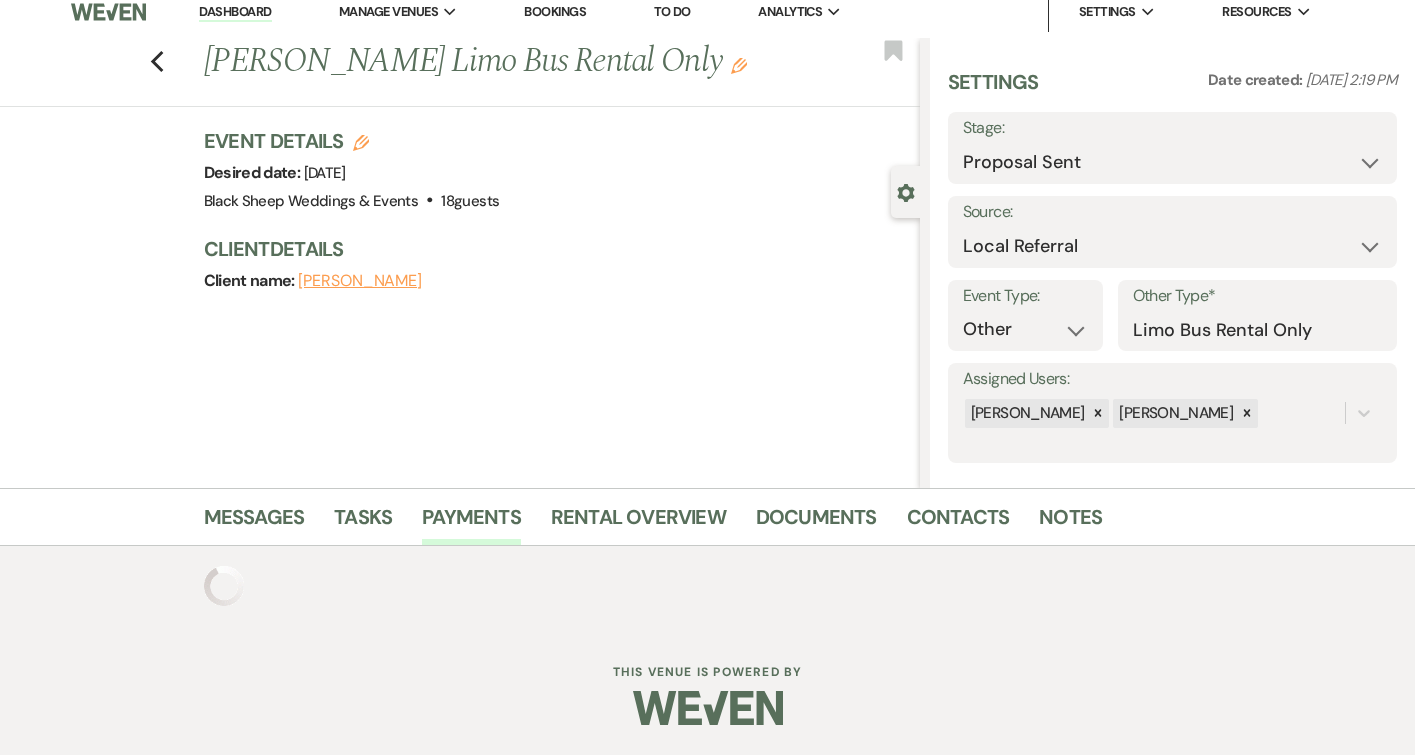 scroll, scrollTop: 589, scrollLeft: 0, axis: vertical 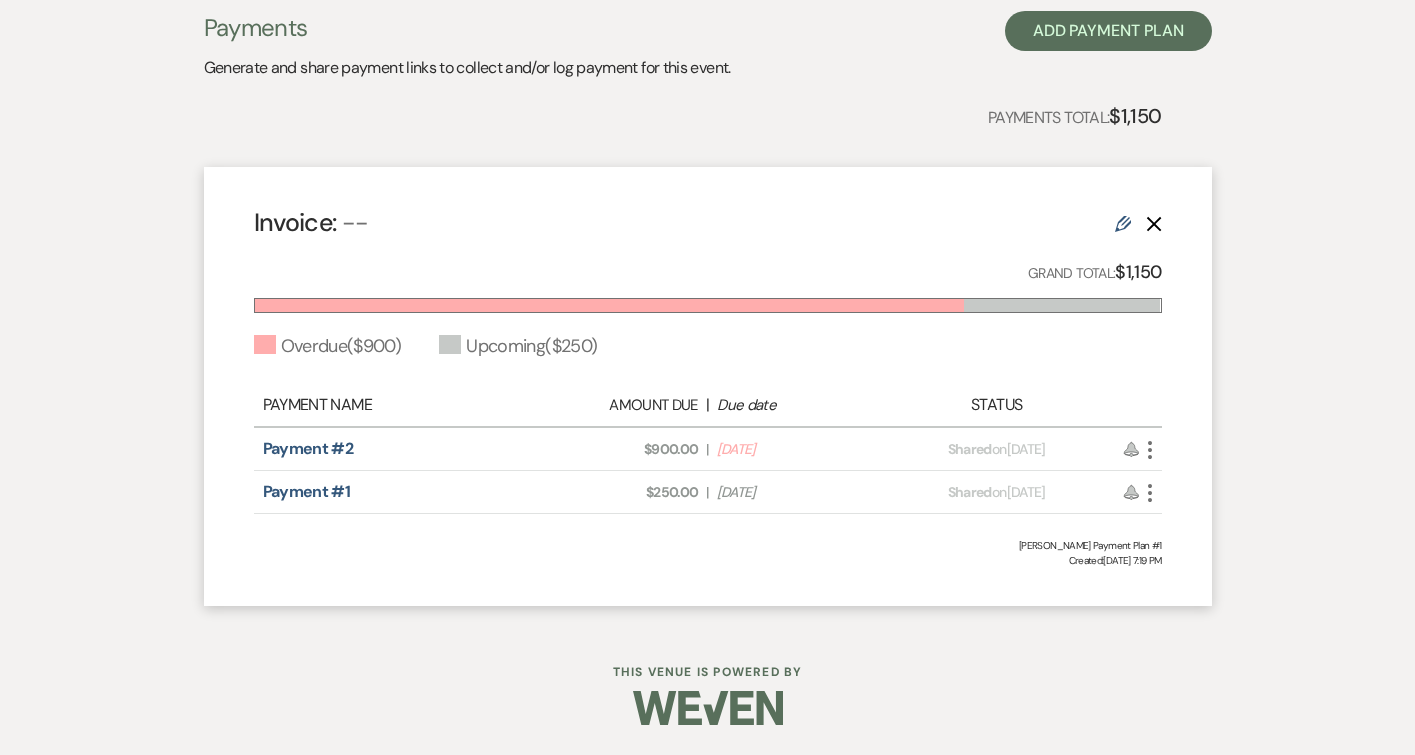 click 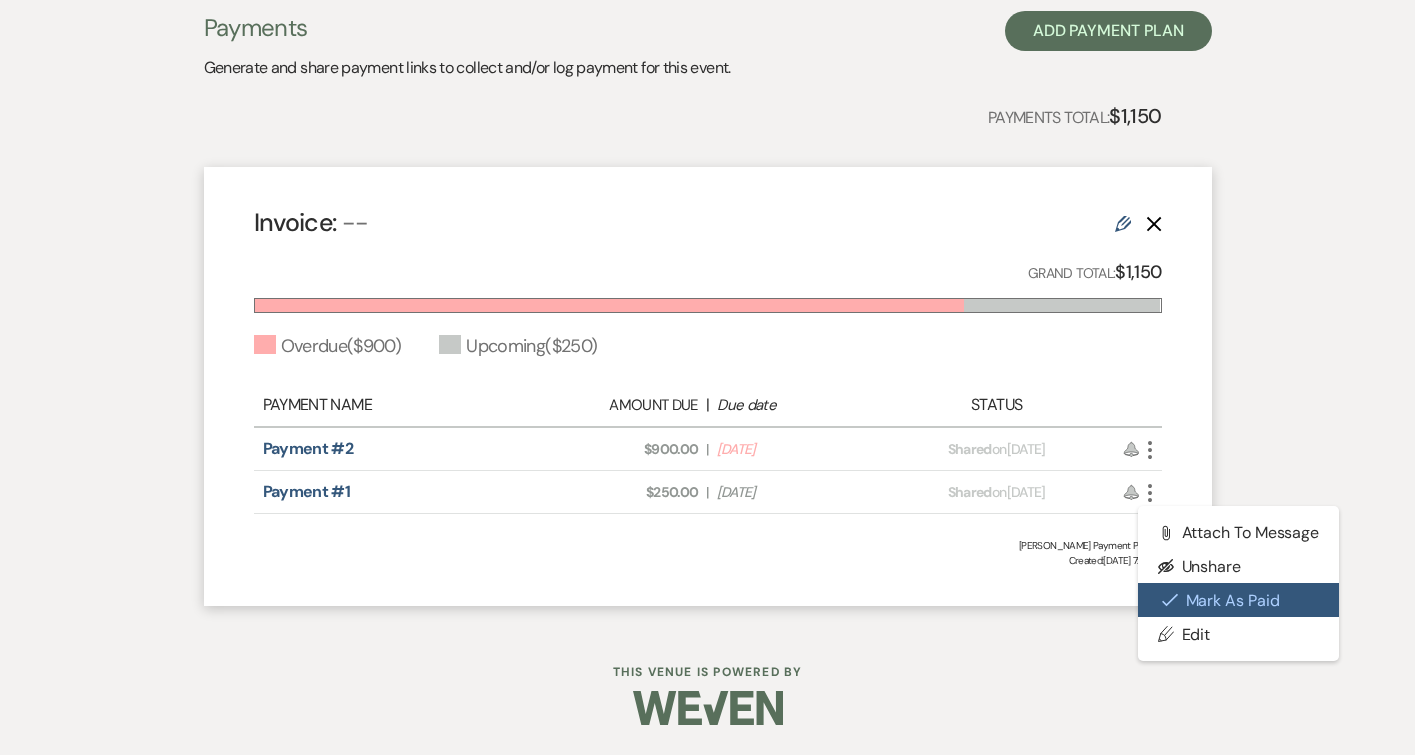 click on "Check [PERSON_NAME] [PERSON_NAME] as Paid" at bounding box center [1239, 600] 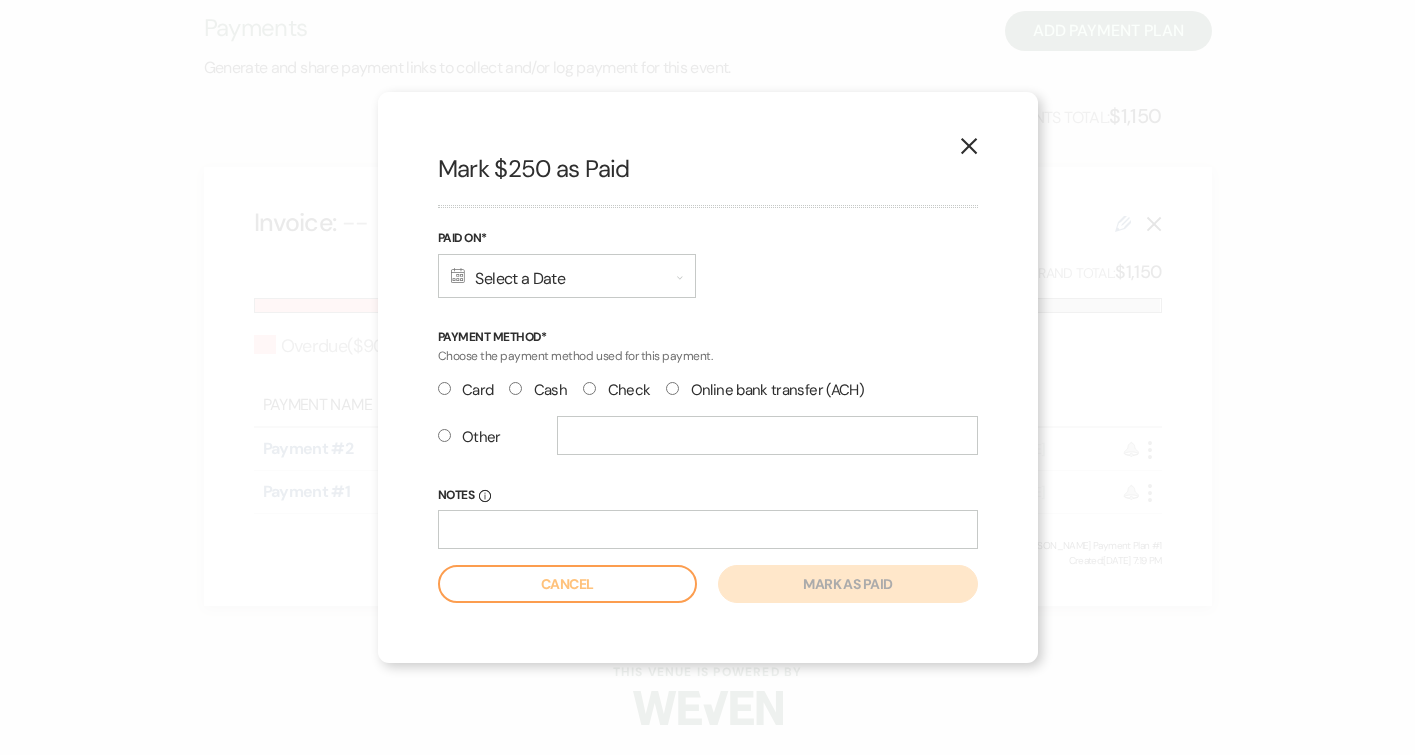 click on "Check" at bounding box center [589, 388] 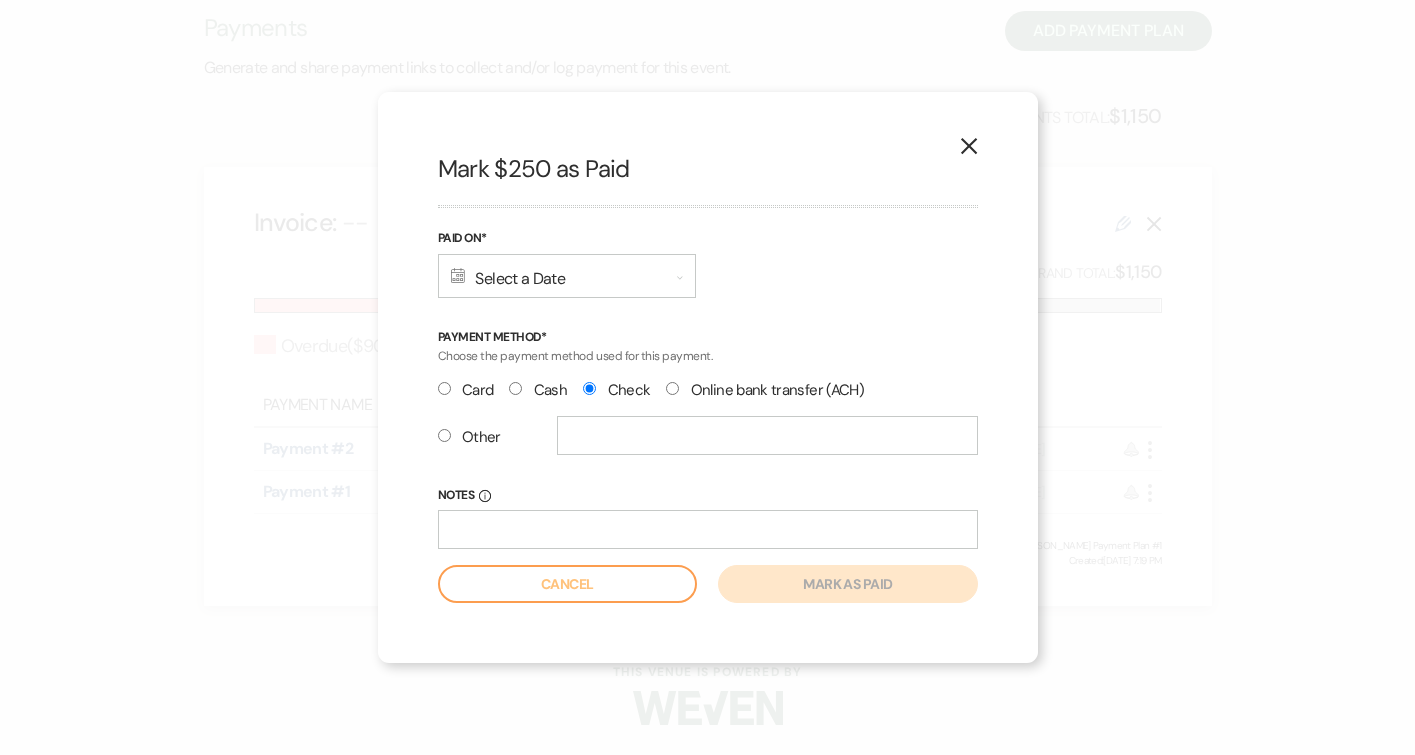 radio on "true" 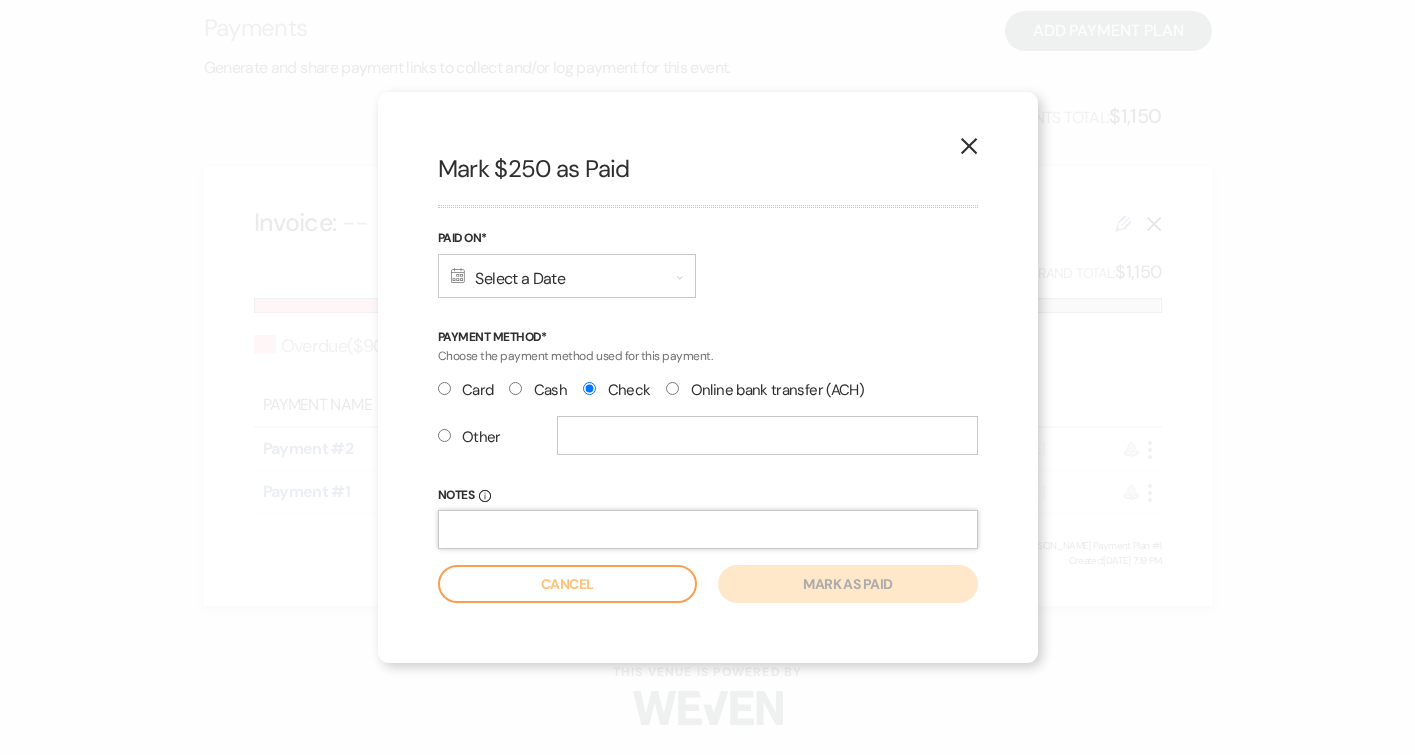click on "Notes Info" at bounding box center (708, 529) 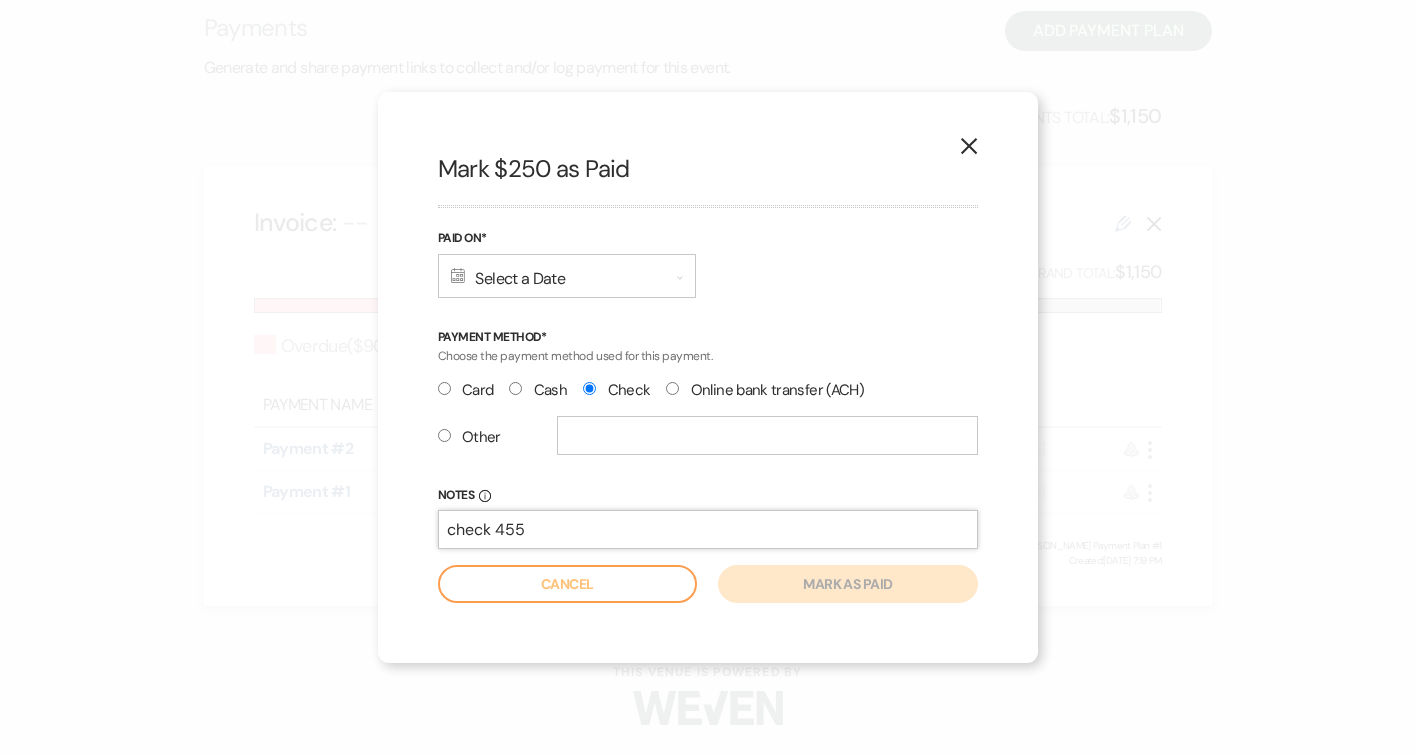 type on "check 455" 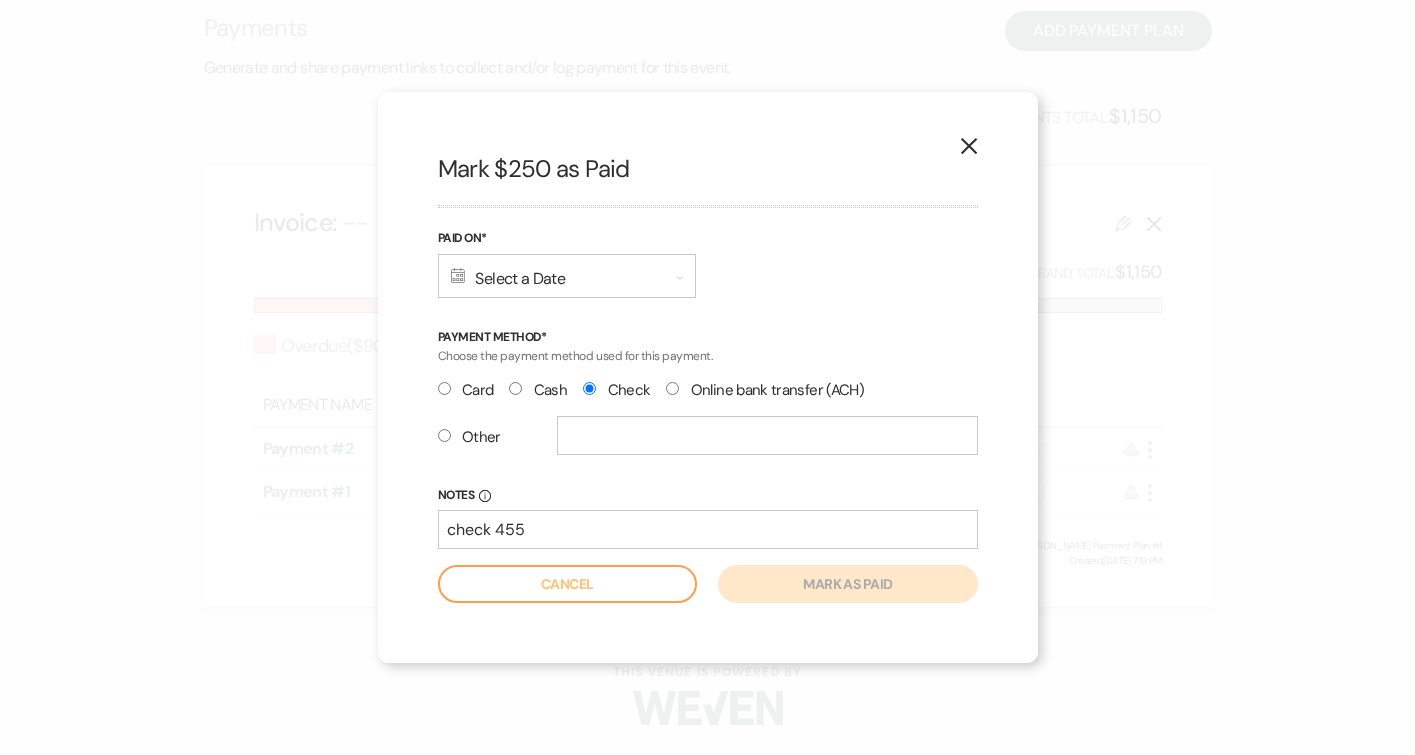 click on "Calendar Select a Date Expand" at bounding box center (567, 276) 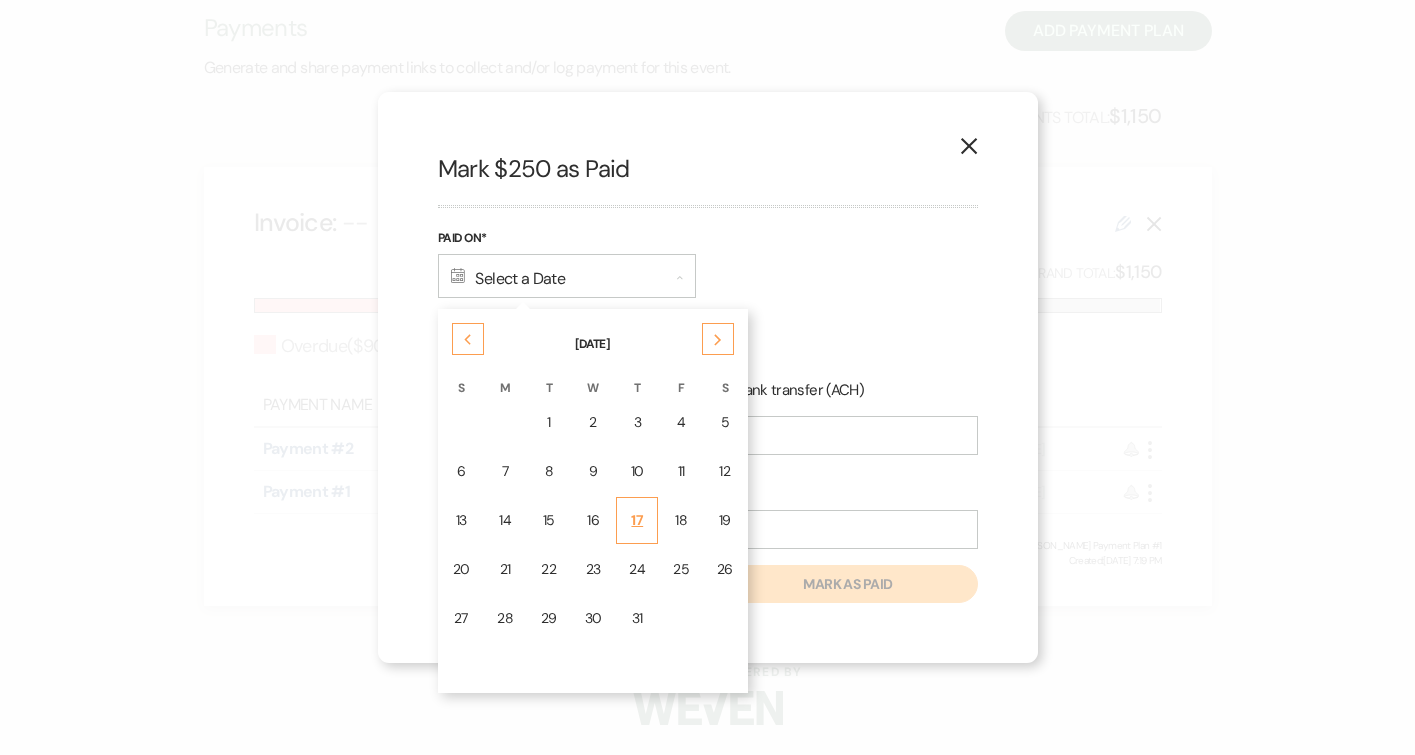 click on "17" at bounding box center (637, 520) 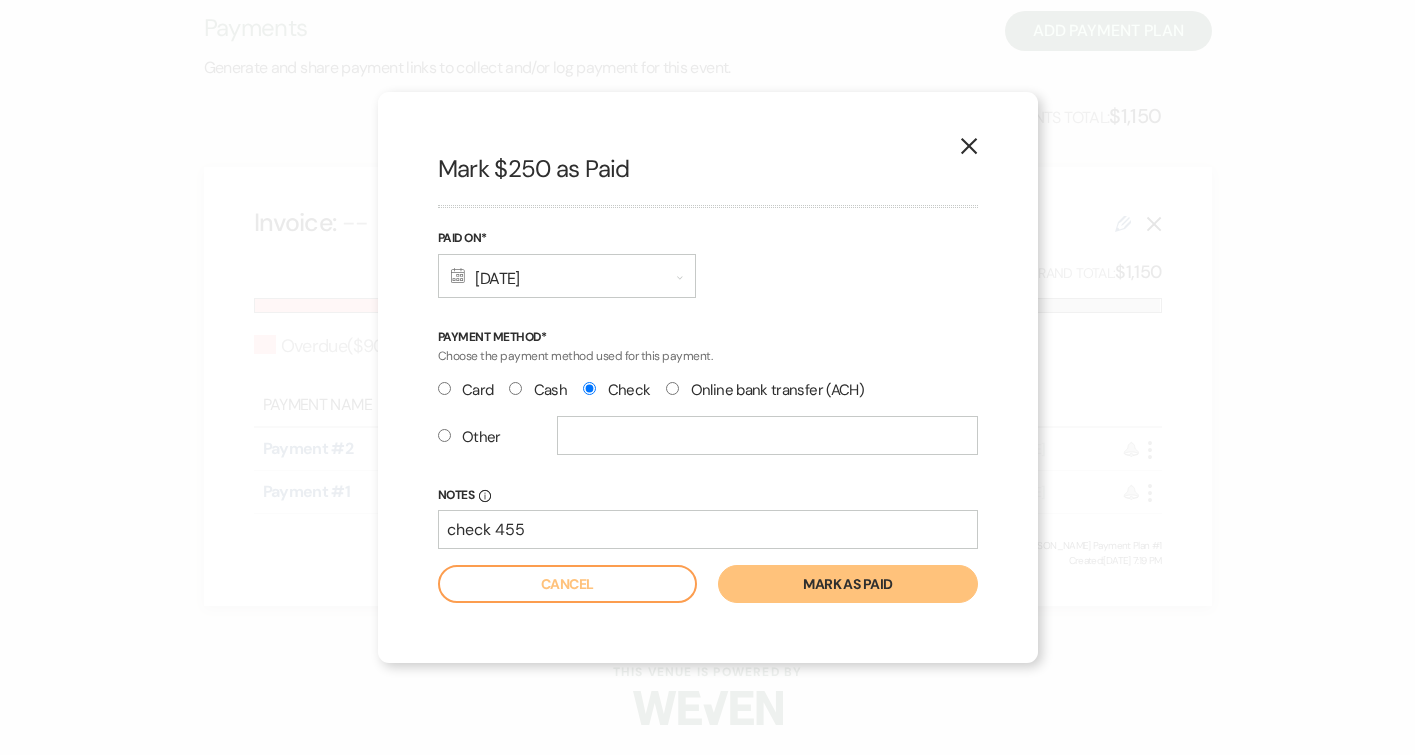 click on "Mark as paid" at bounding box center (847, 584) 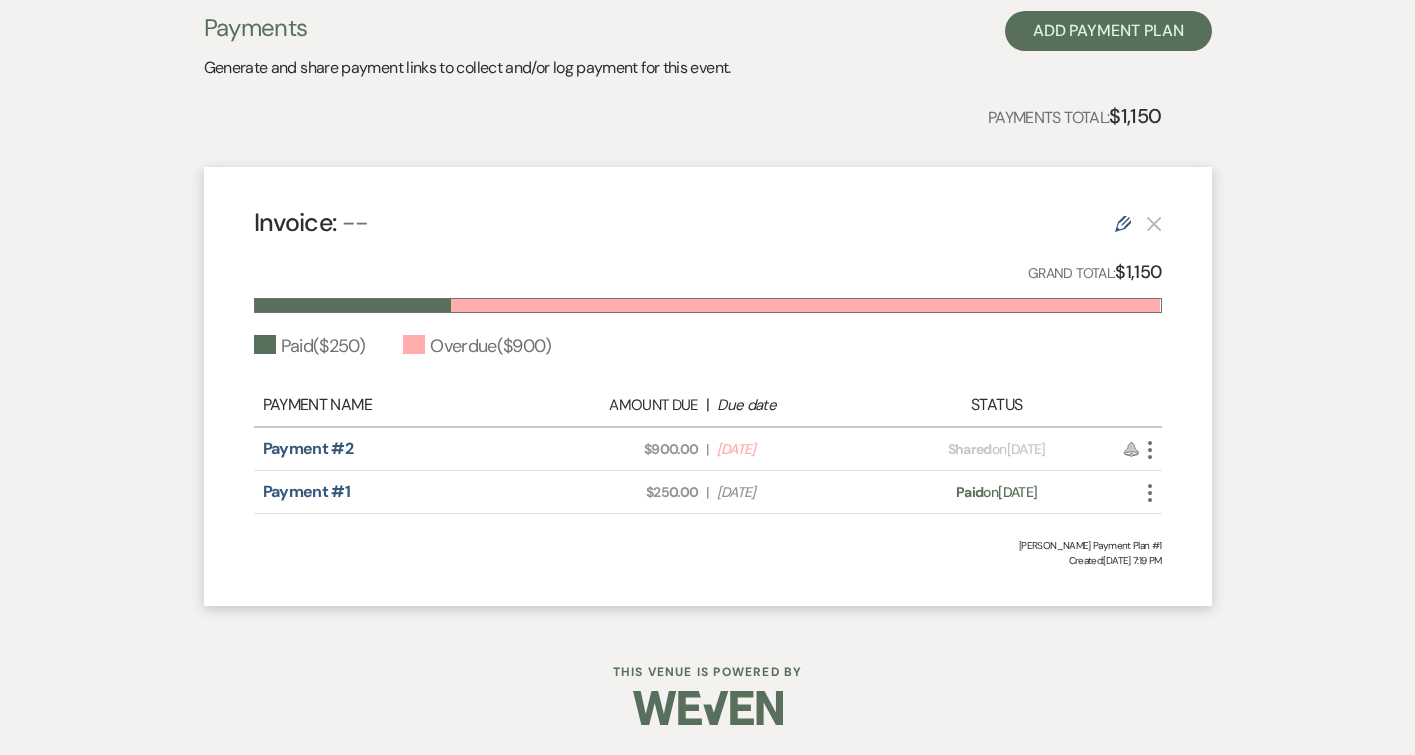 click on "More" 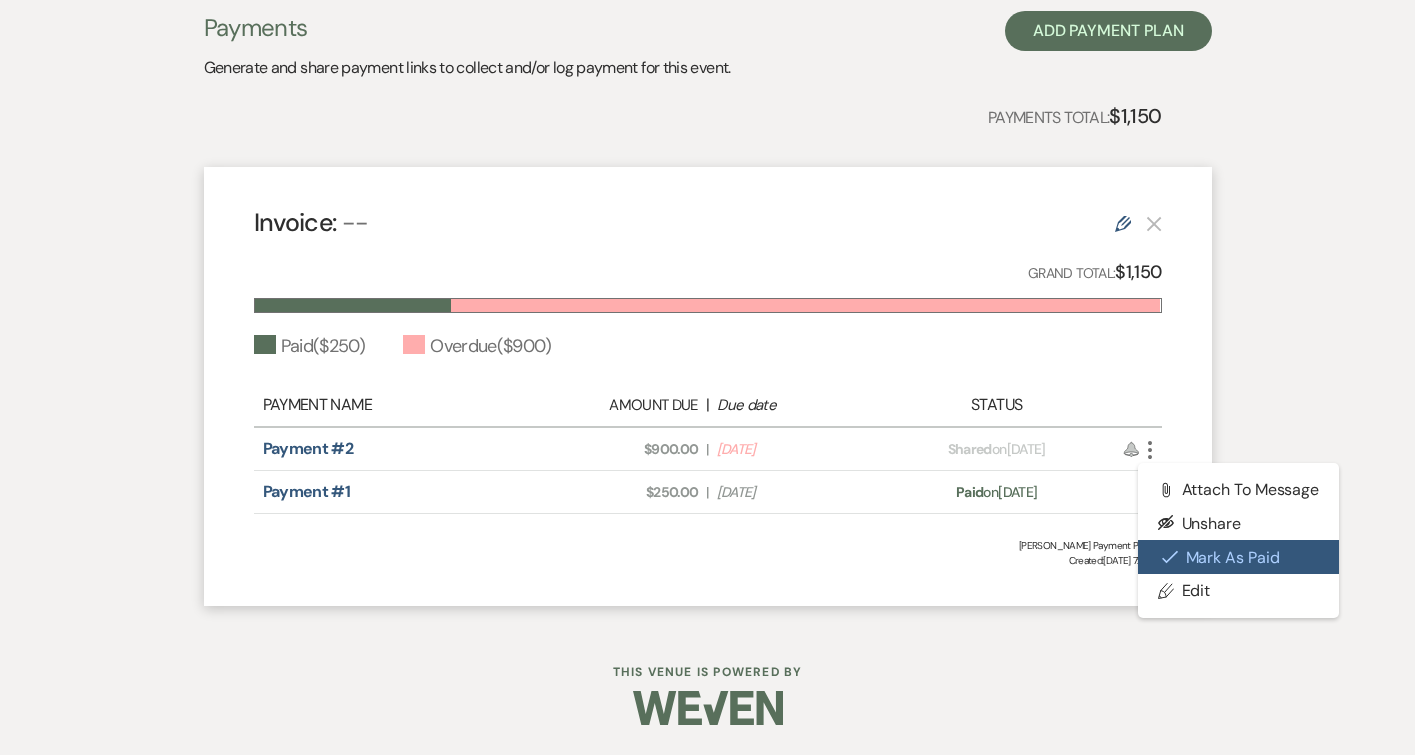 click on "Check [PERSON_NAME] [PERSON_NAME] as Paid" at bounding box center [1239, 557] 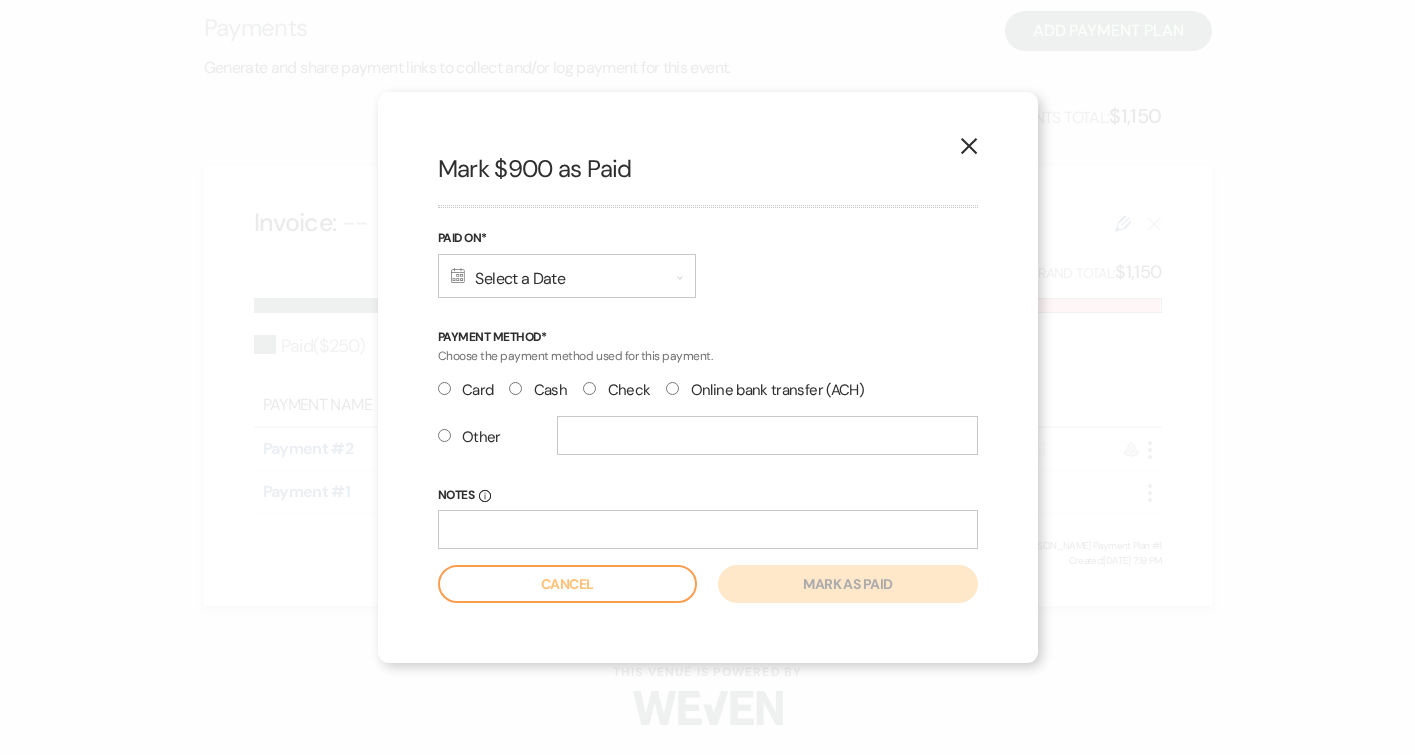 click on "Calendar Select a Date Expand" at bounding box center [567, 276] 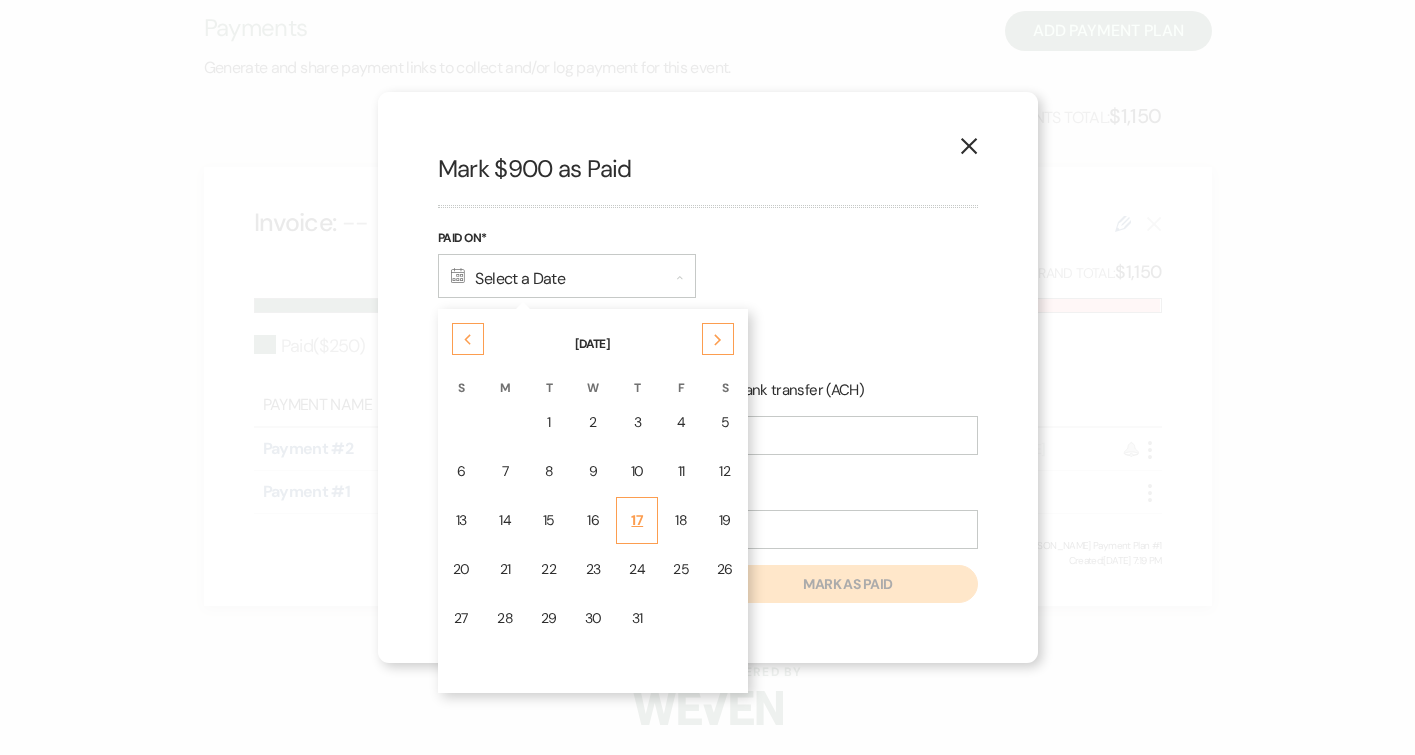 click on "17" at bounding box center (637, 520) 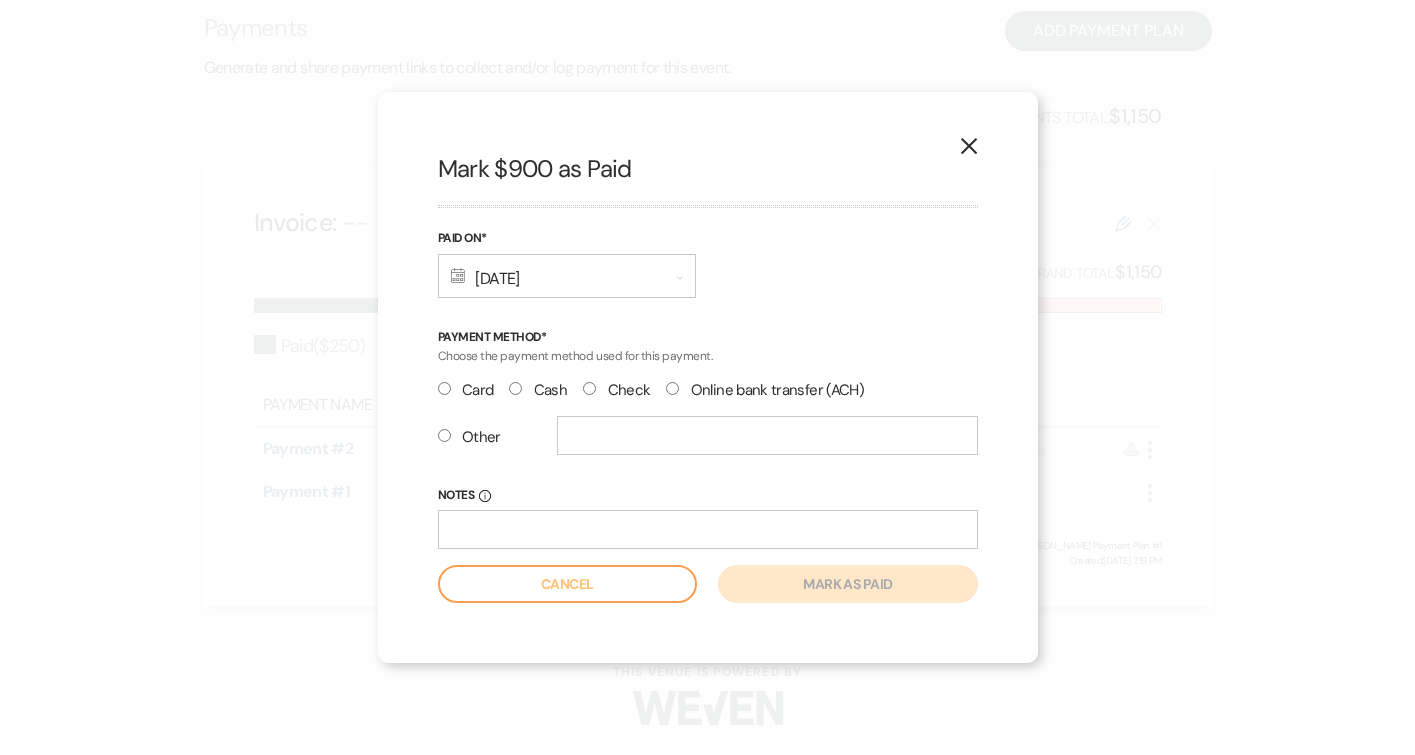 click on "Check" at bounding box center (589, 388) 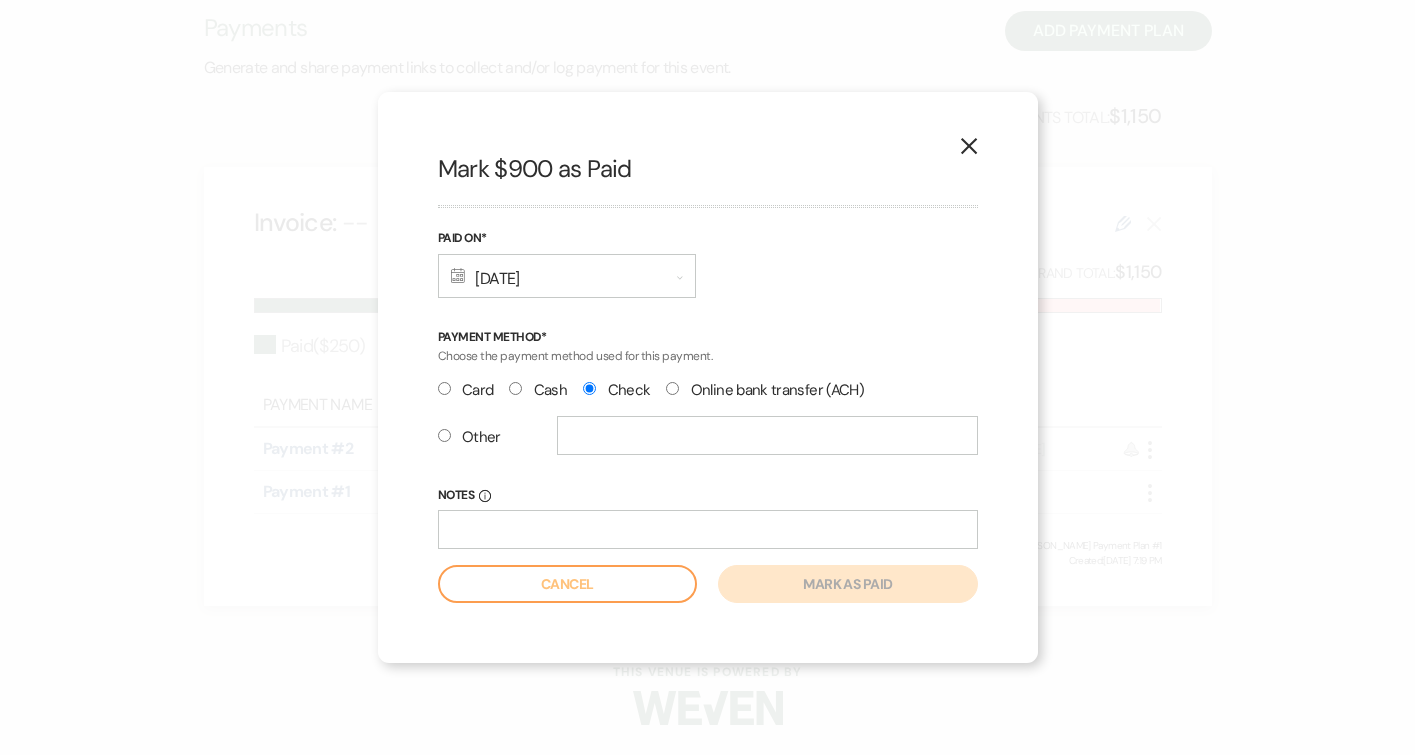 radio on "true" 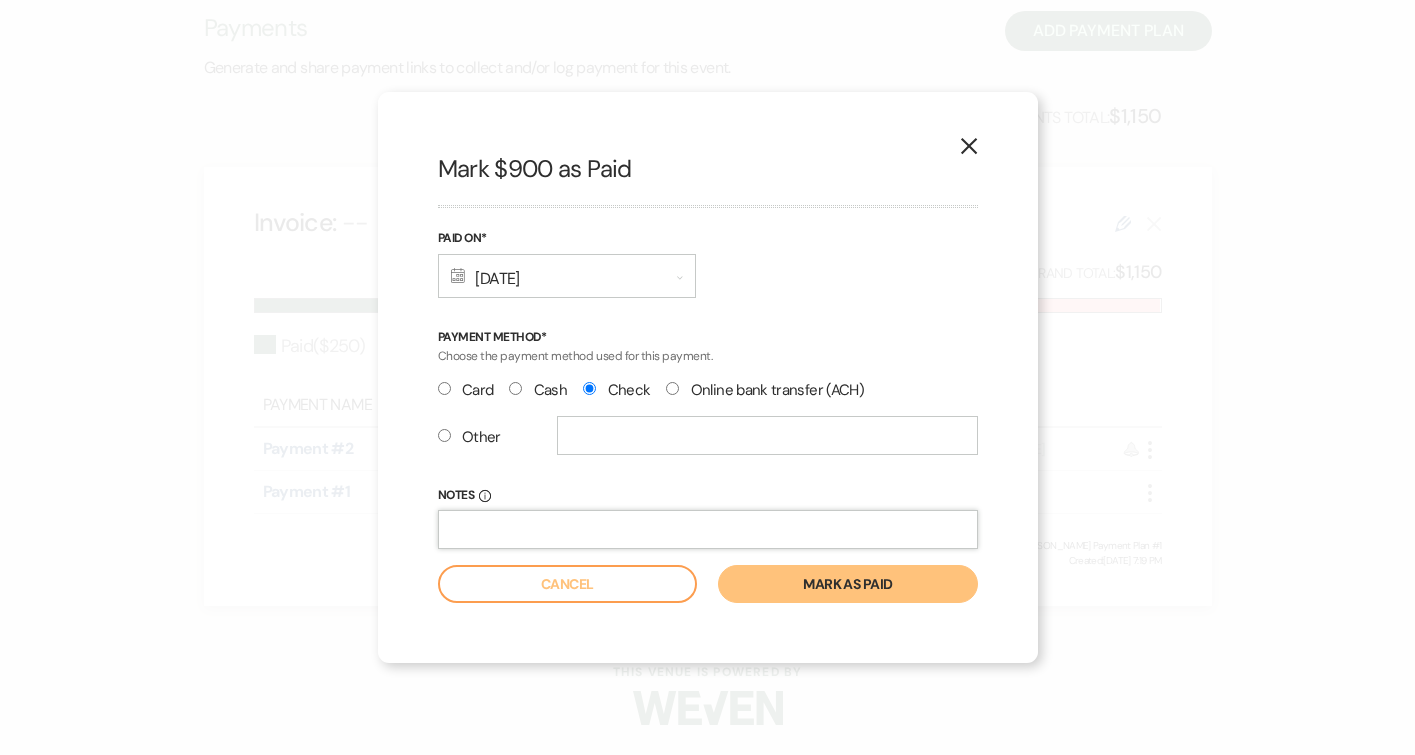 click on "Notes Info" at bounding box center [708, 529] 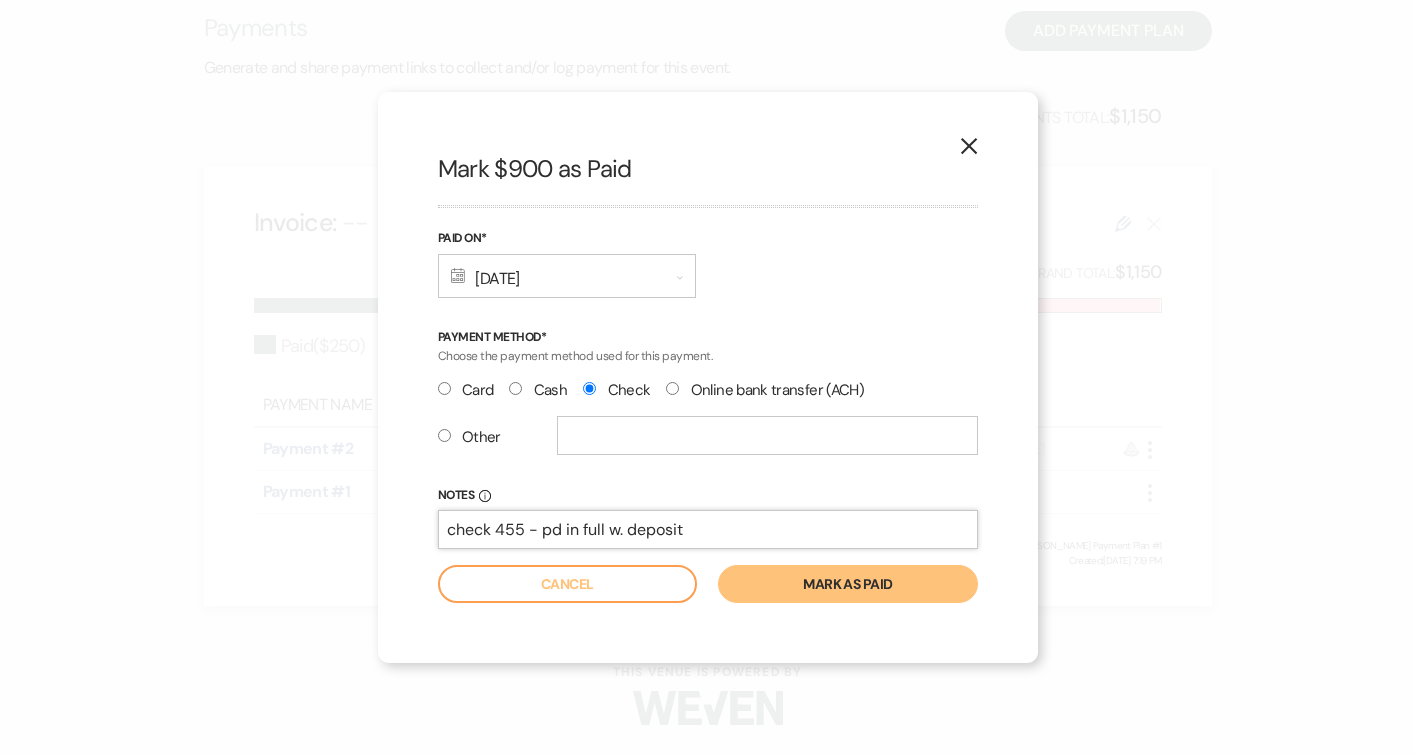 type on "check 455 - pd in full w. deposit" 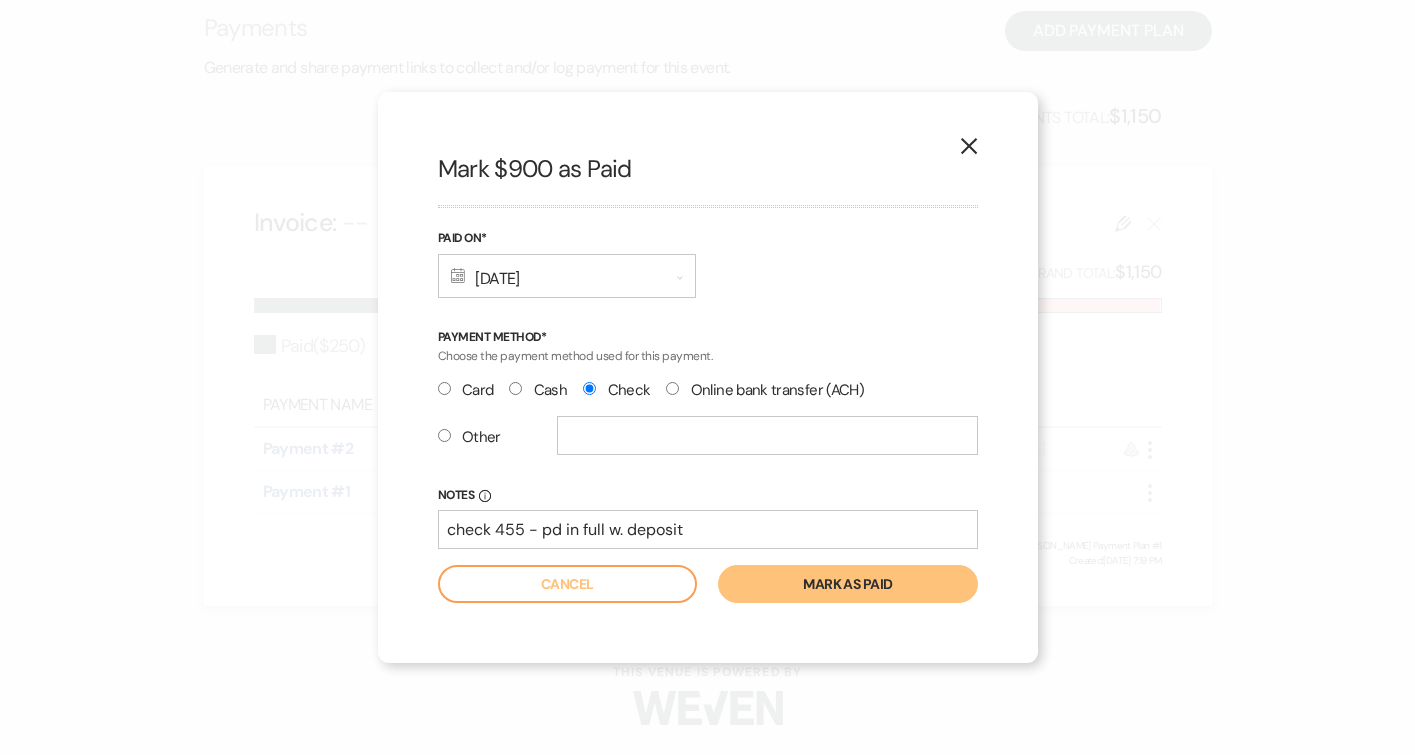 click on "Mark as paid" at bounding box center (847, 584) 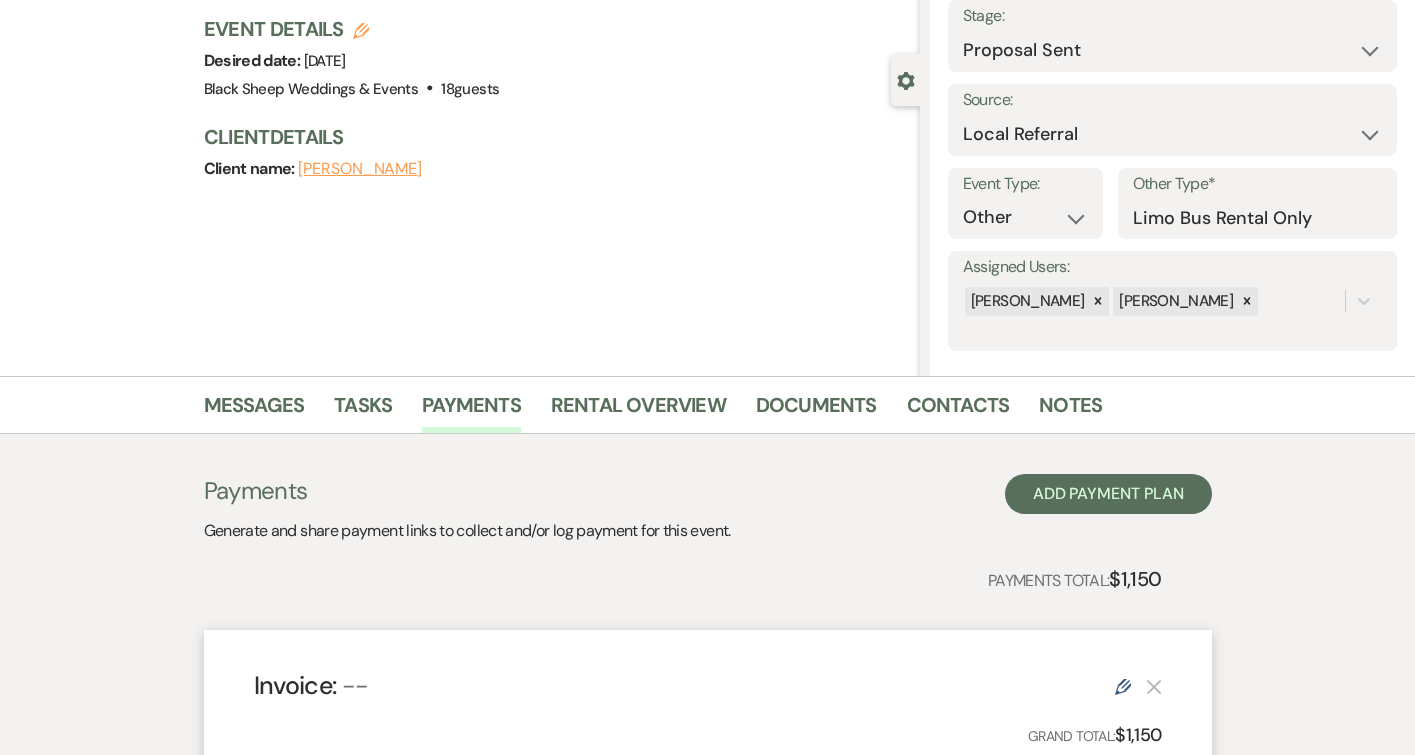 scroll, scrollTop: 0, scrollLeft: 0, axis: both 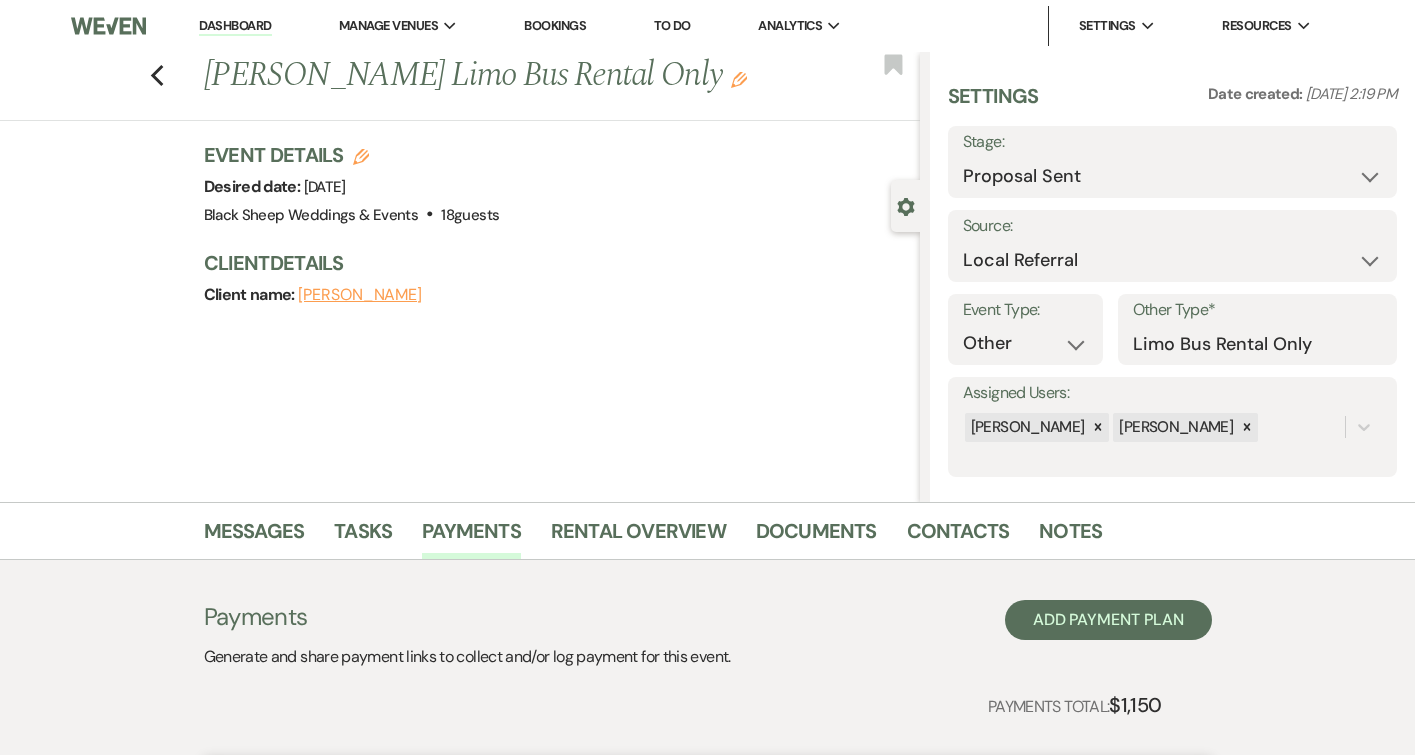 click on "Dashboard" at bounding box center [235, 26] 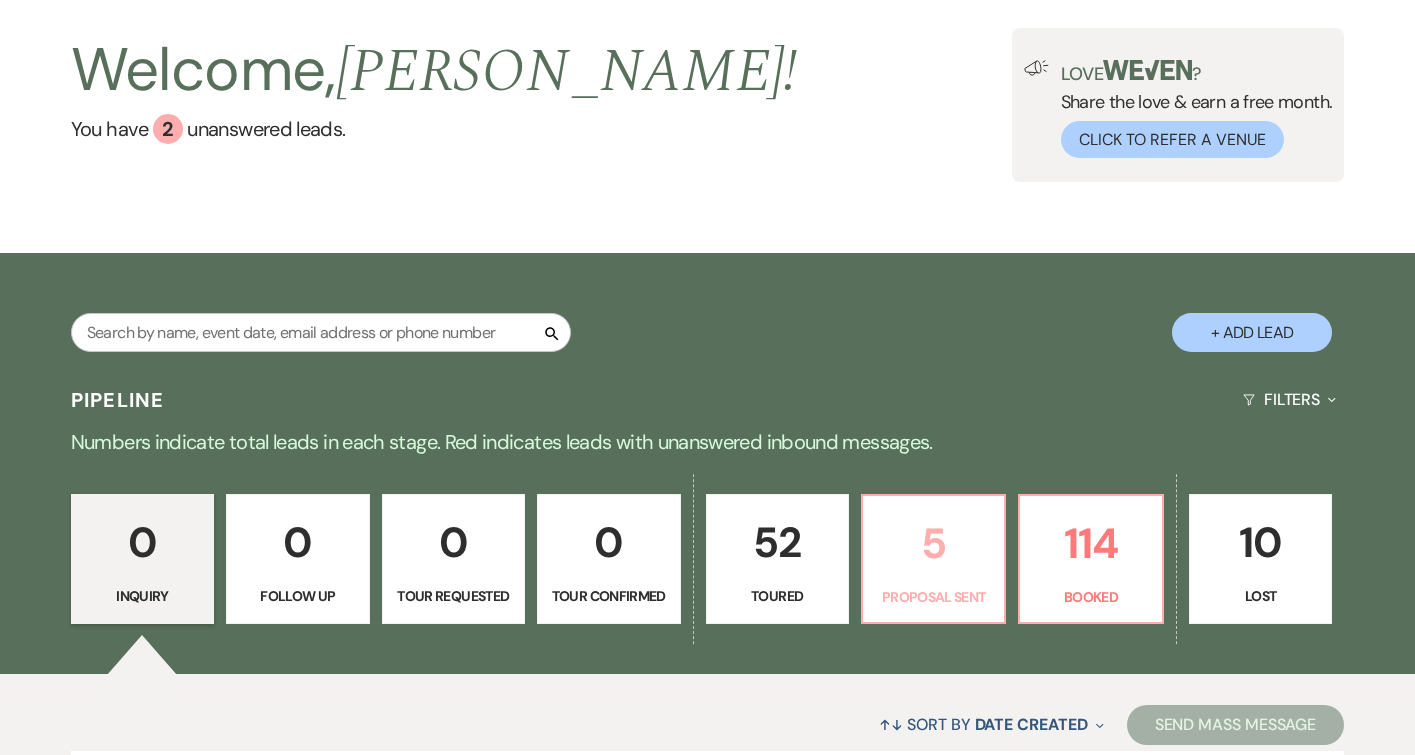 scroll, scrollTop: 310, scrollLeft: 0, axis: vertical 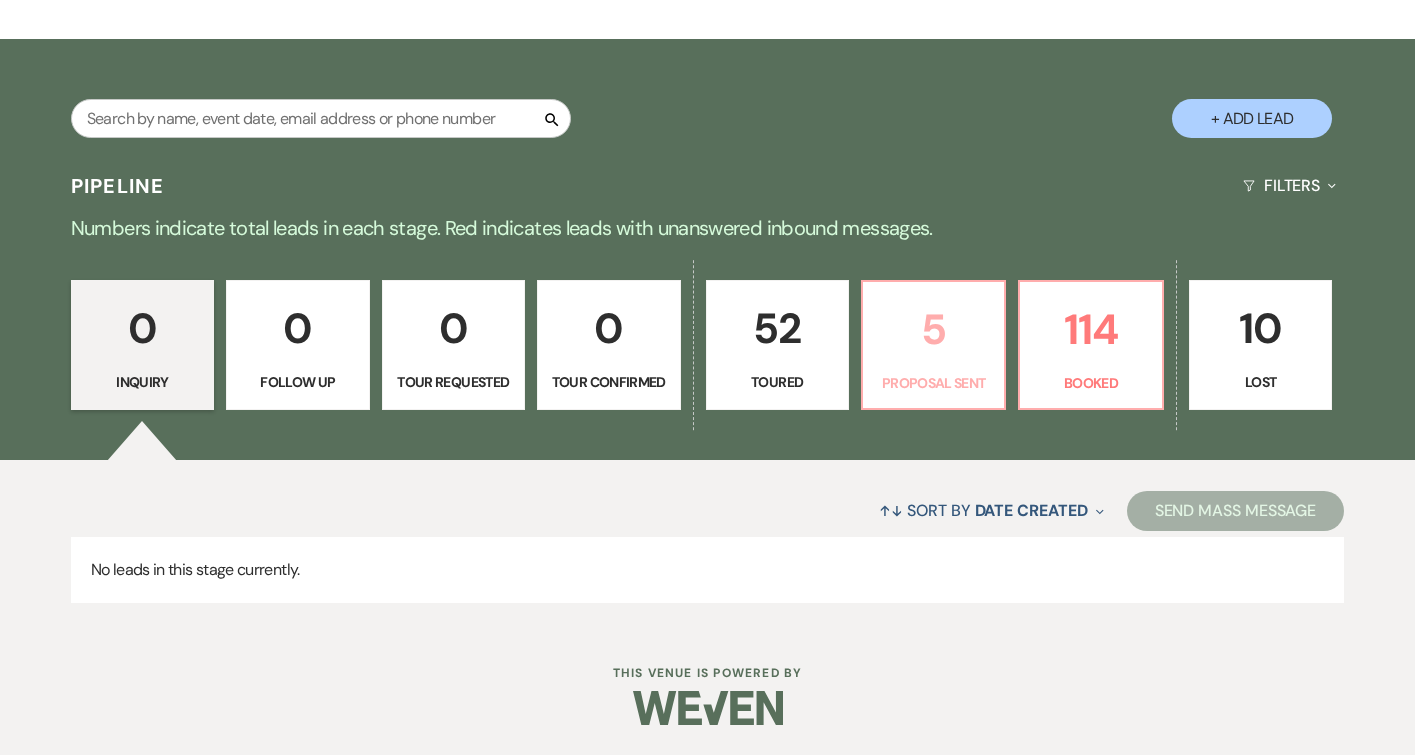 click on "5" at bounding box center (933, 329) 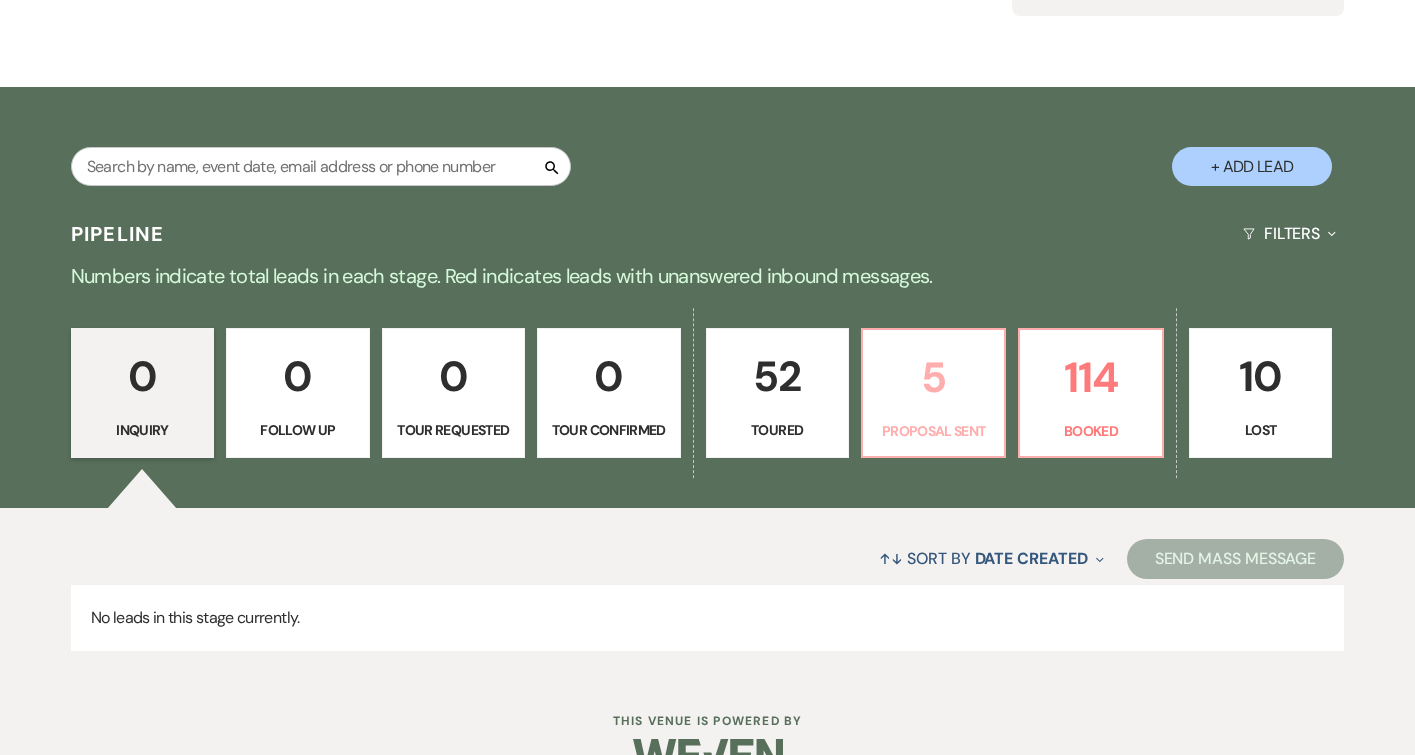 select on "6" 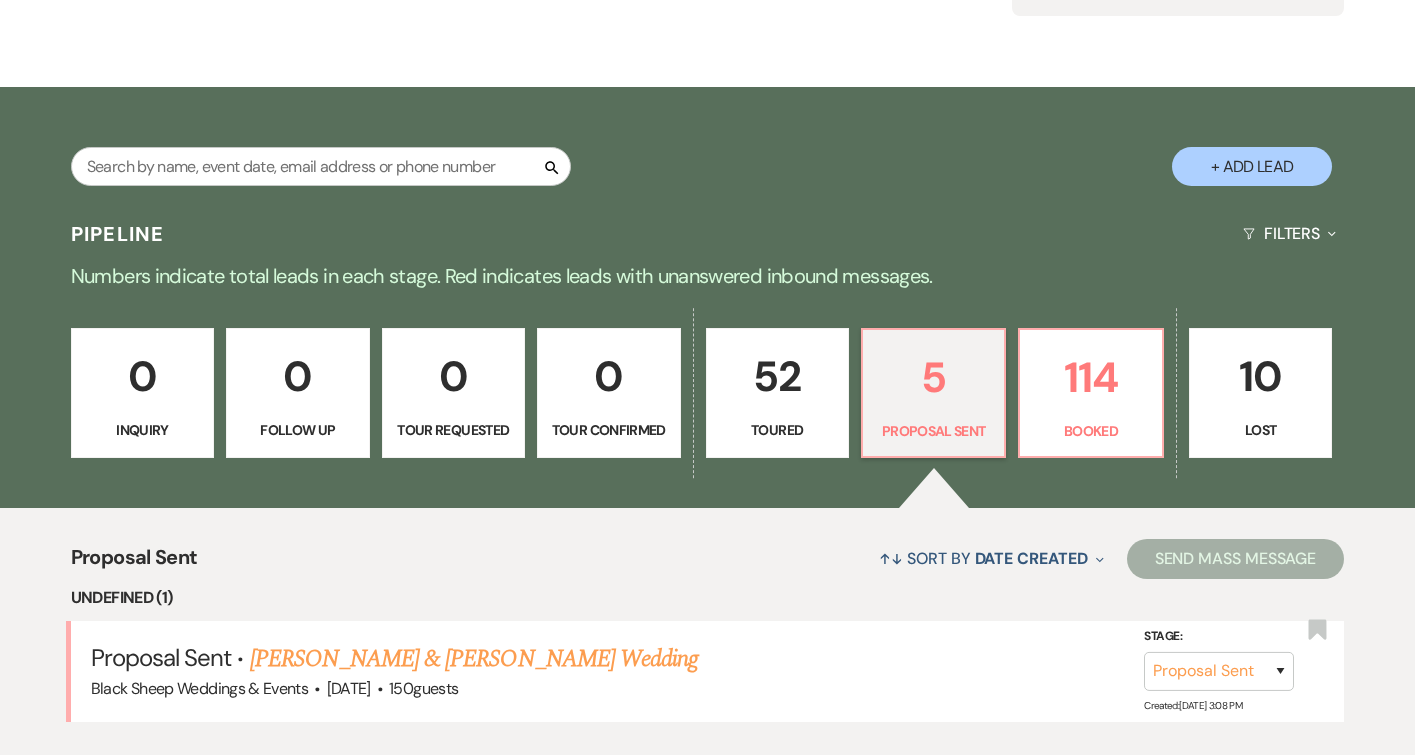 scroll, scrollTop: 310, scrollLeft: 0, axis: vertical 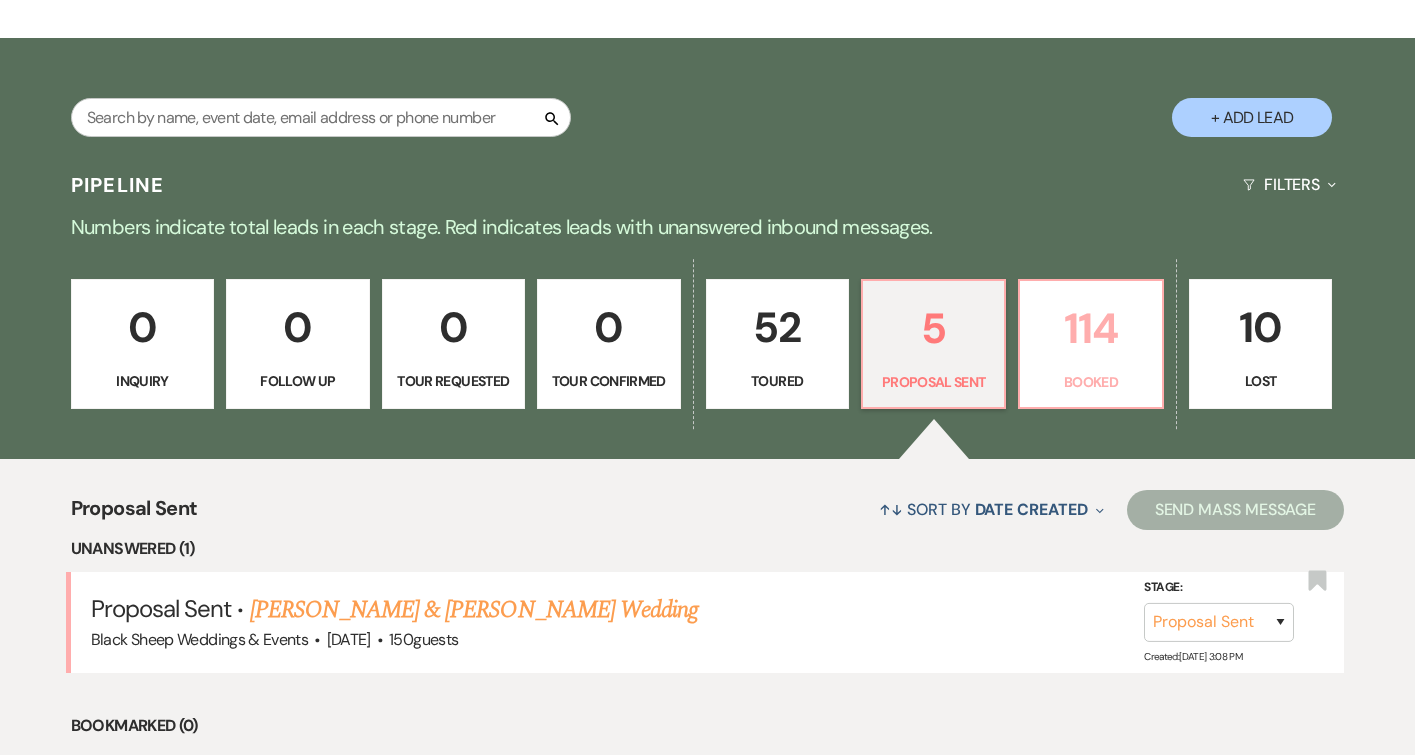 click on "114" at bounding box center (1090, 328) 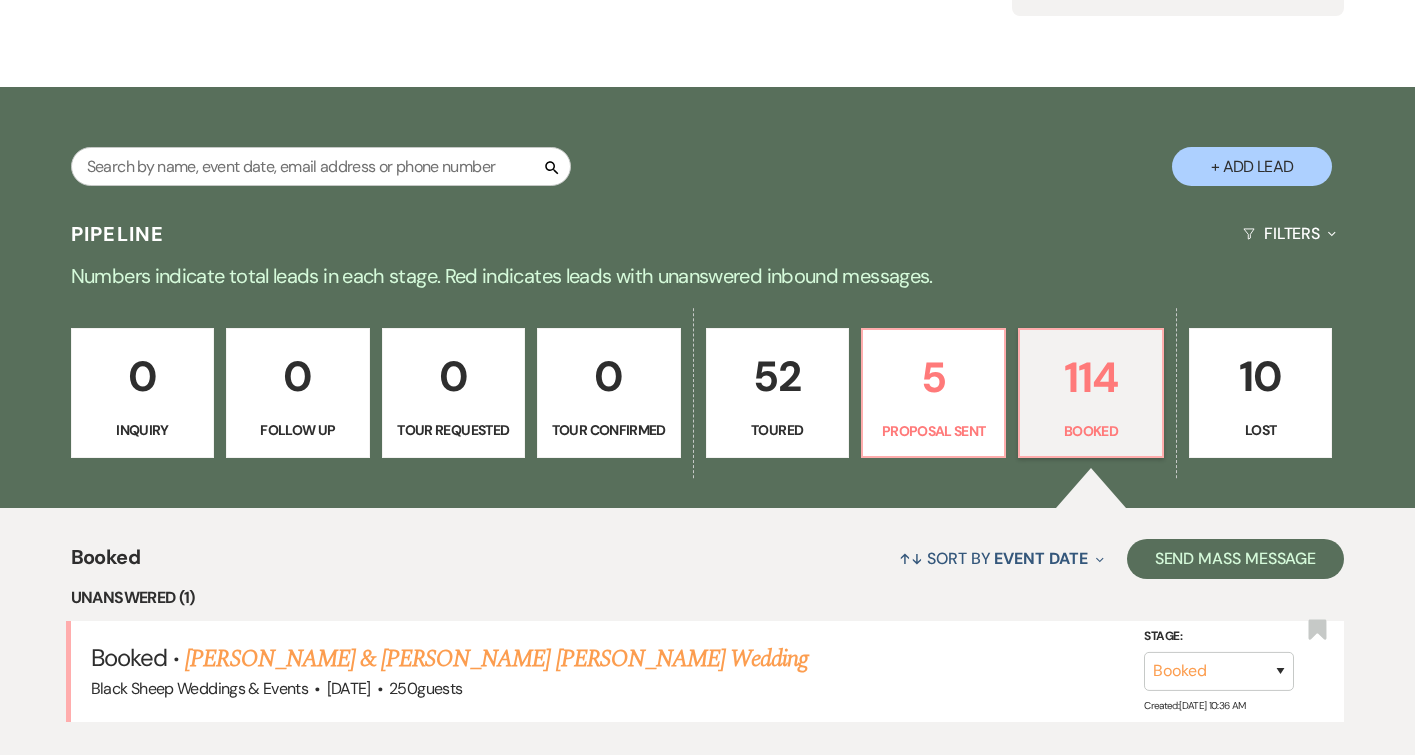 scroll, scrollTop: 310, scrollLeft: 0, axis: vertical 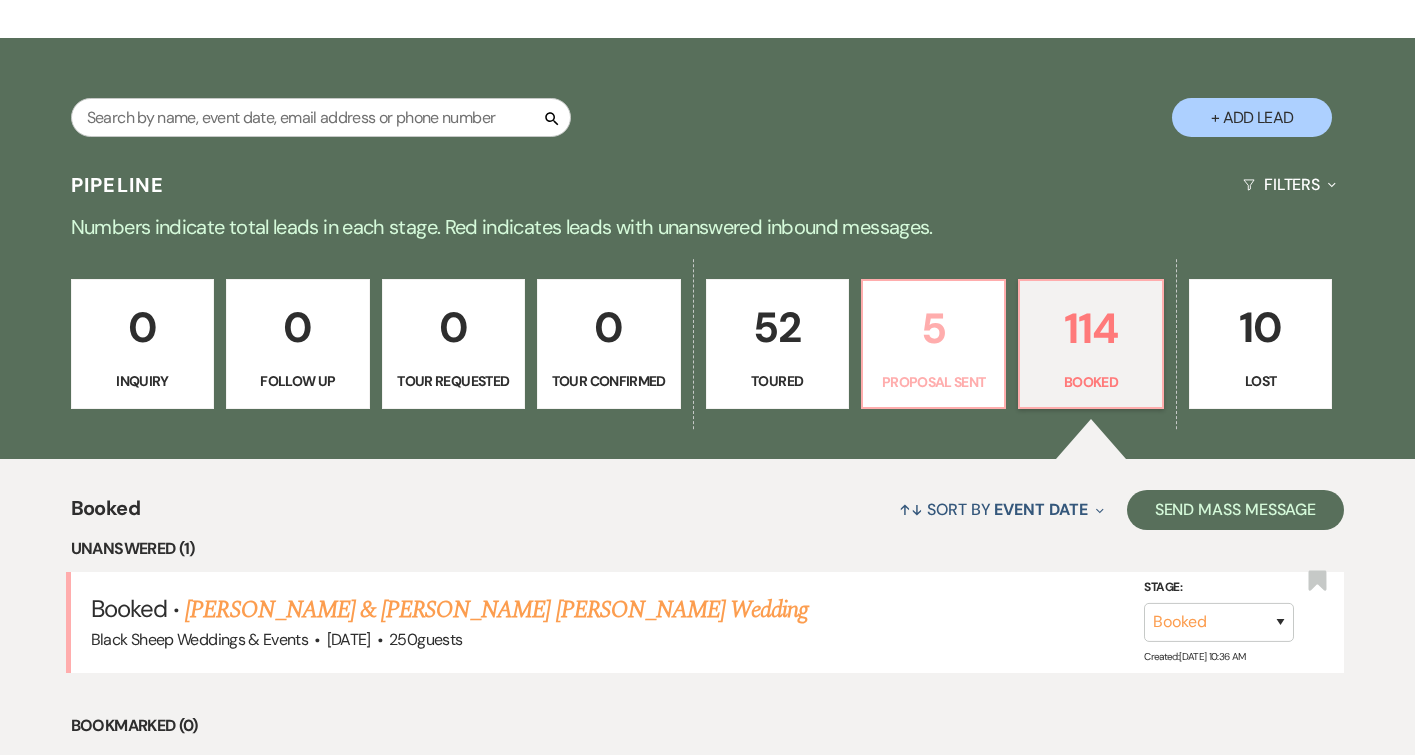 click on "5" at bounding box center [933, 328] 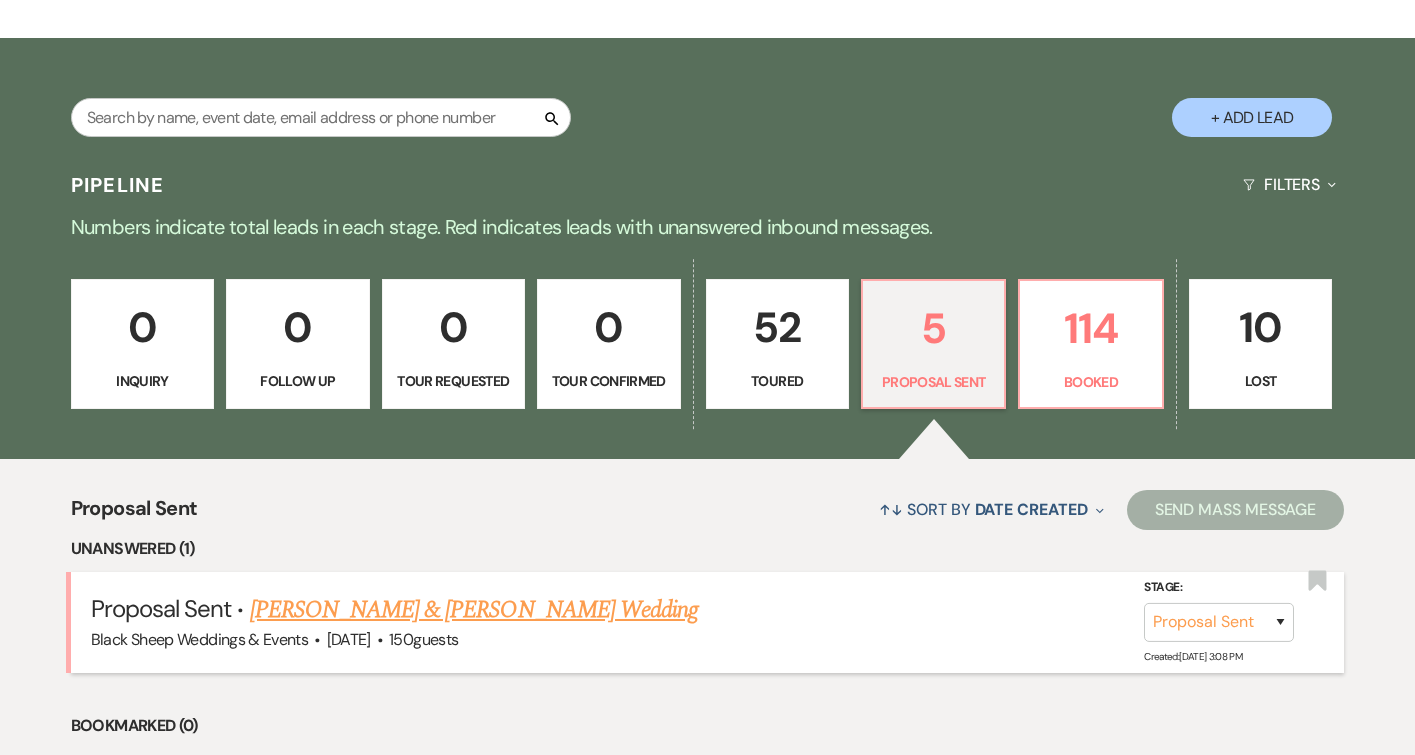 click on "[PERSON_NAME] & [PERSON_NAME] Wedding" at bounding box center [474, 610] 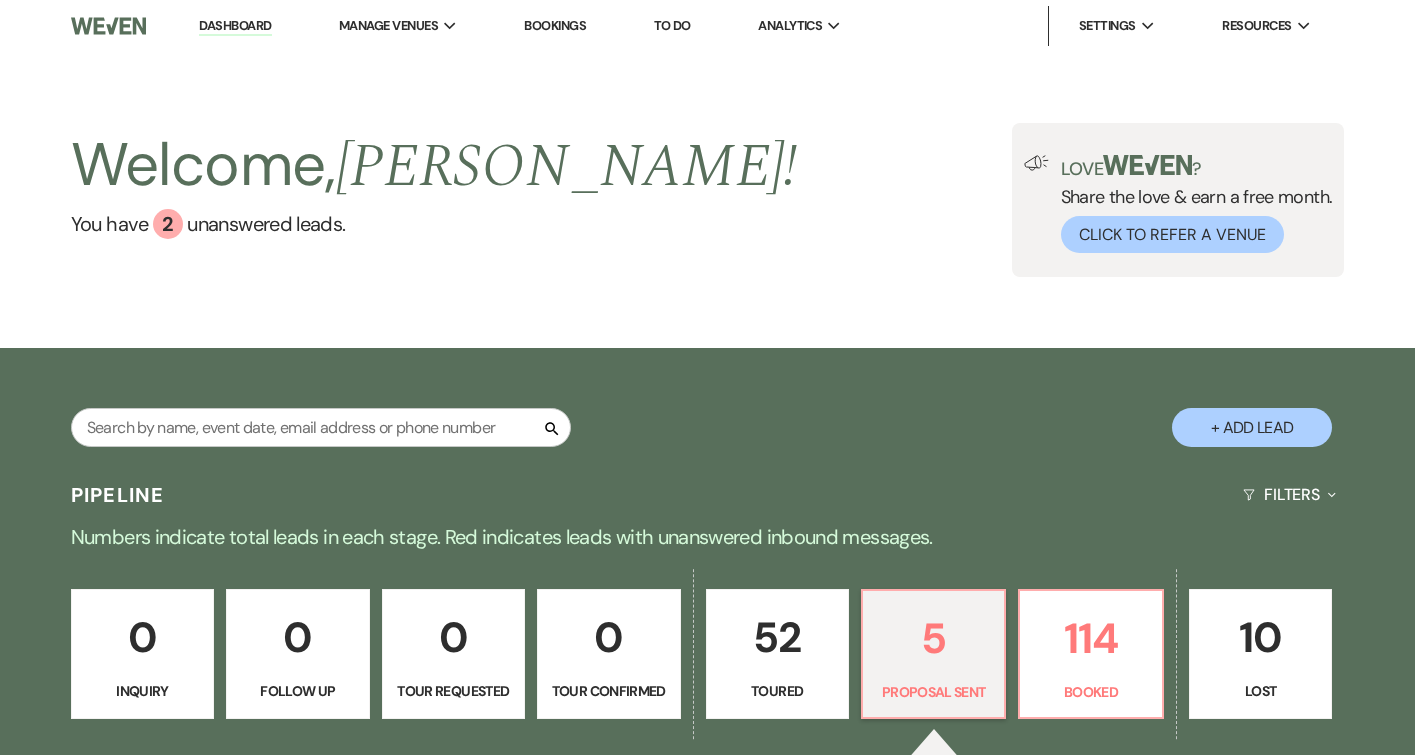 select on "6" 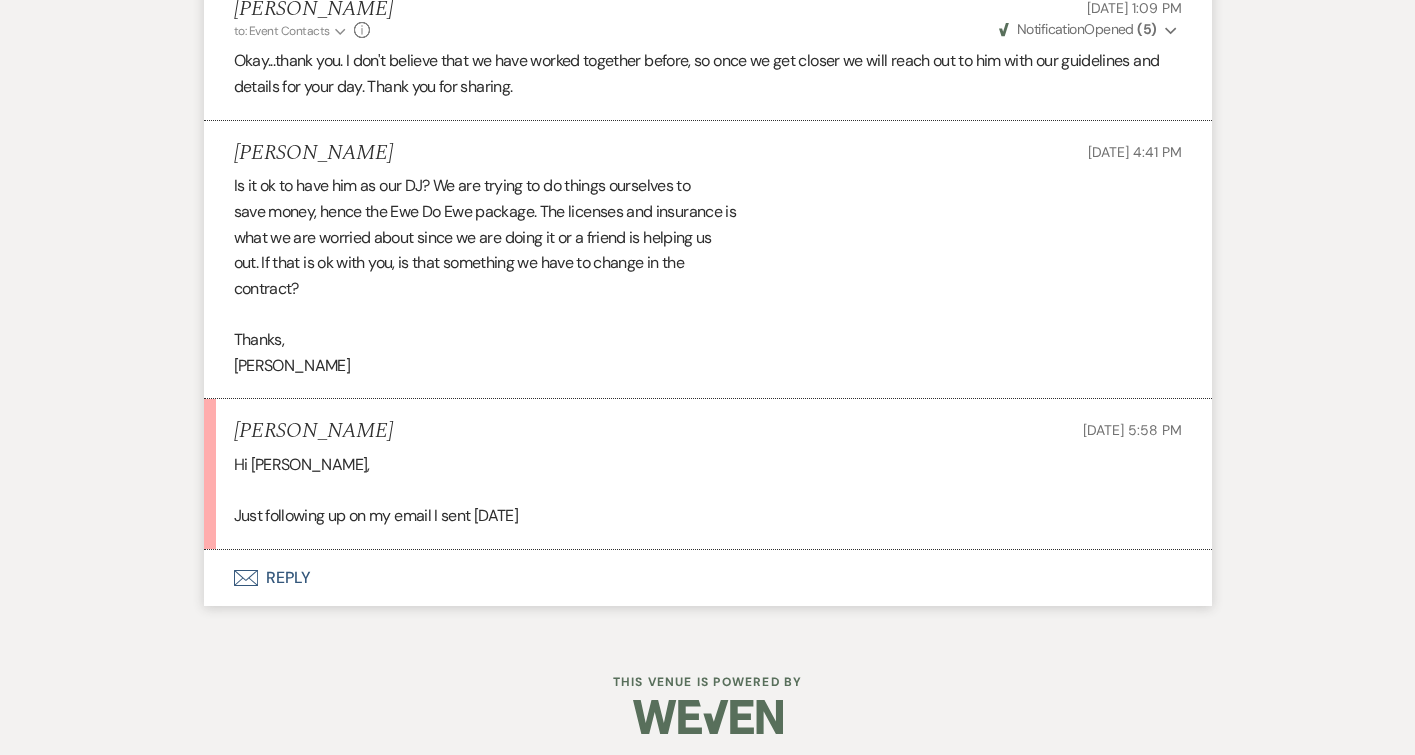 scroll, scrollTop: 4234, scrollLeft: 0, axis: vertical 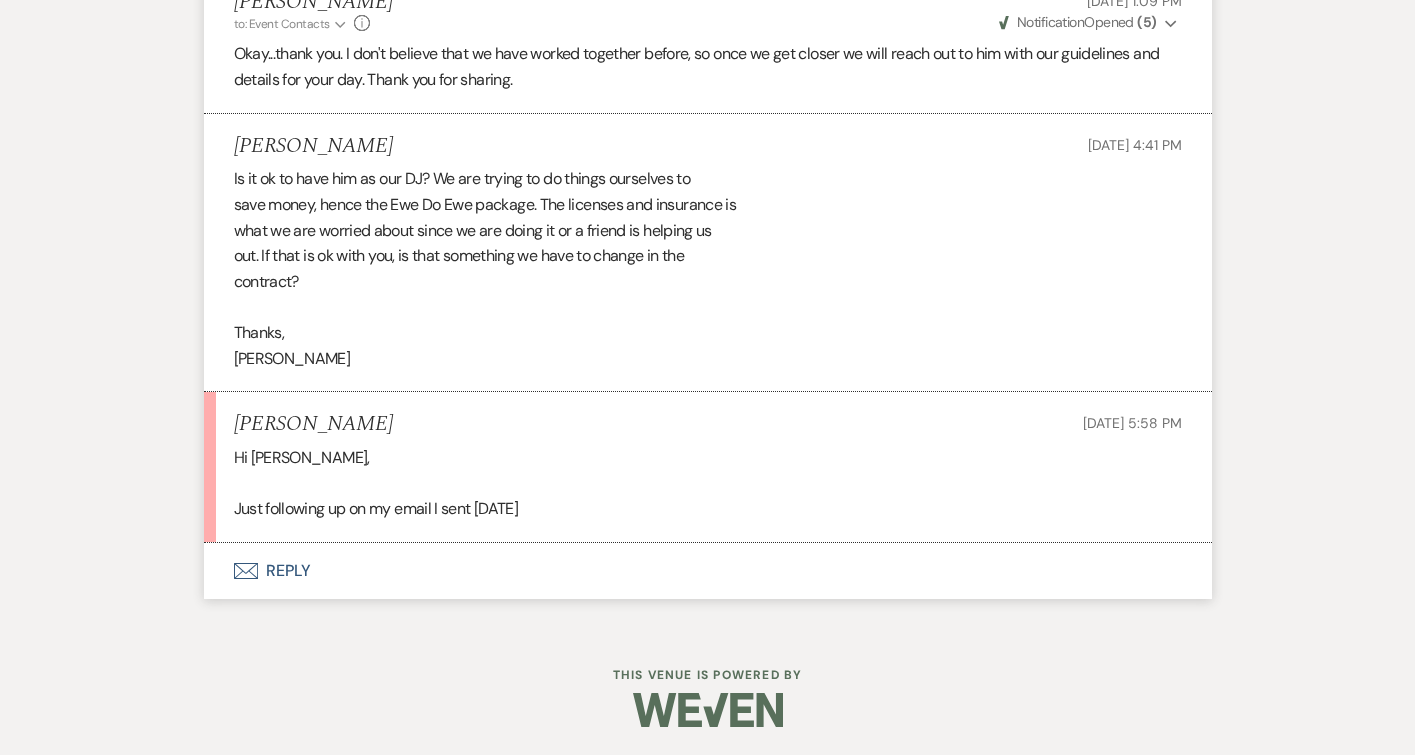 click on "Envelope Reply" at bounding box center (708, 571) 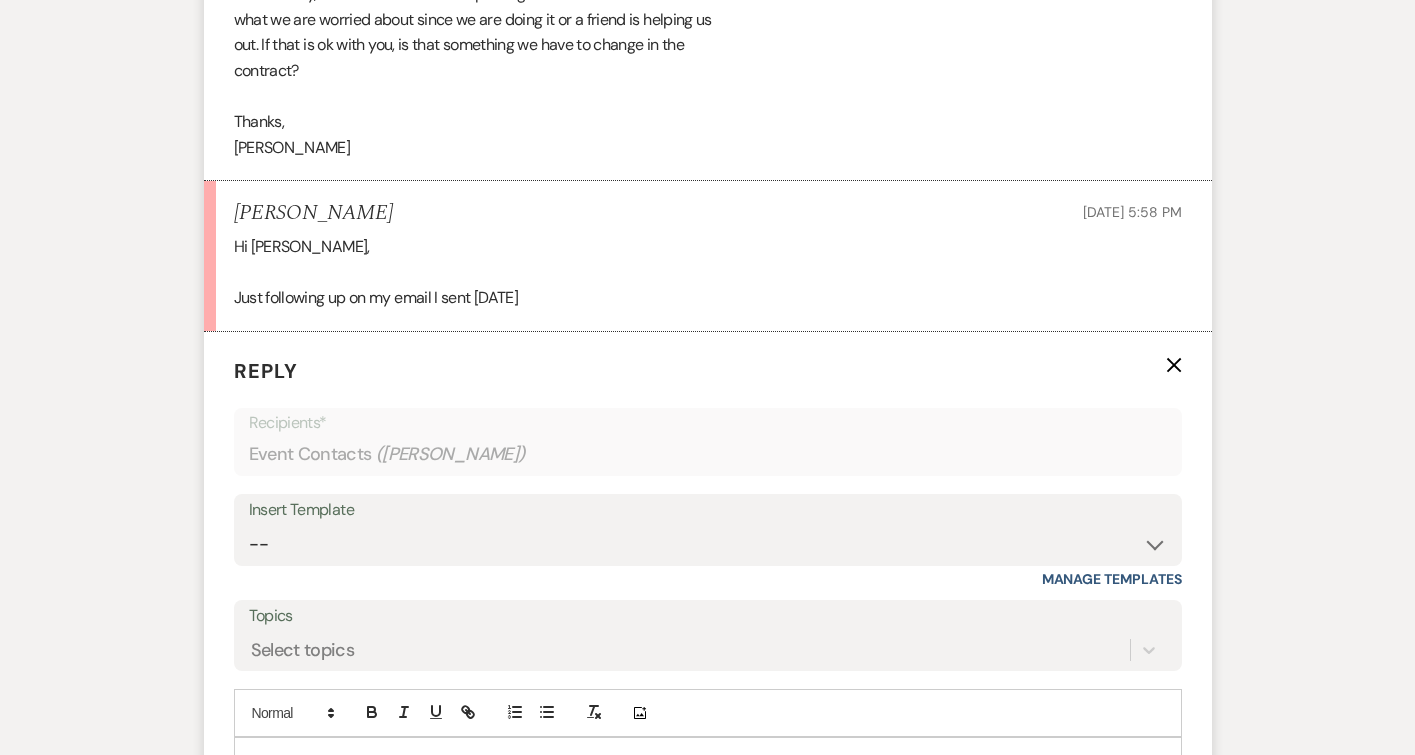scroll, scrollTop: 4821, scrollLeft: 0, axis: vertical 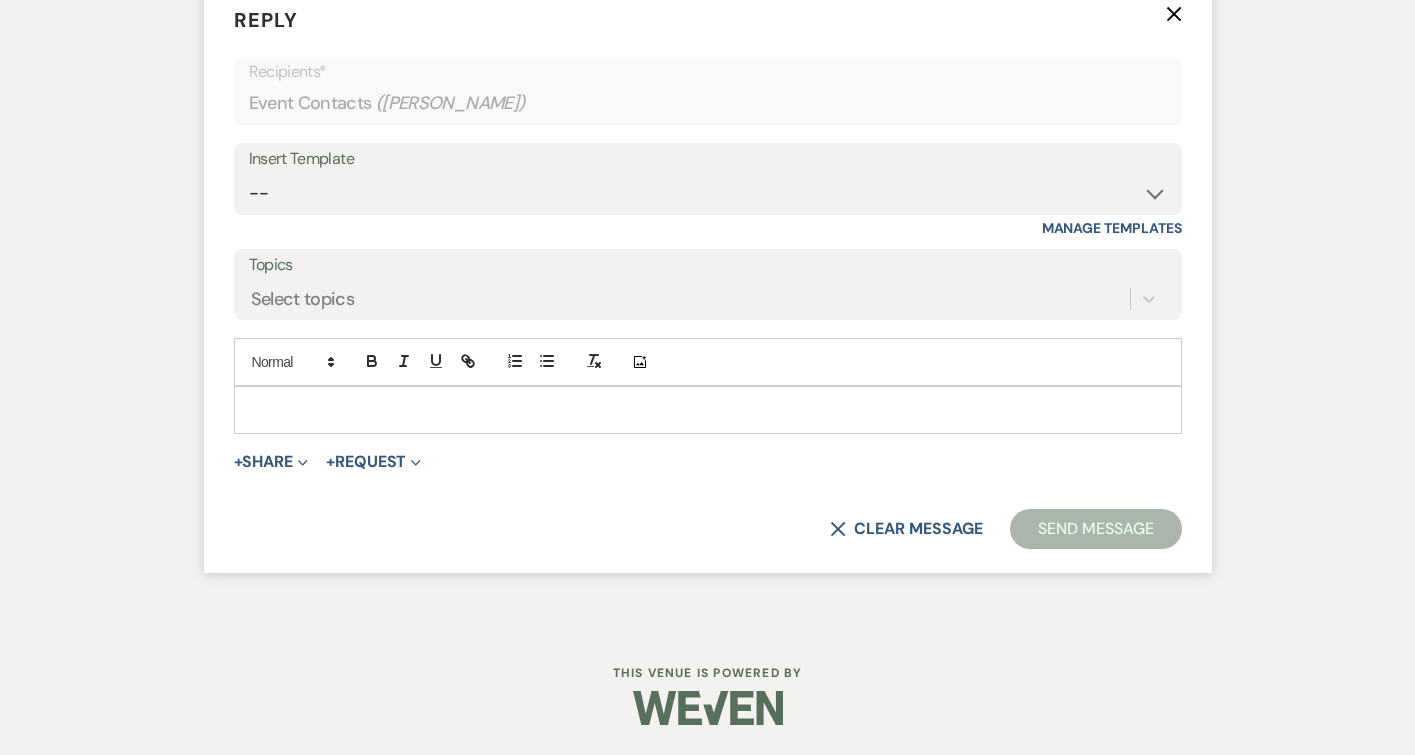 click at bounding box center (708, 410) 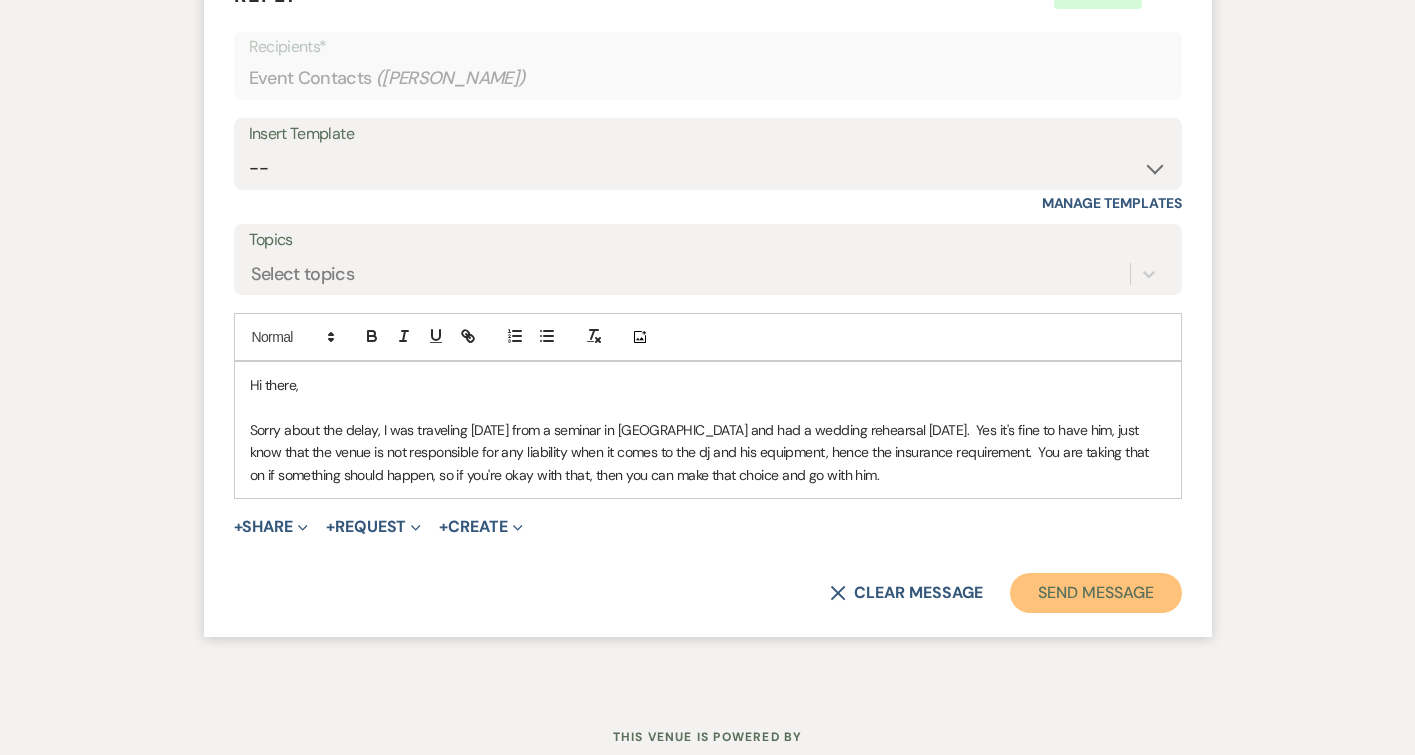 click on "Send Message" at bounding box center [1095, 593] 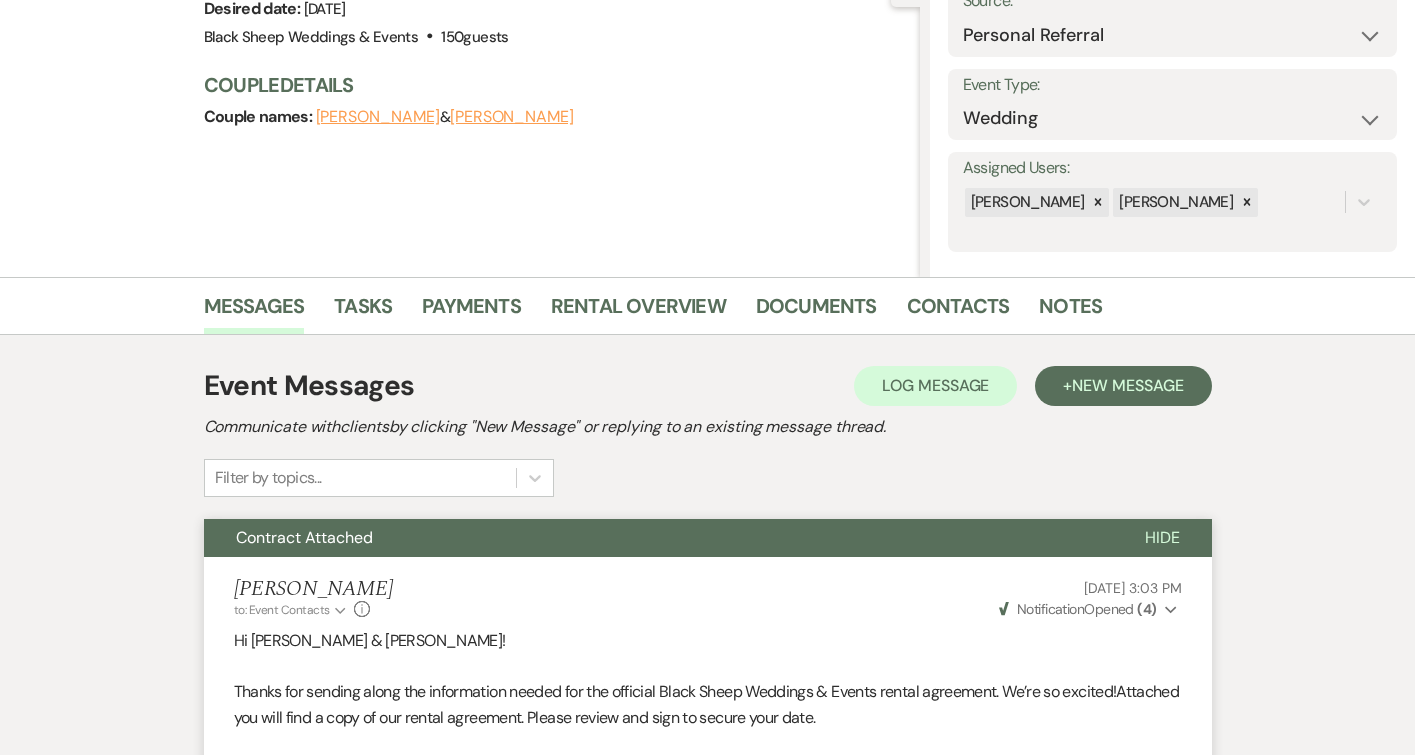 scroll, scrollTop: 0, scrollLeft: 0, axis: both 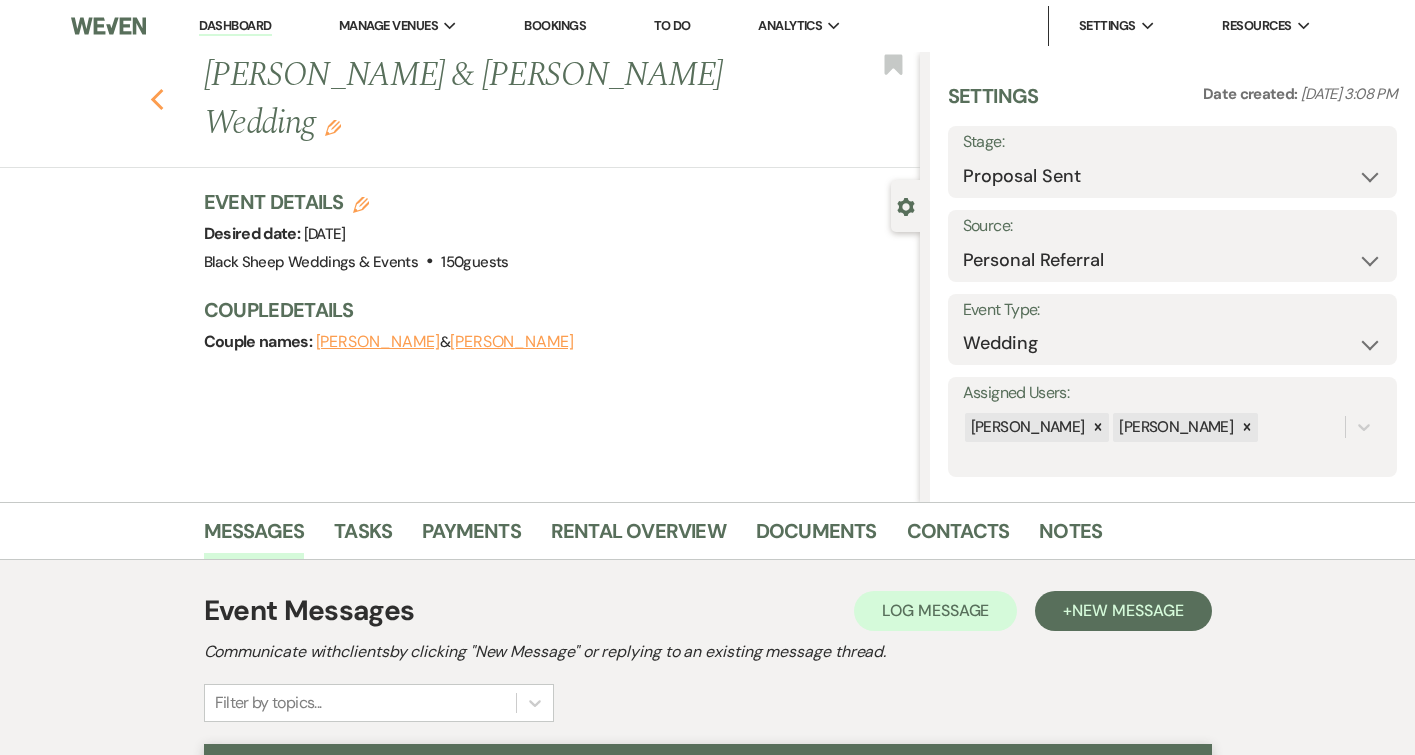 click 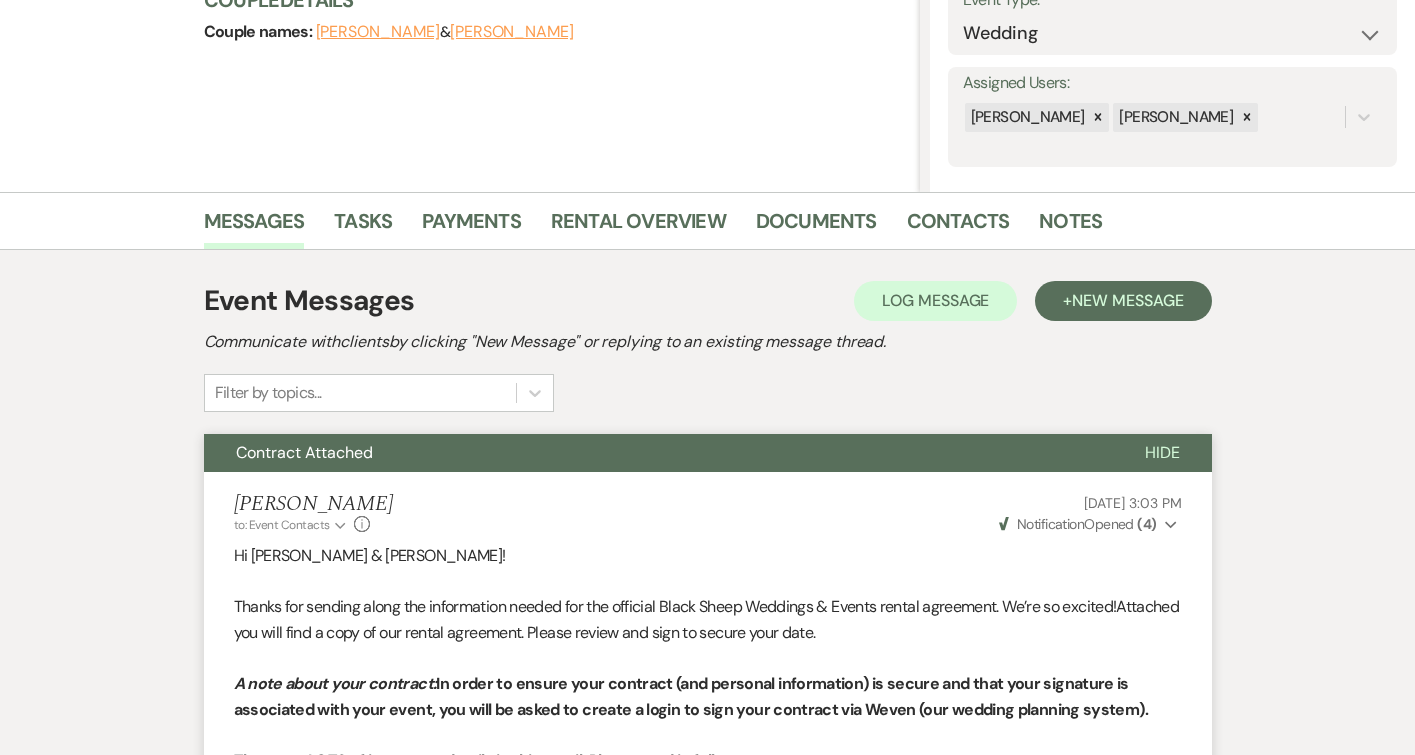 select on "6" 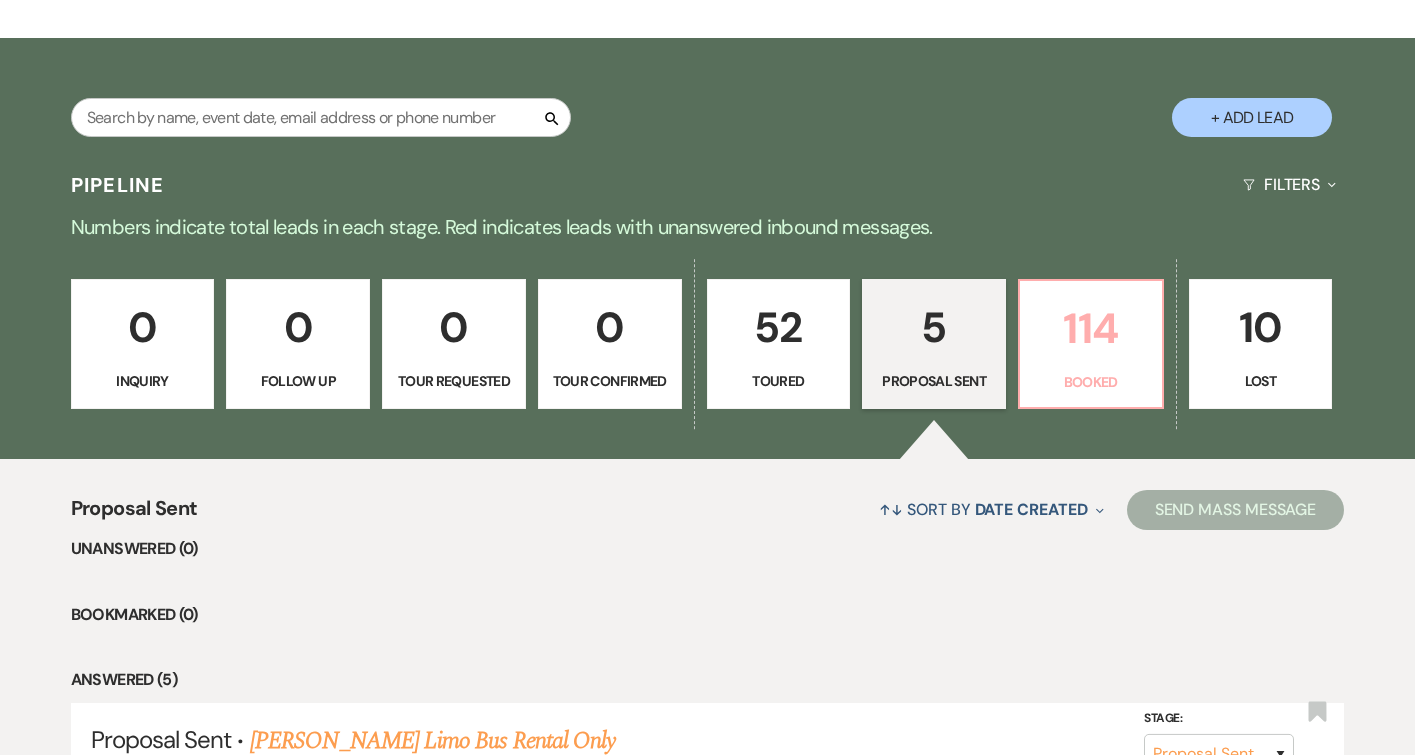 click on "Booked" at bounding box center (1091, 382) 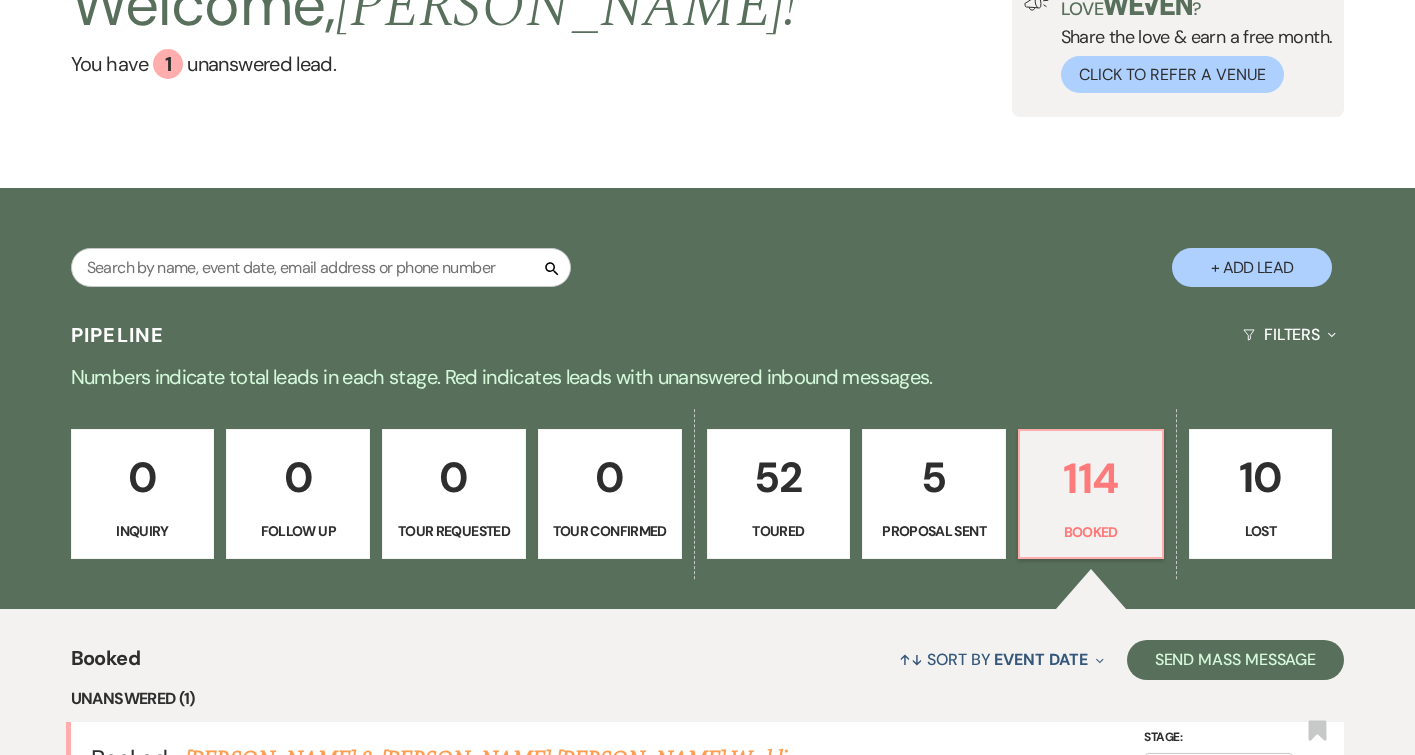 scroll, scrollTop: 184, scrollLeft: 0, axis: vertical 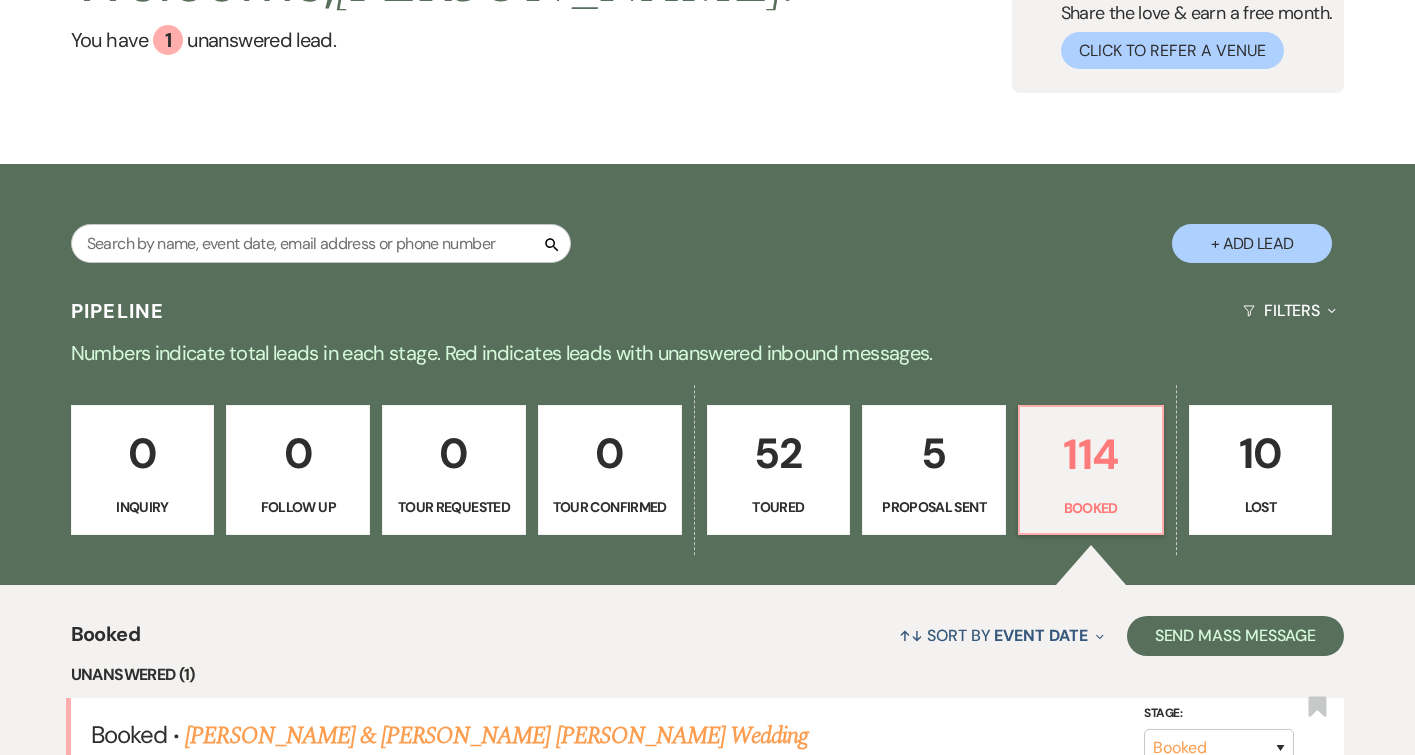 click on "5" at bounding box center (934, 453) 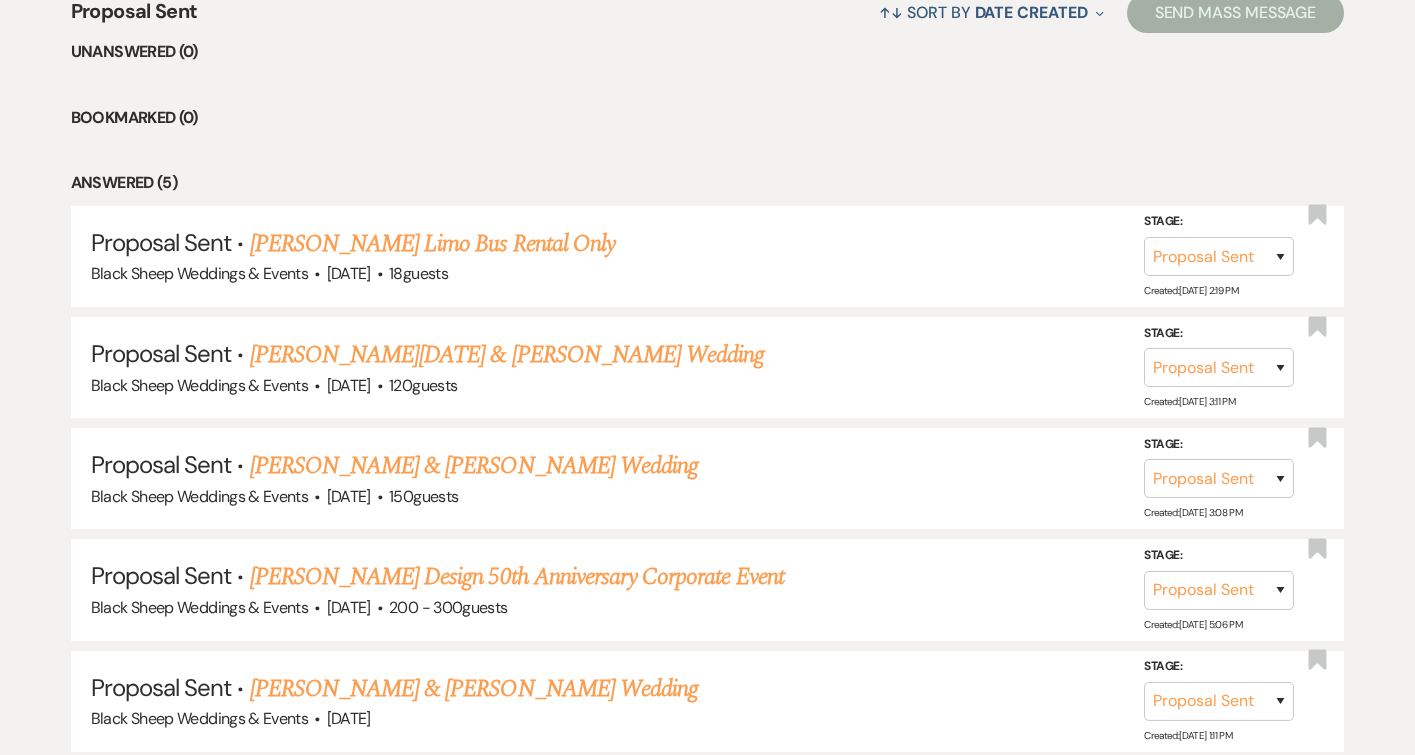 scroll, scrollTop: 962, scrollLeft: 0, axis: vertical 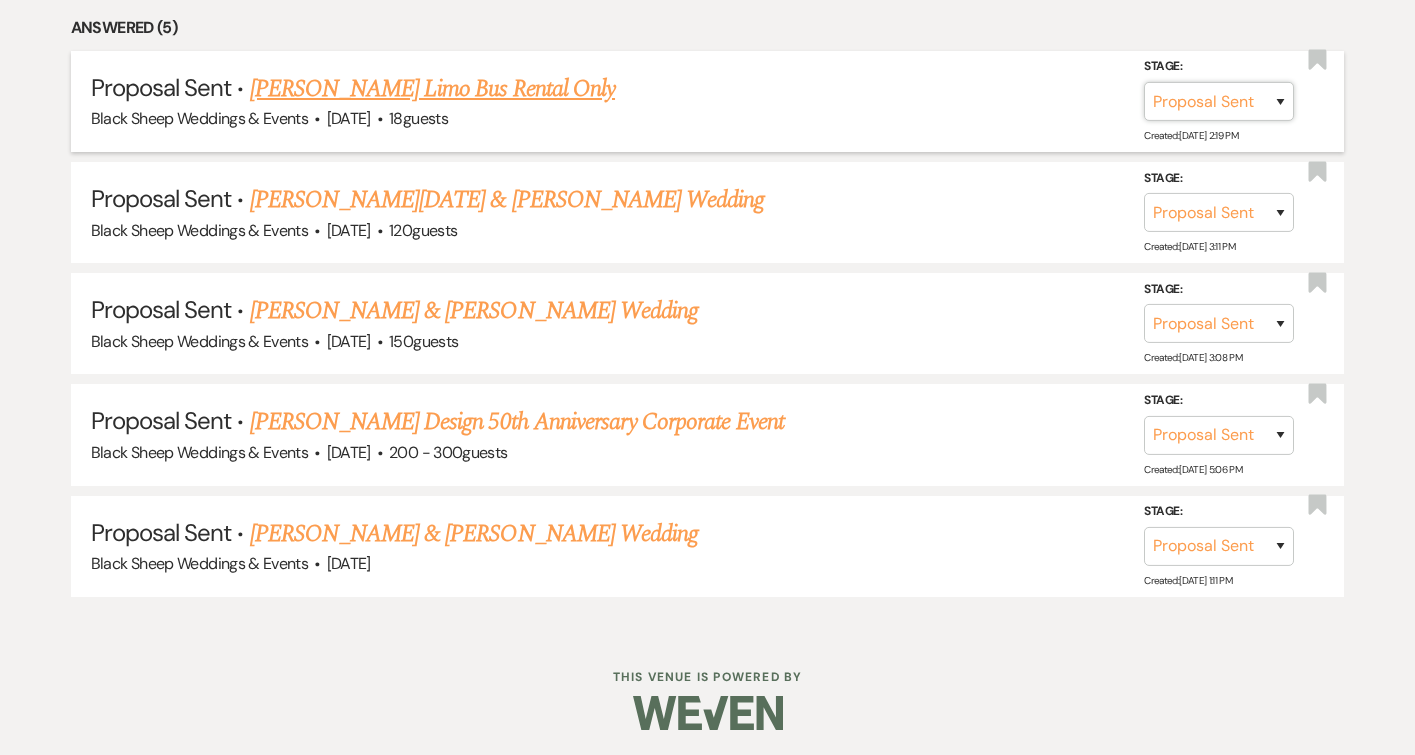 click on "Inquiry Follow Up Tour Requested Tour Confirmed Toured Proposal Sent Booked Lost" at bounding box center [1219, 101] 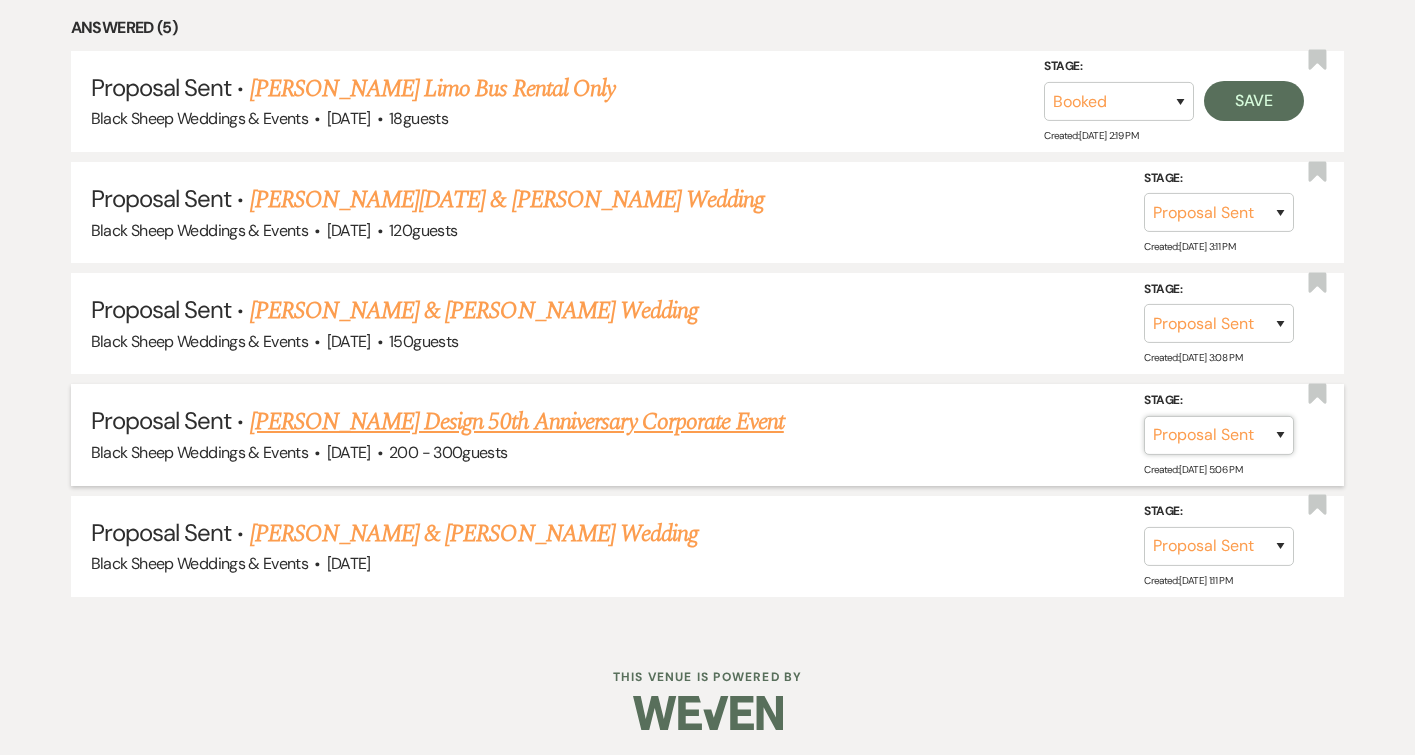click on "Inquiry Follow Up Tour Requested Tour Confirmed Toured Proposal Sent Booked Lost" at bounding box center [1219, 434] 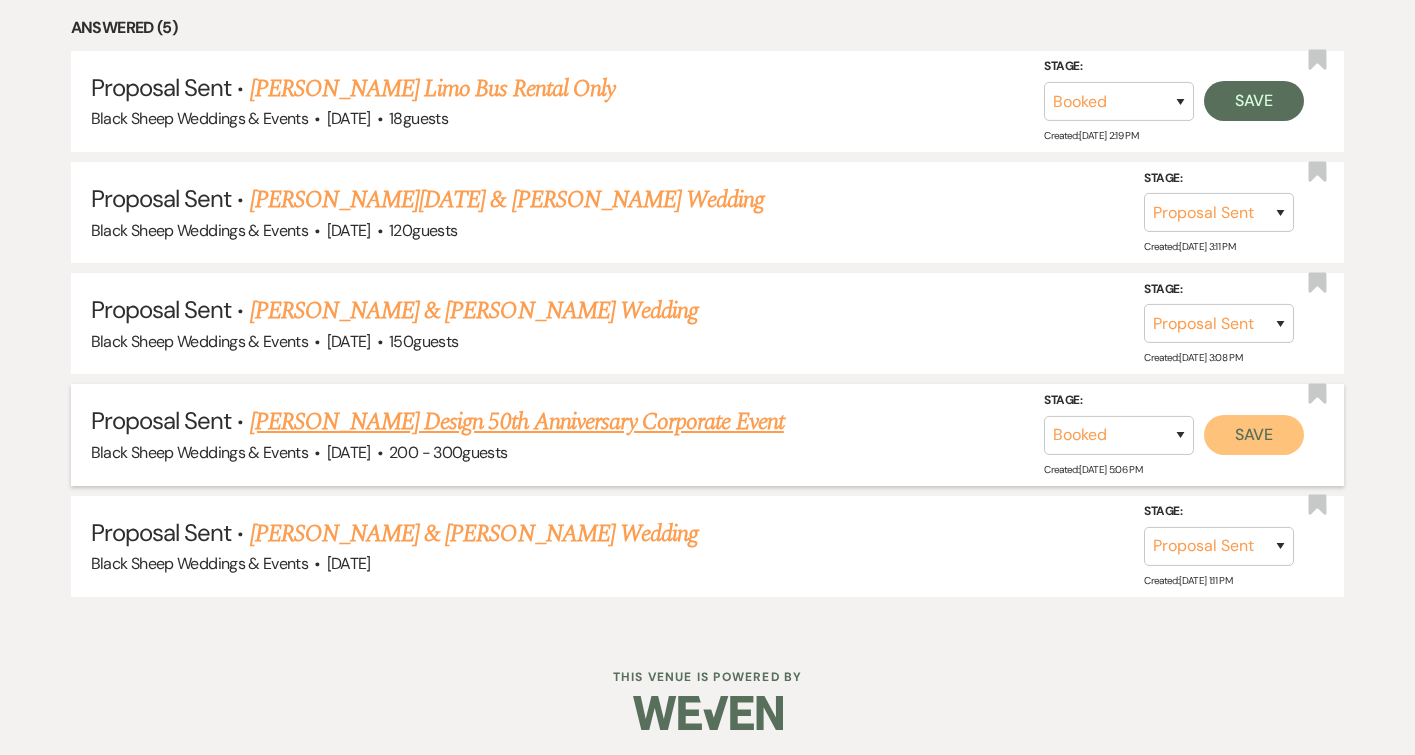 click on "Save" at bounding box center [1254, 434] 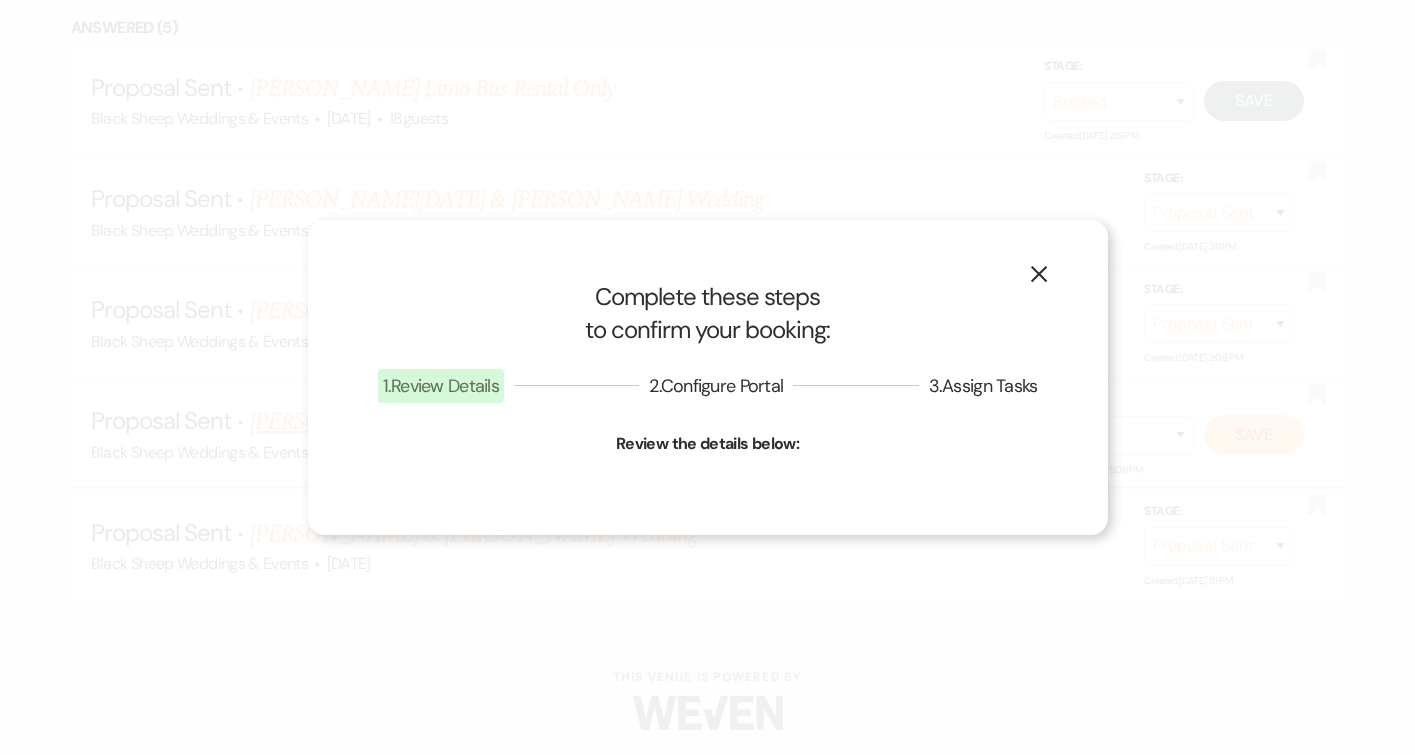 select on "9" 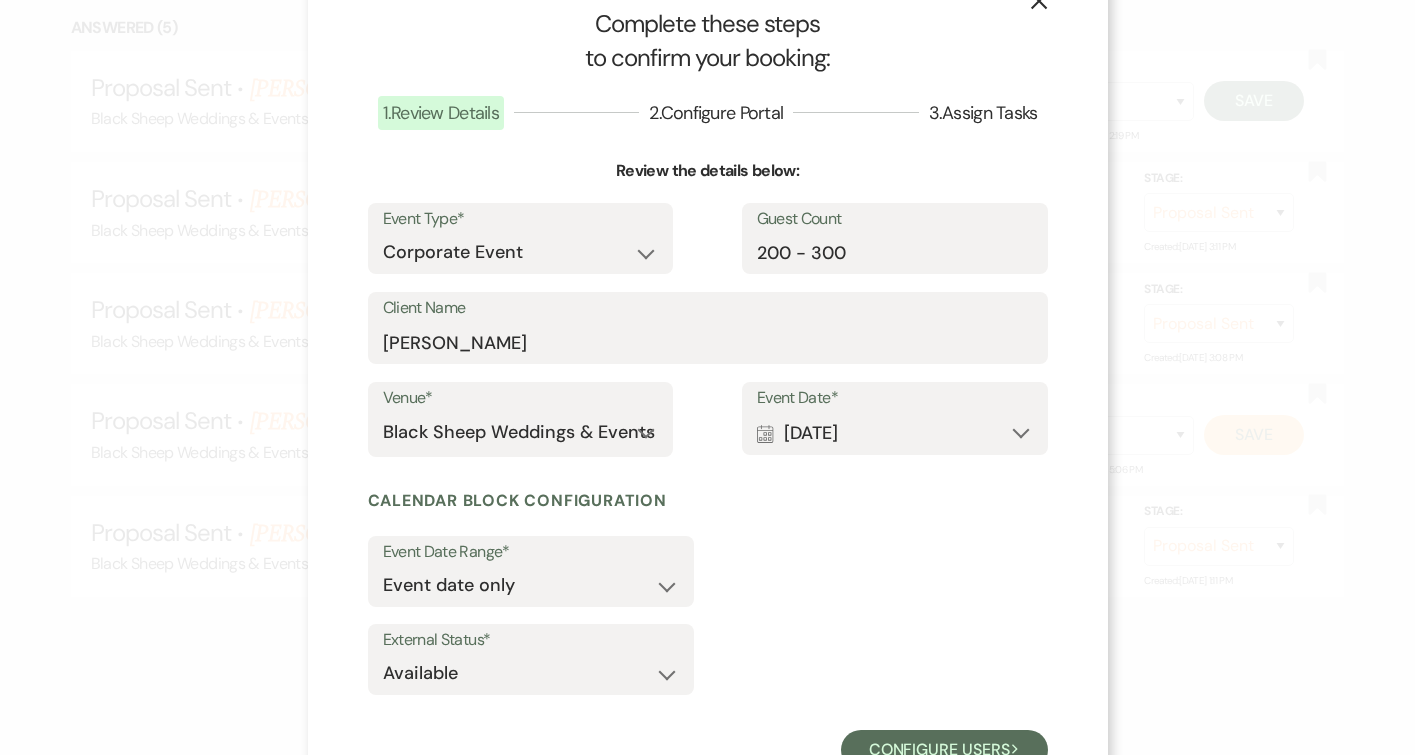 scroll, scrollTop: 127, scrollLeft: 0, axis: vertical 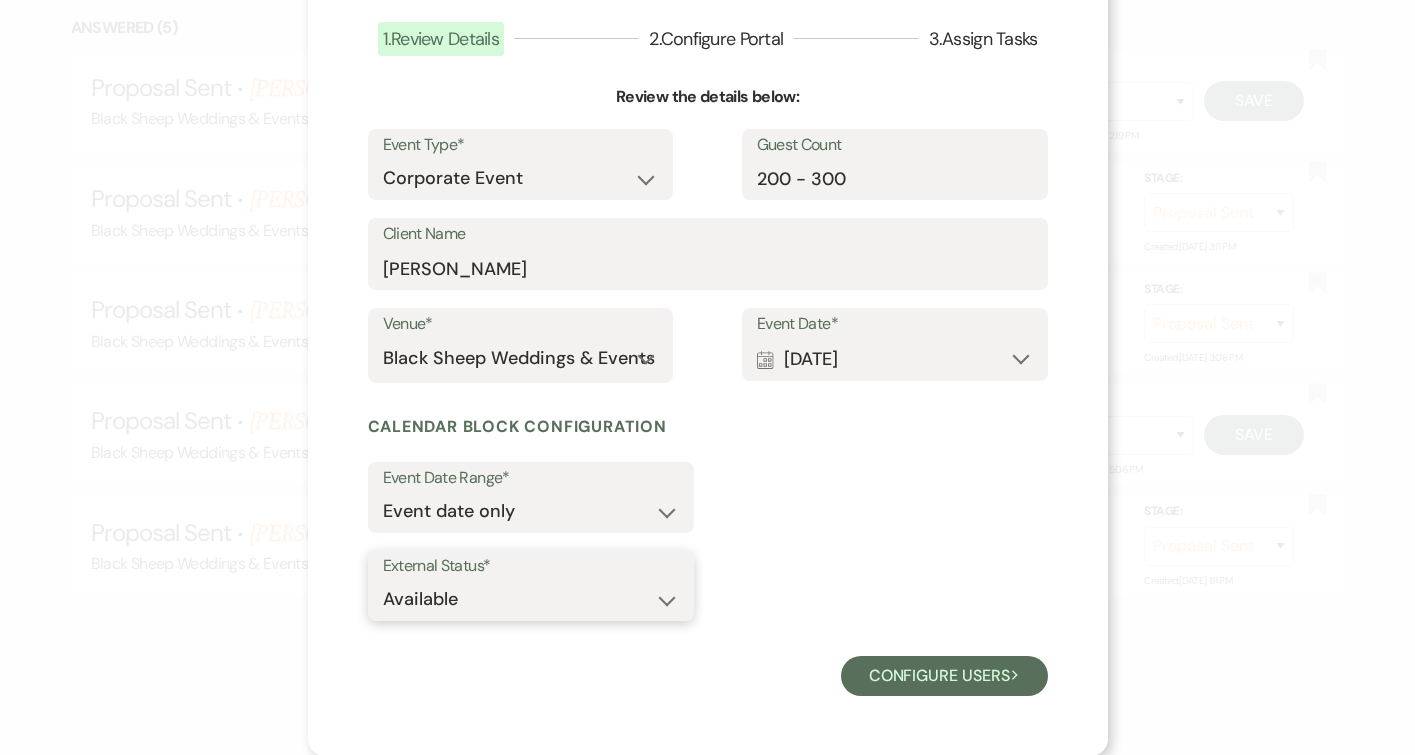 click on "Available Unavailable" at bounding box center [531, 599] 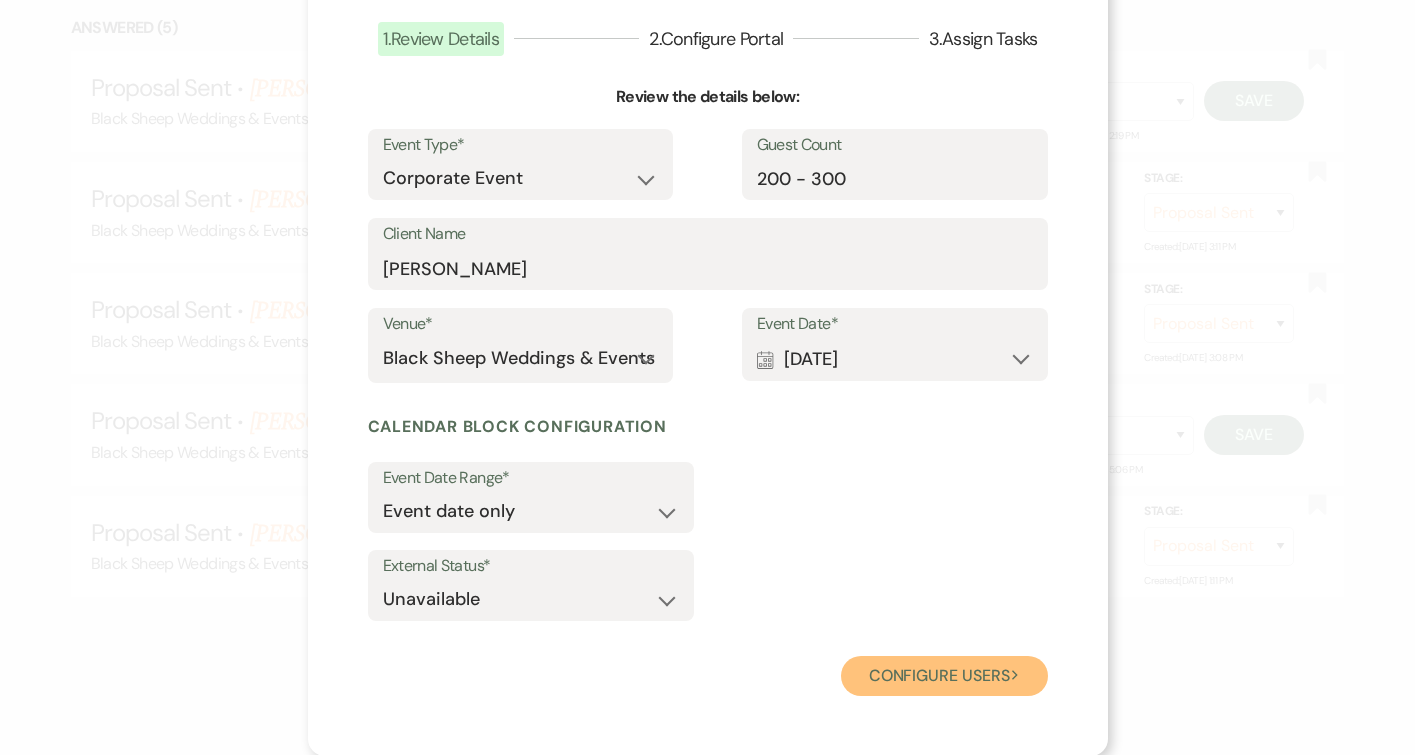 click on "Configure users  Next" at bounding box center (944, 676) 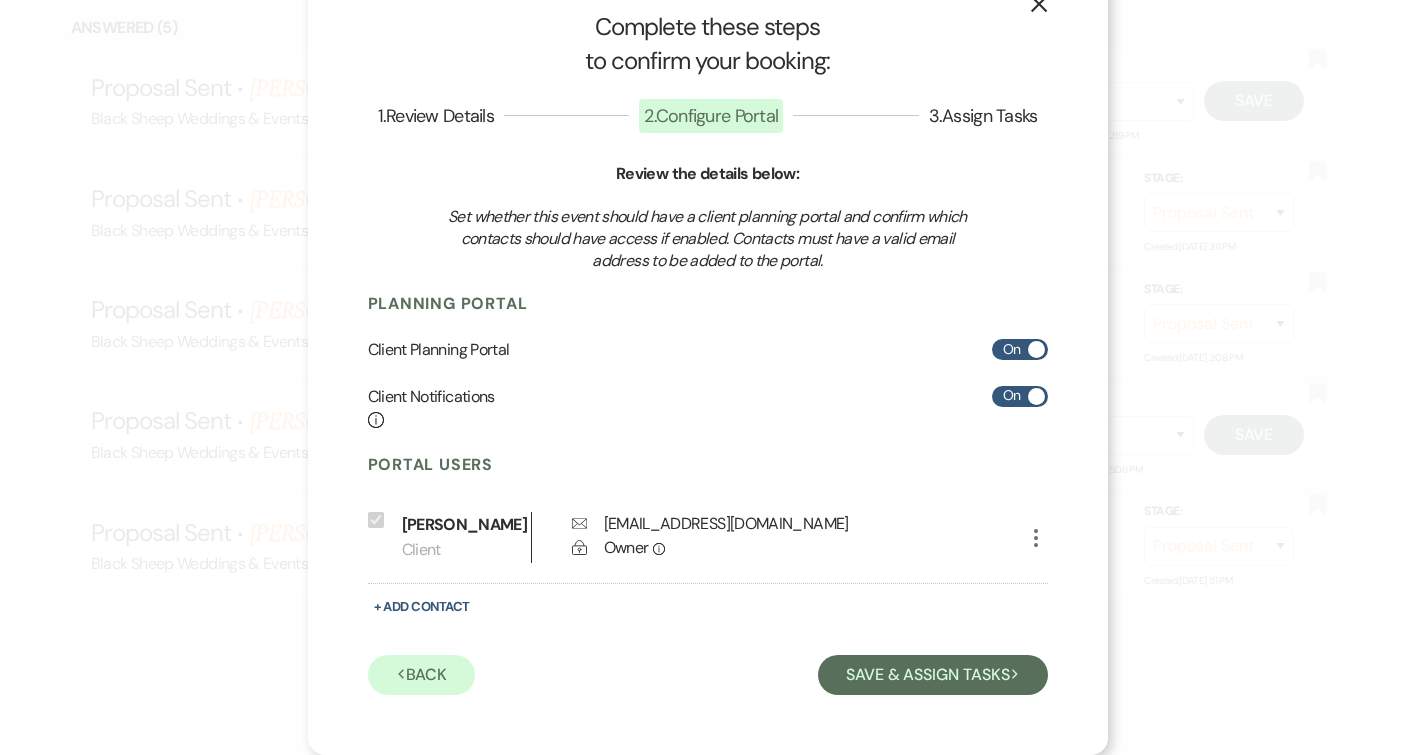 scroll, scrollTop: 0, scrollLeft: 0, axis: both 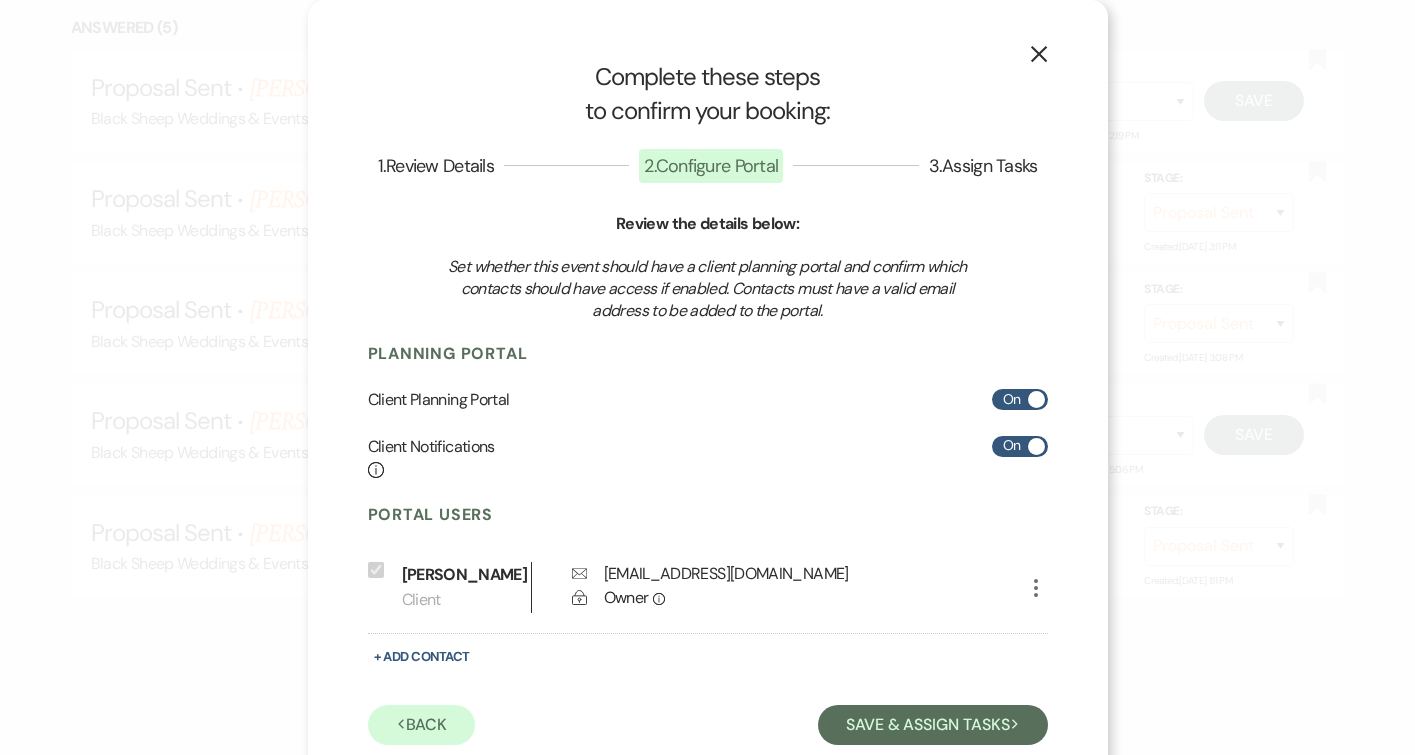 click on "X" 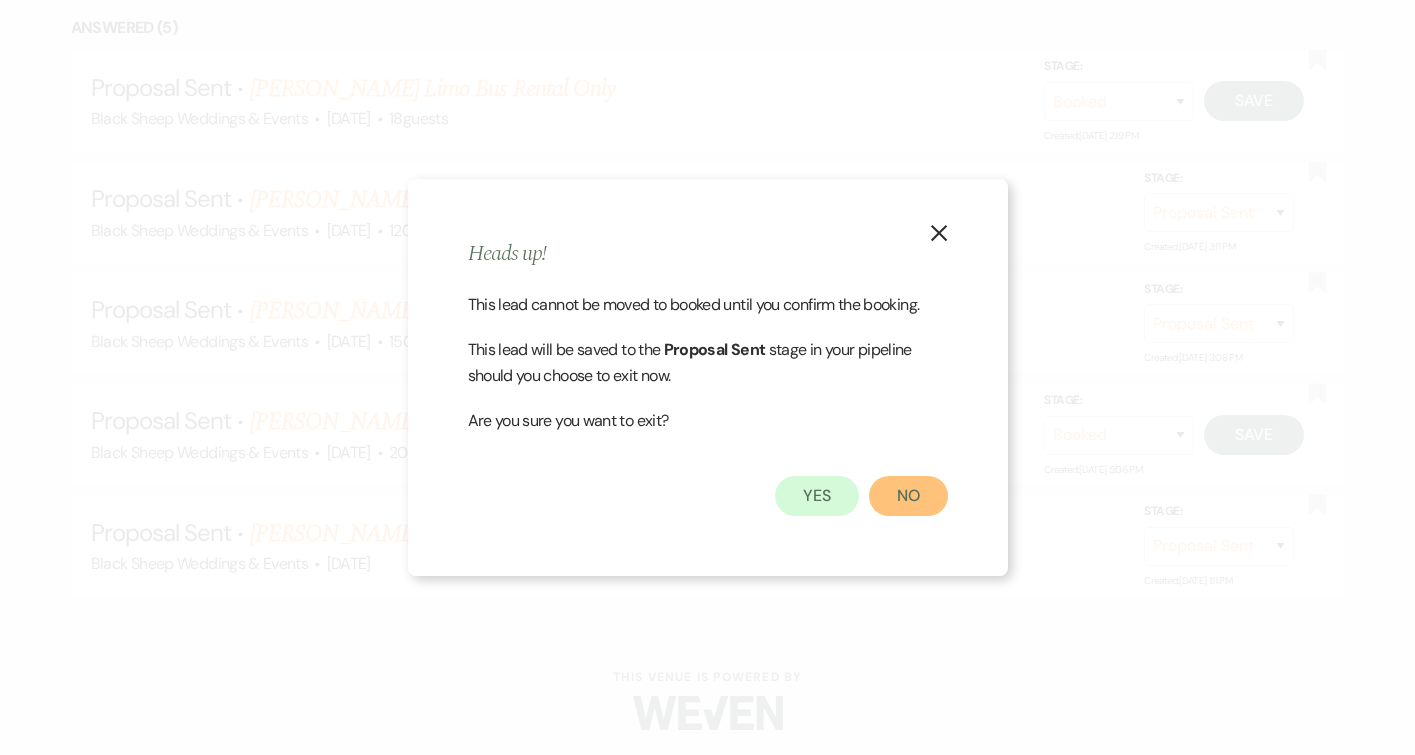click on "No" at bounding box center (908, 496) 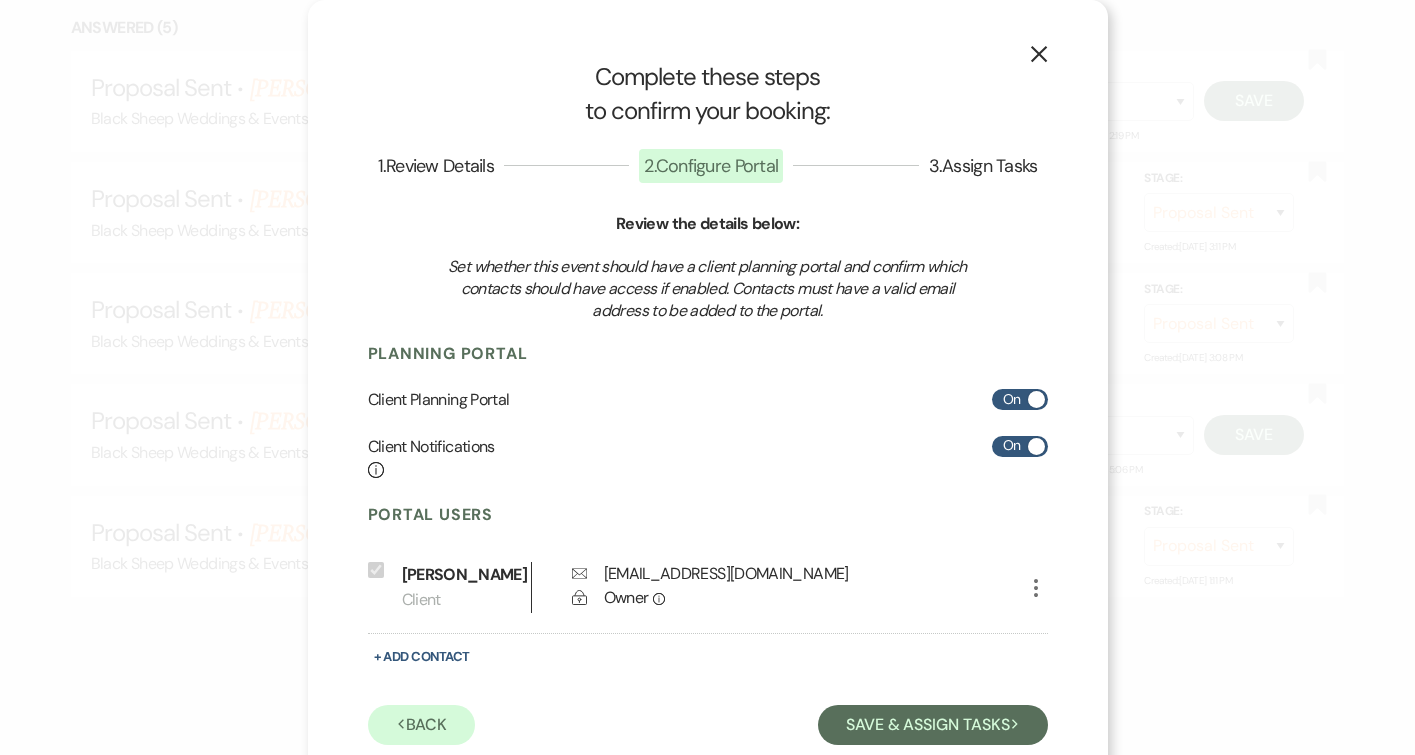 scroll, scrollTop: 76, scrollLeft: 0, axis: vertical 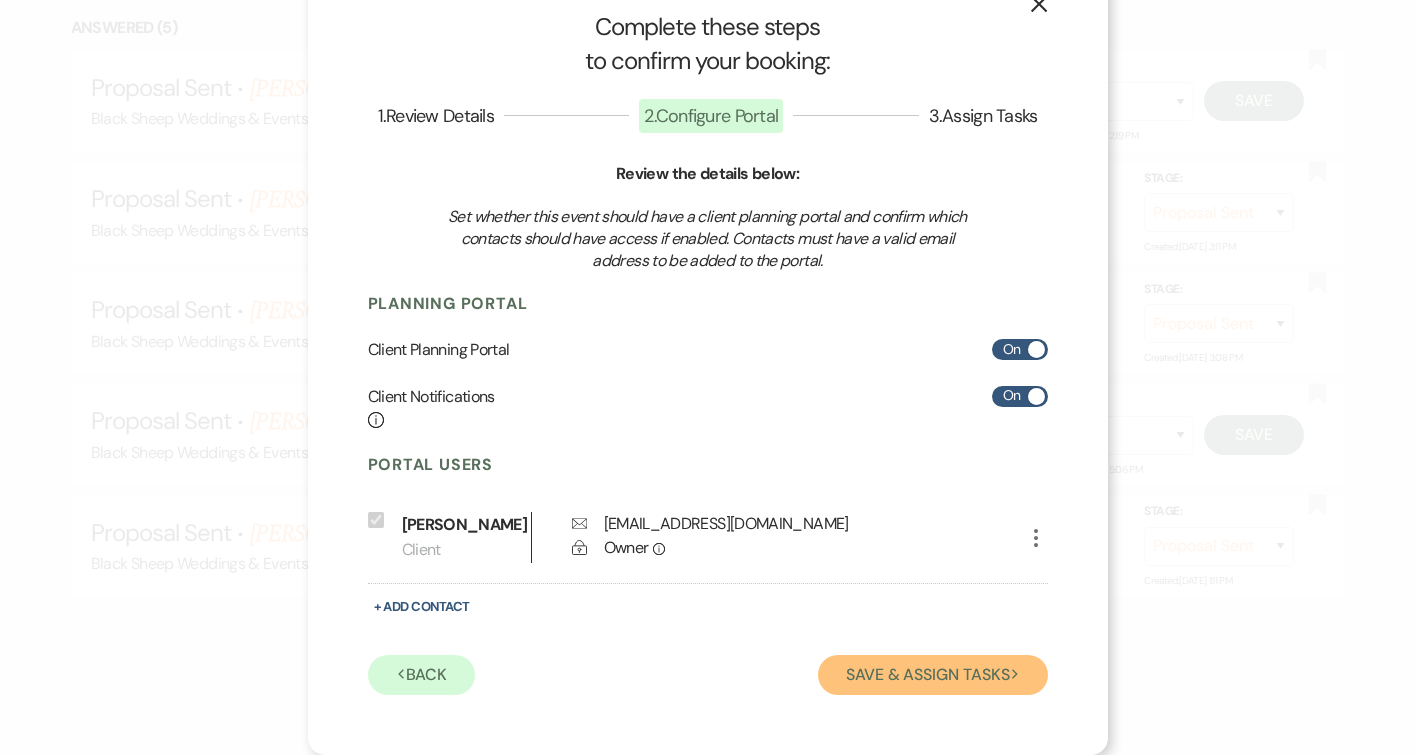 click on "Save & Assign Tasks  Next" at bounding box center [932, 675] 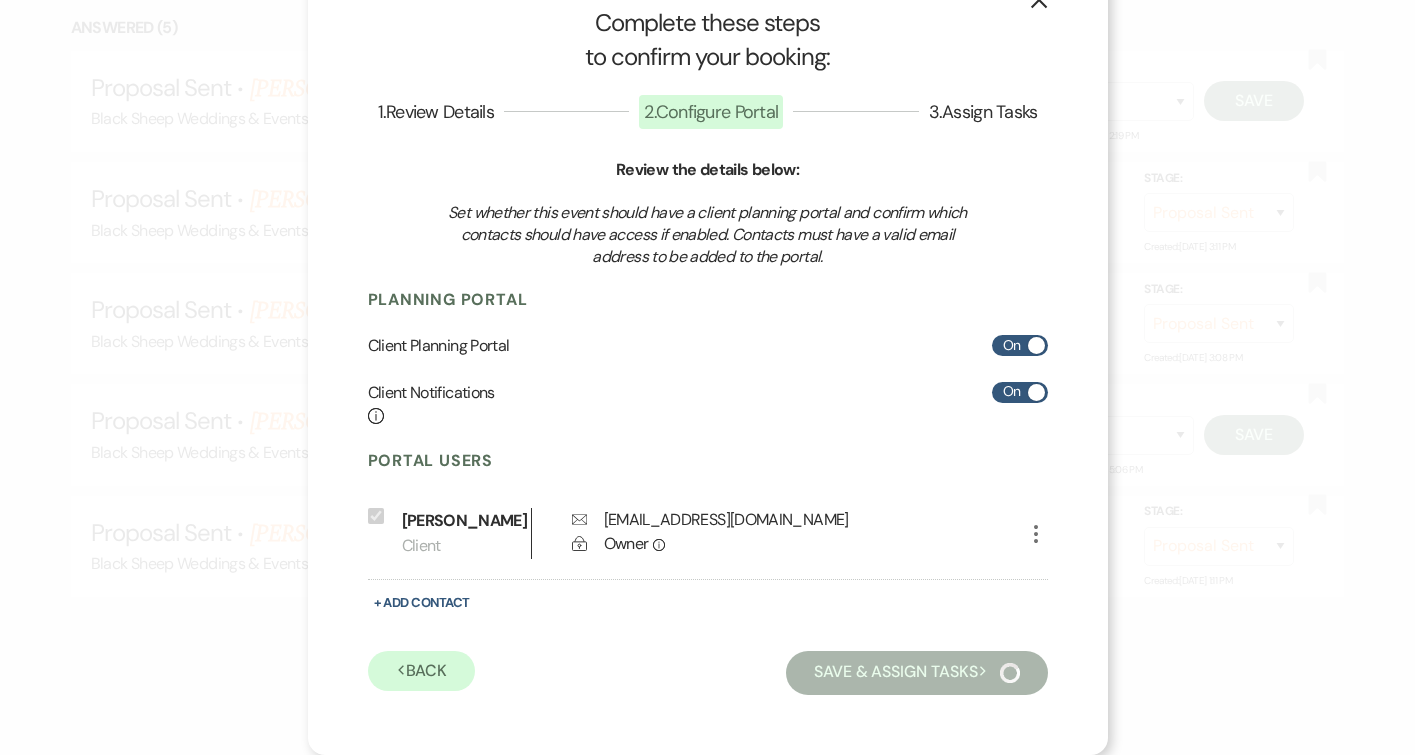 scroll, scrollTop: 31, scrollLeft: 0, axis: vertical 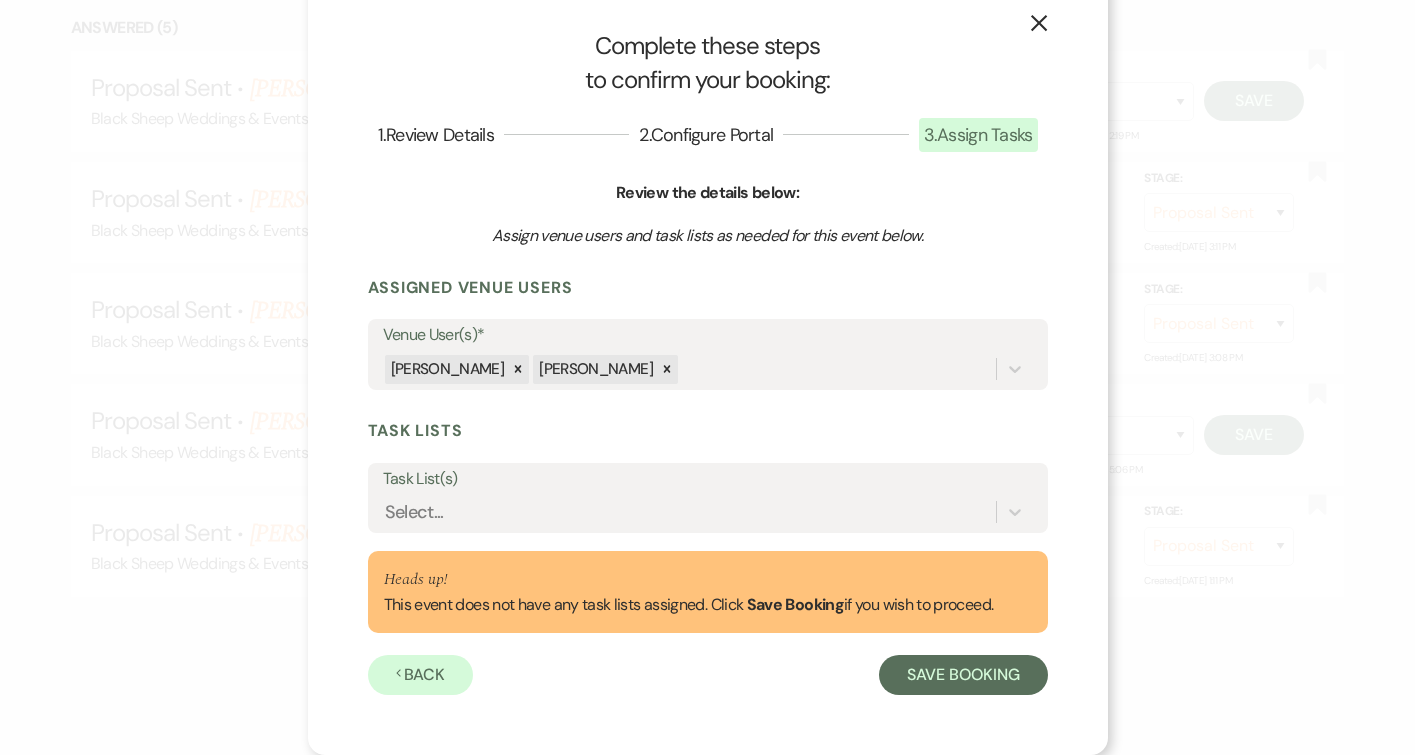 click on "X" 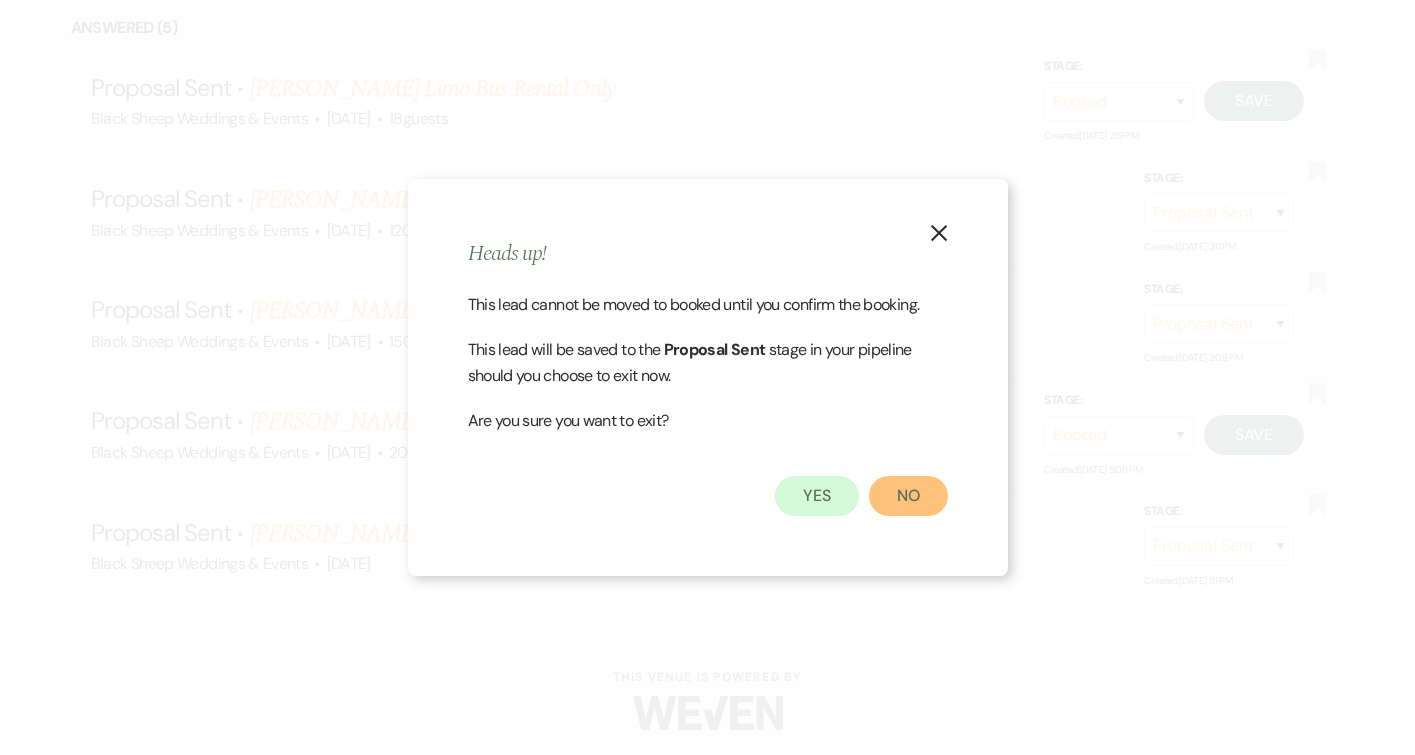 click on "No" at bounding box center (908, 496) 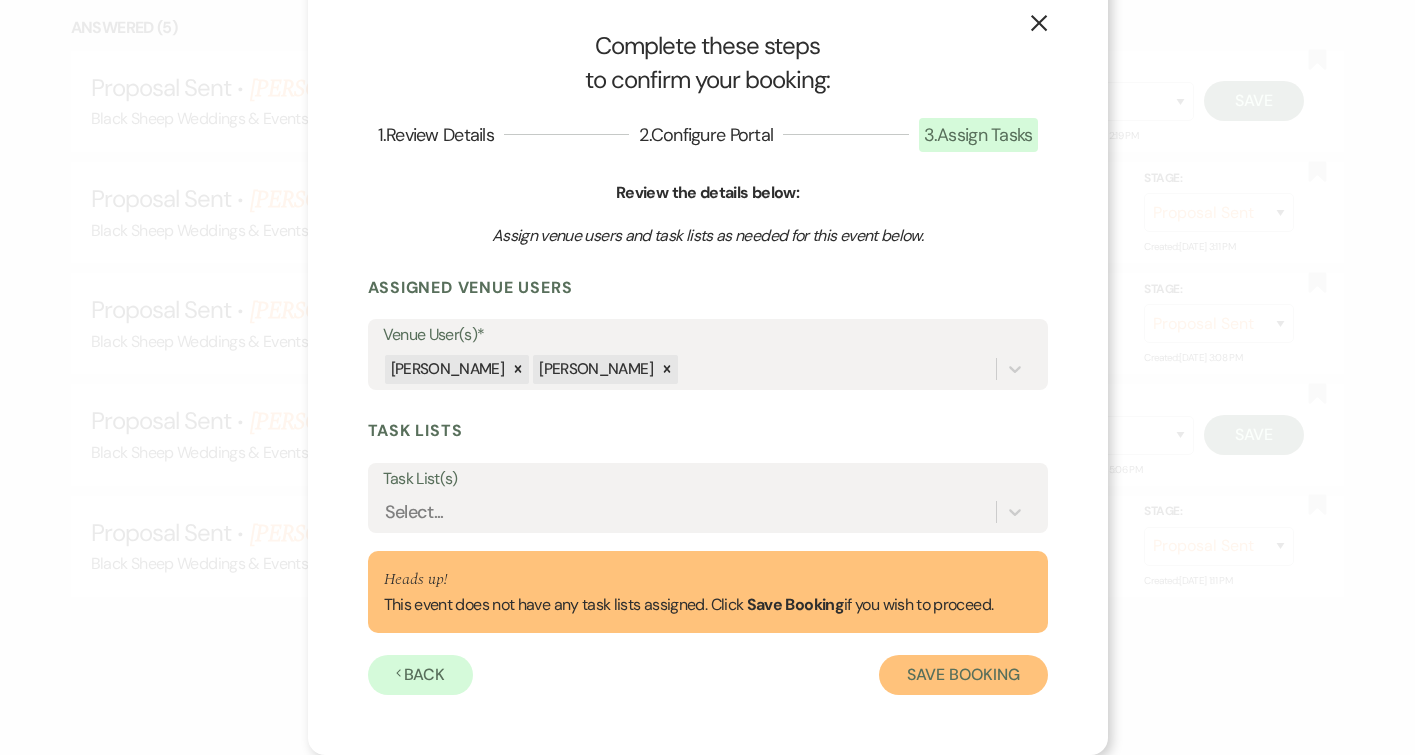 click on "Save Booking" at bounding box center [963, 675] 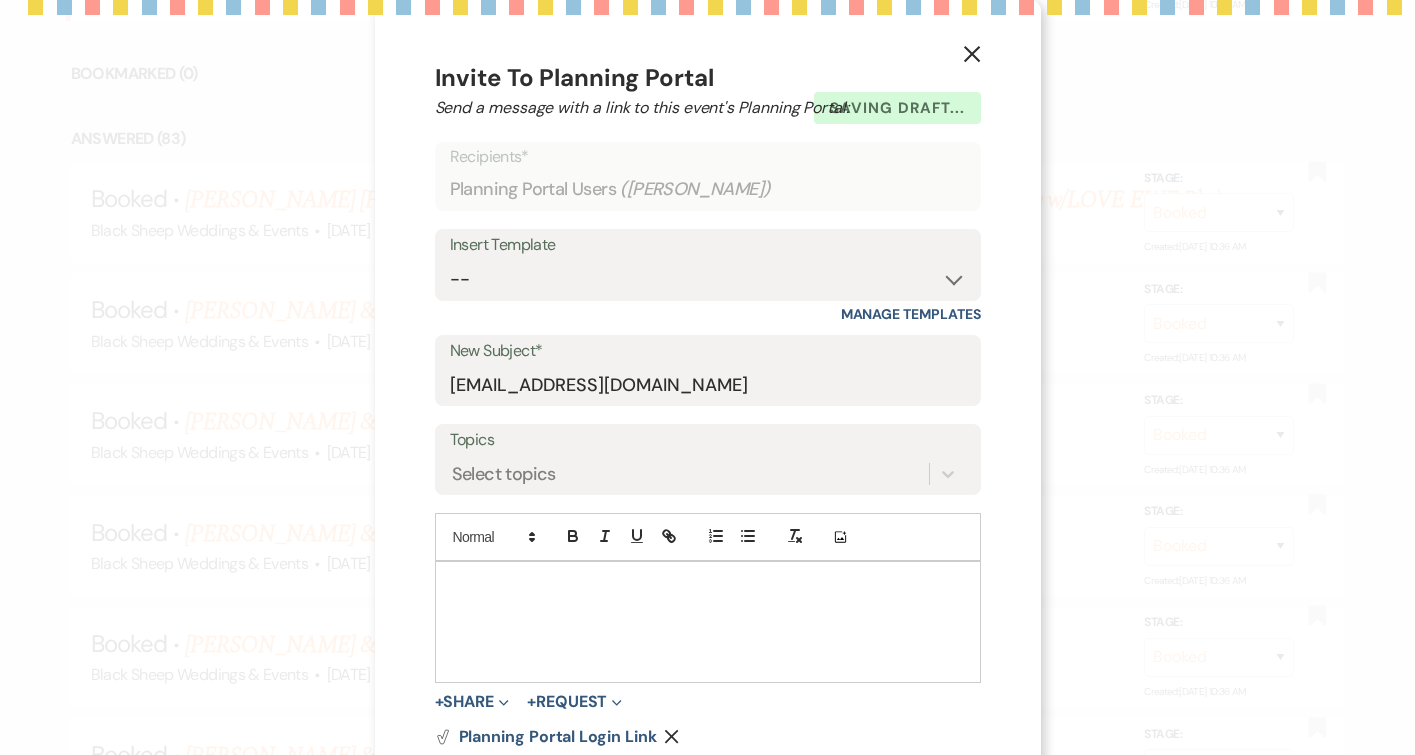 click on "X" at bounding box center [972, 53] 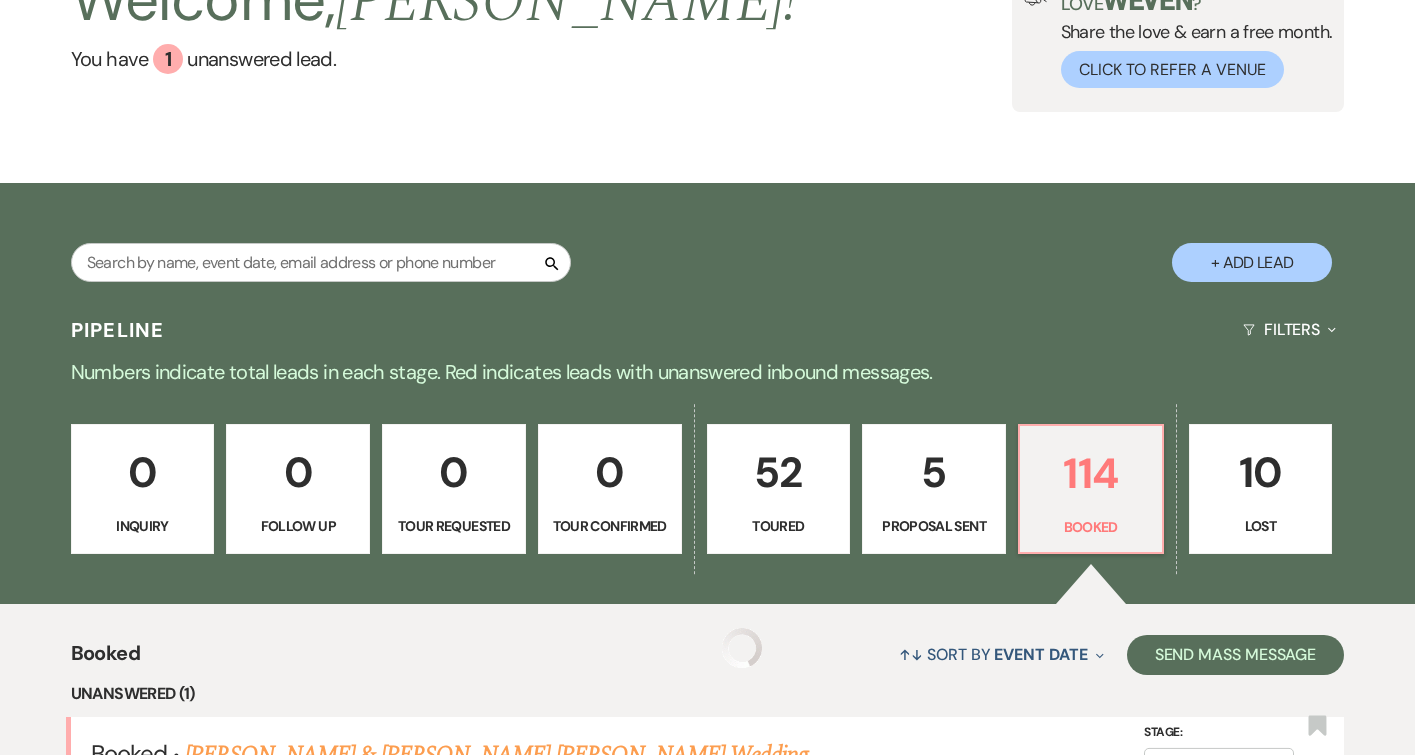 scroll, scrollTop: 204, scrollLeft: 0, axis: vertical 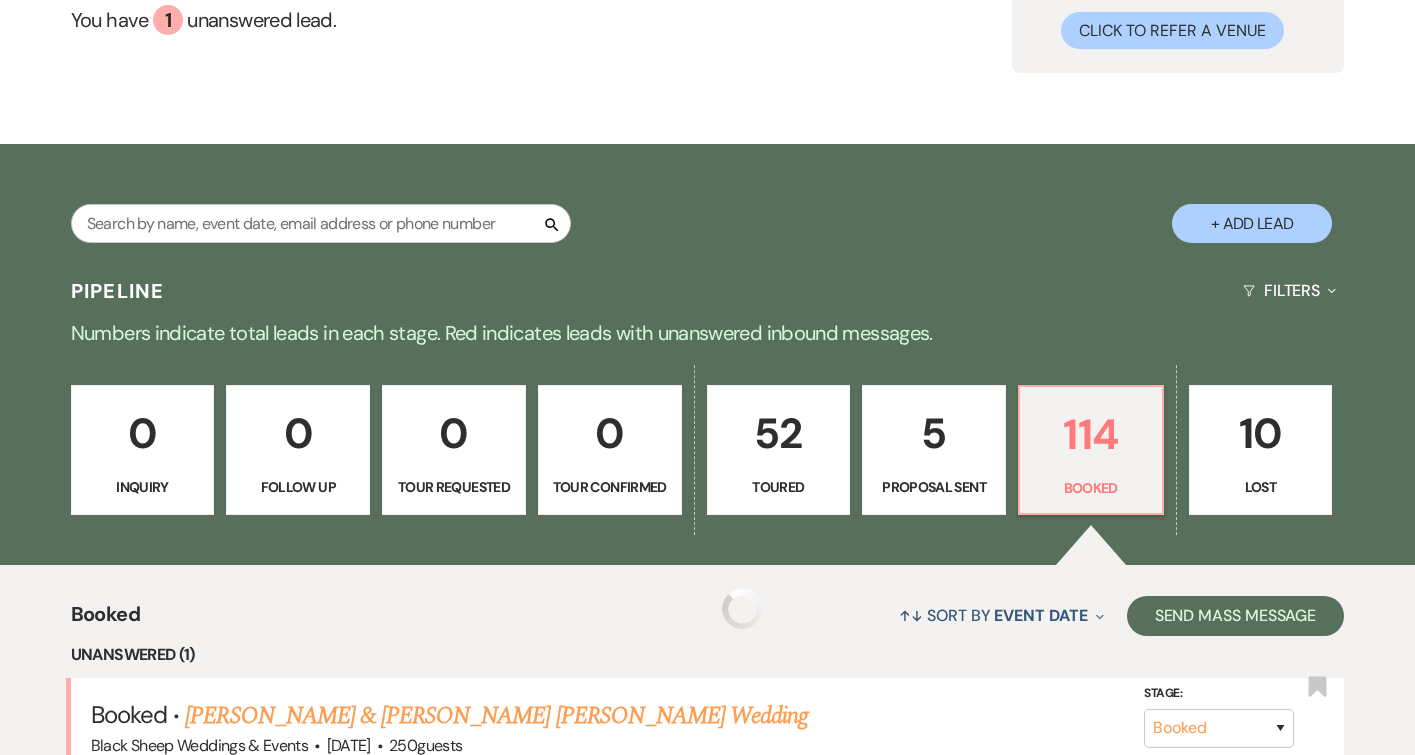click on "5 Proposal Sent" at bounding box center (934, 450) 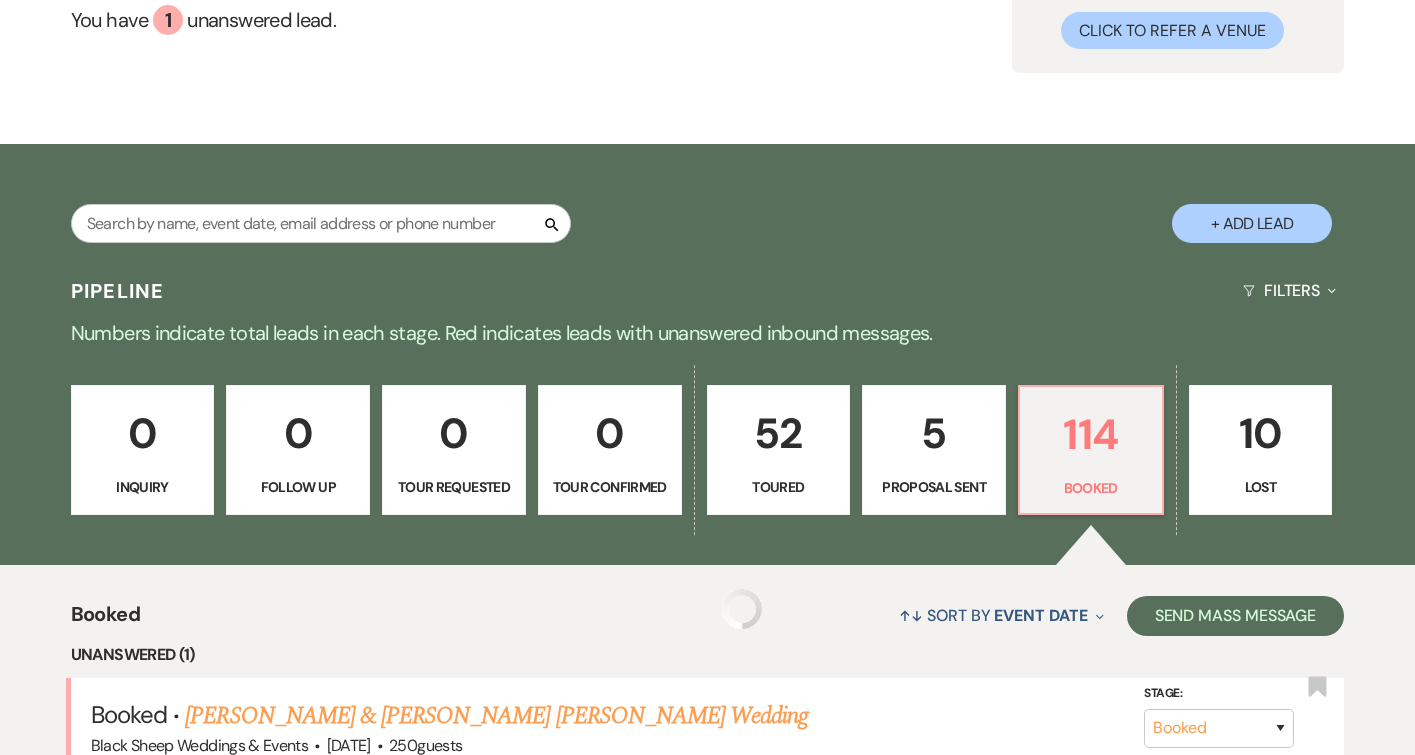 select on "6" 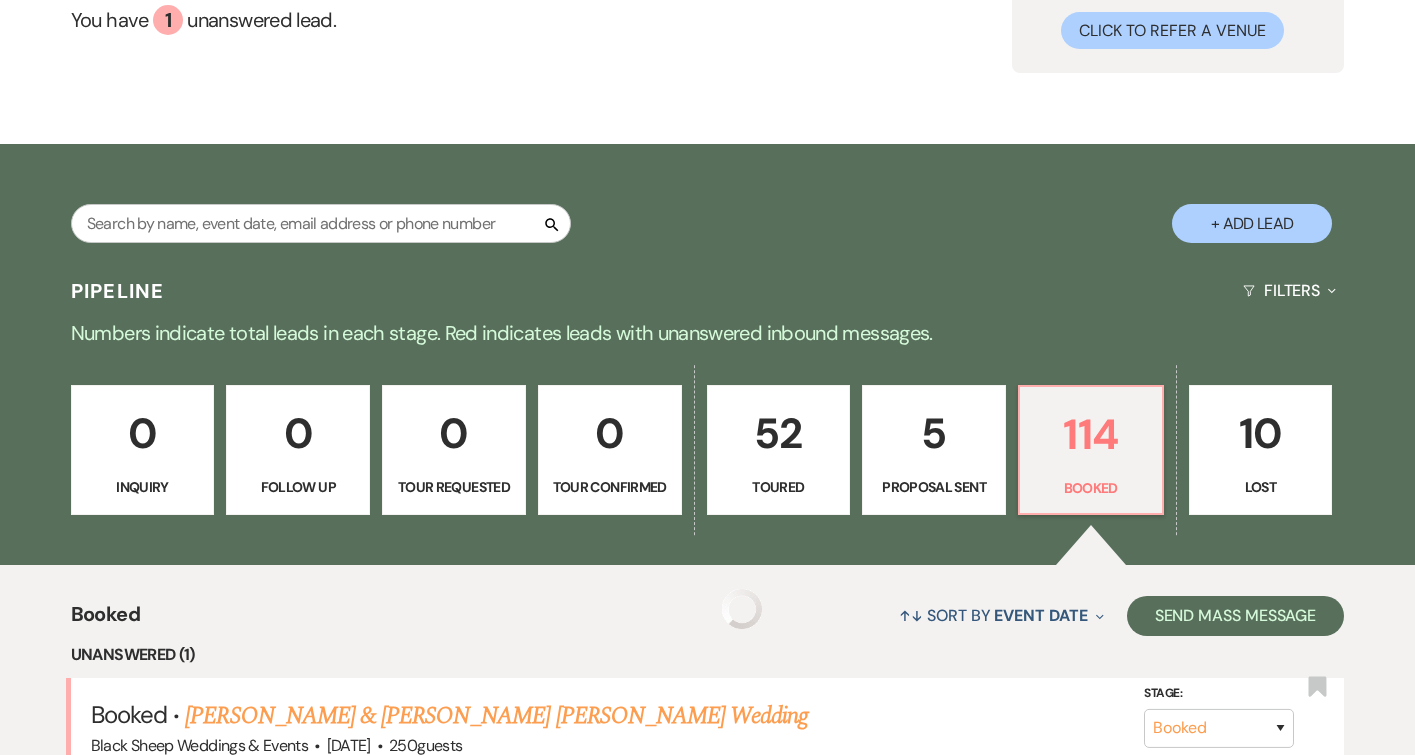select on "6" 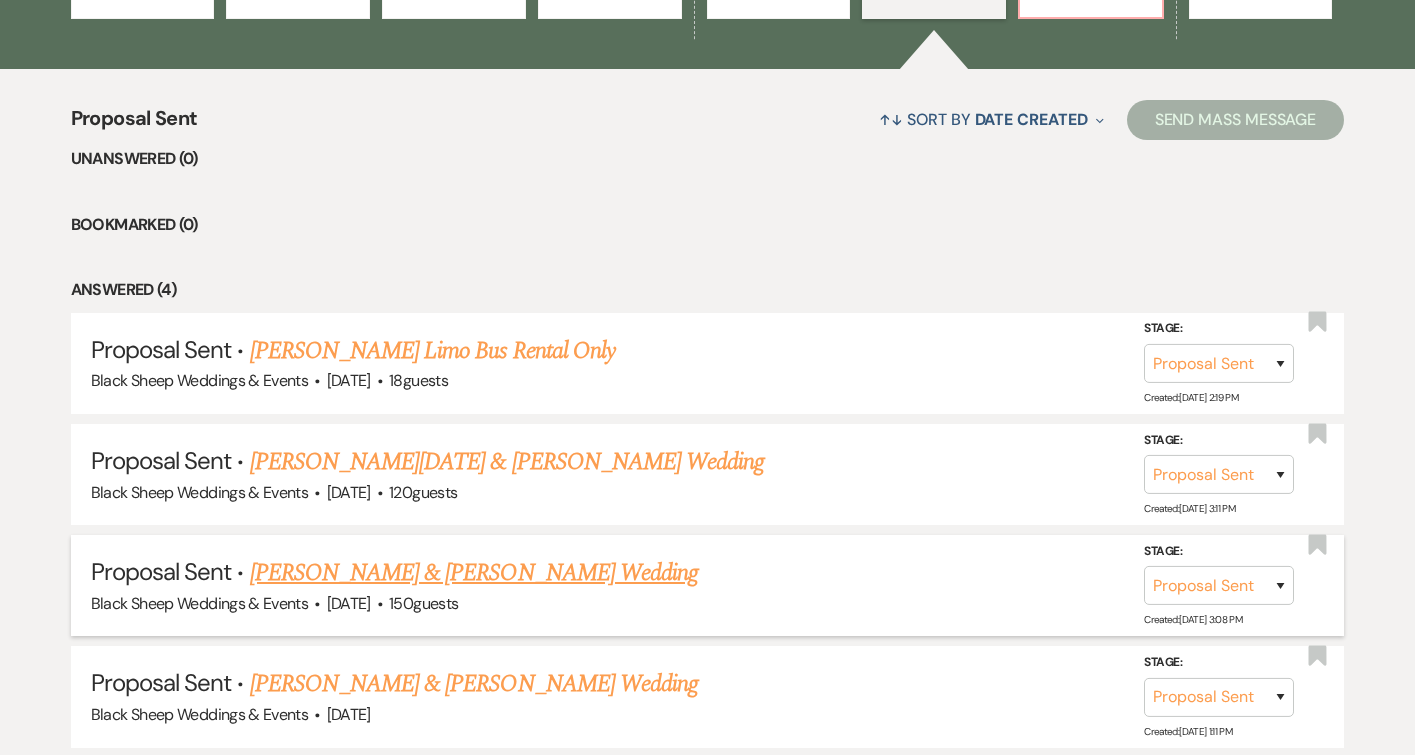 scroll, scrollTop: 466, scrollLeft: 0, axis: vertical 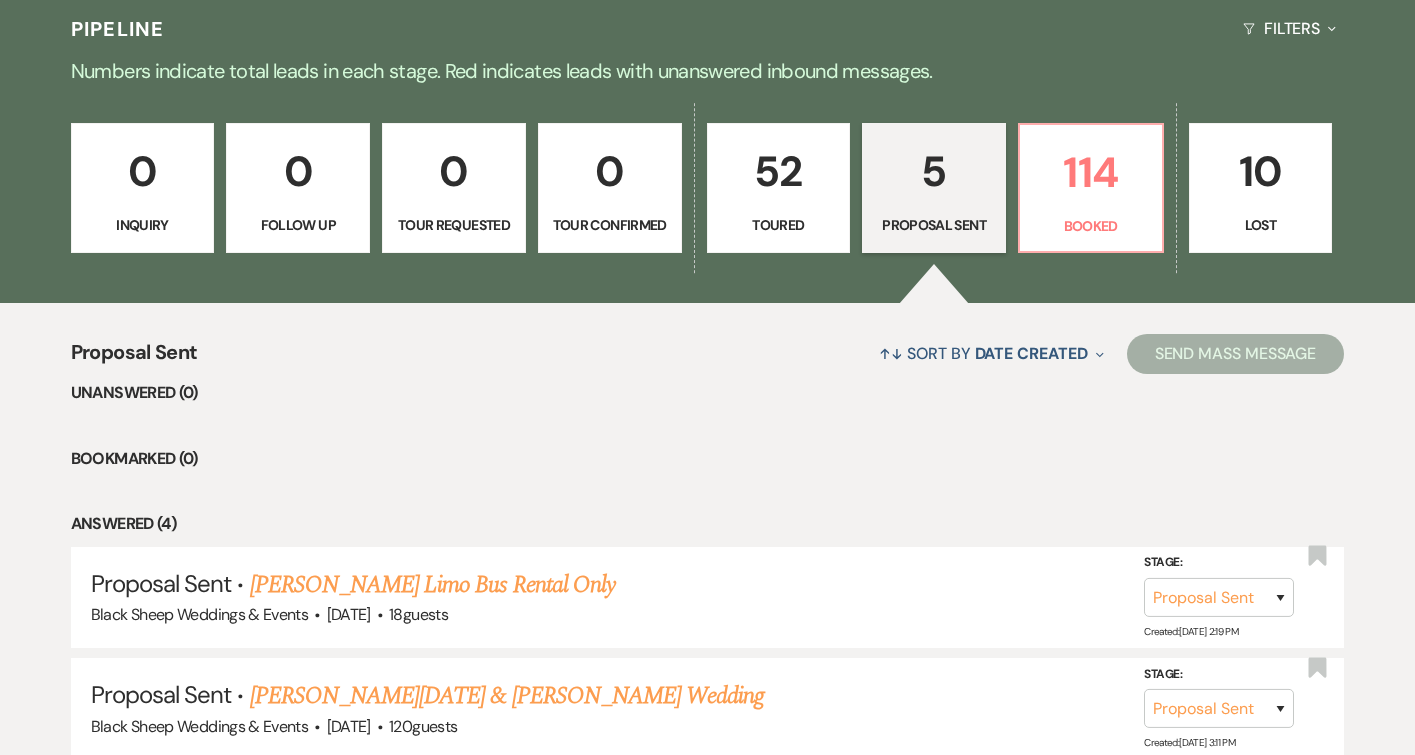click on "52" at bounding box center [779, 171] 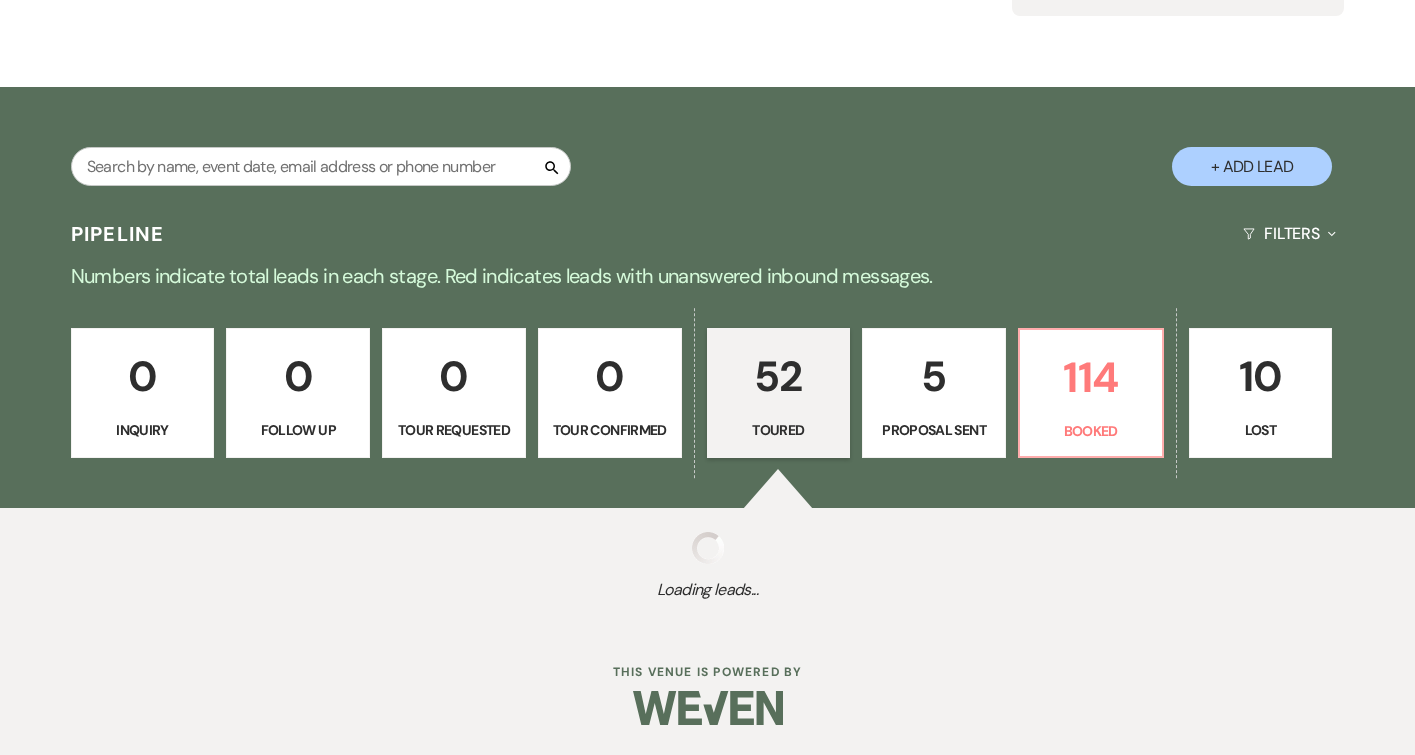 scroll, scrollTop: 466, scrollLeft: 0, axis: vertical 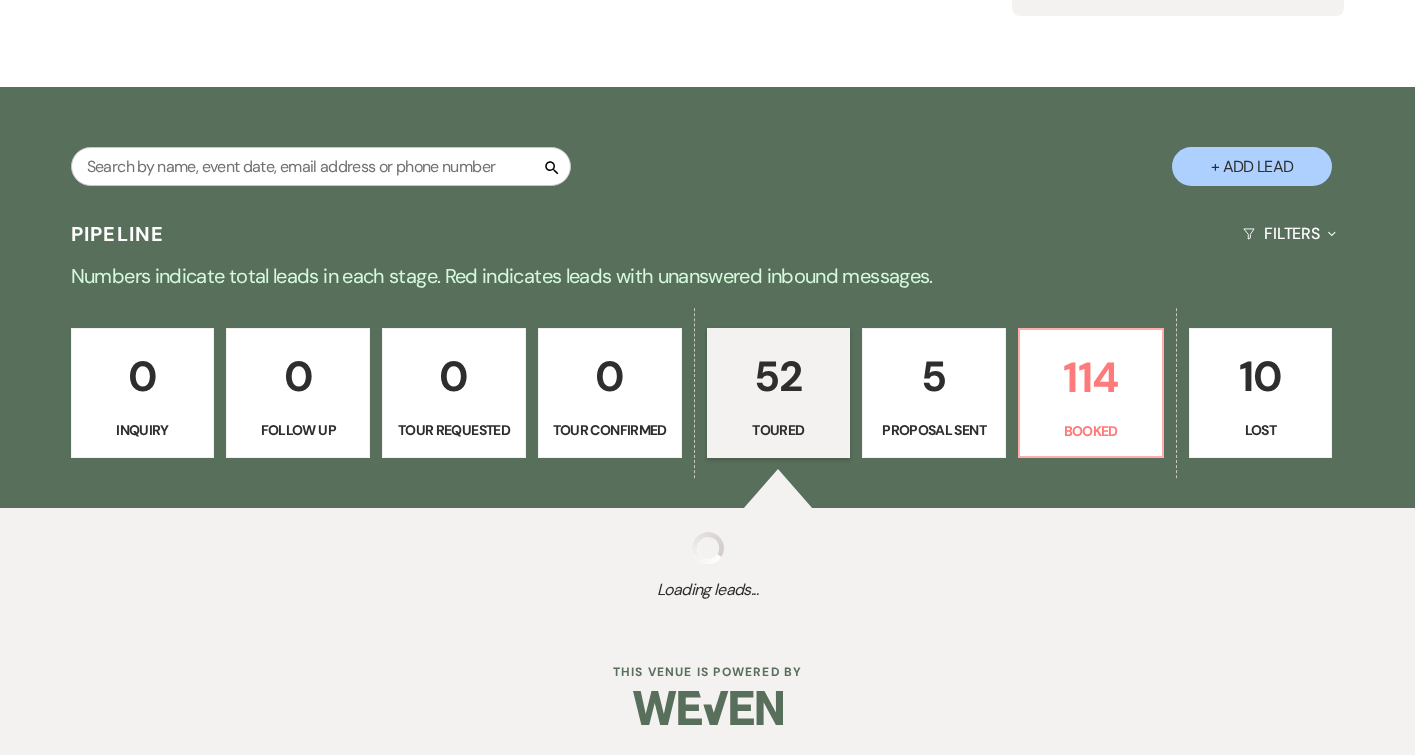 select on "5" 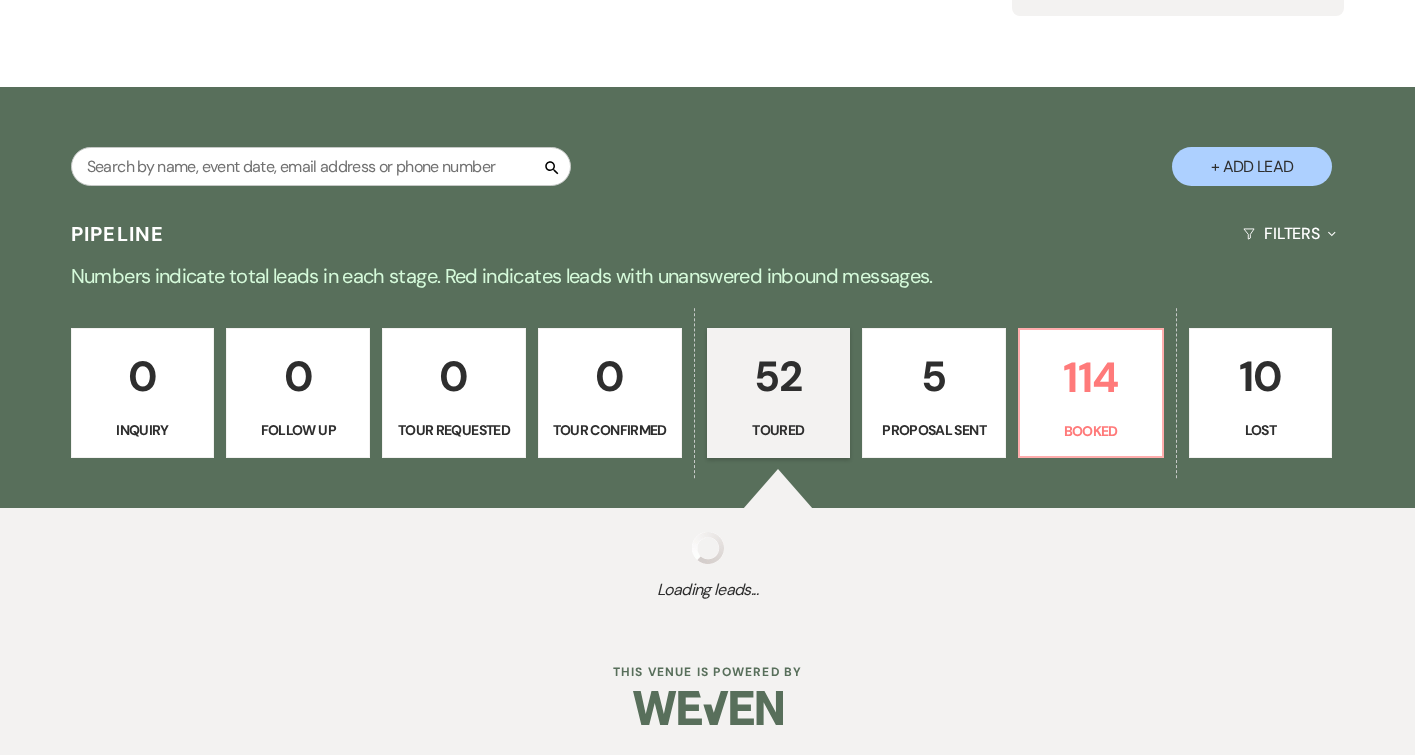 select on "5" 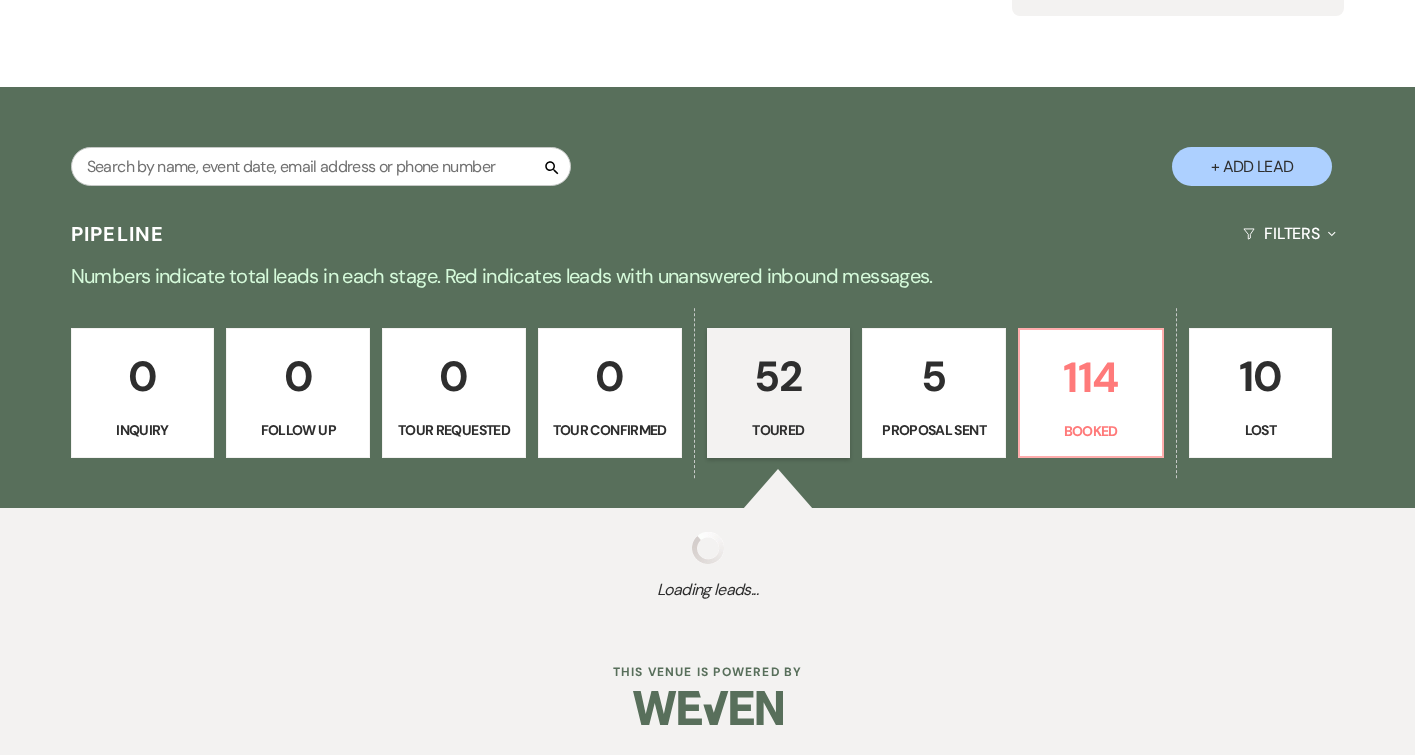 select on "5" 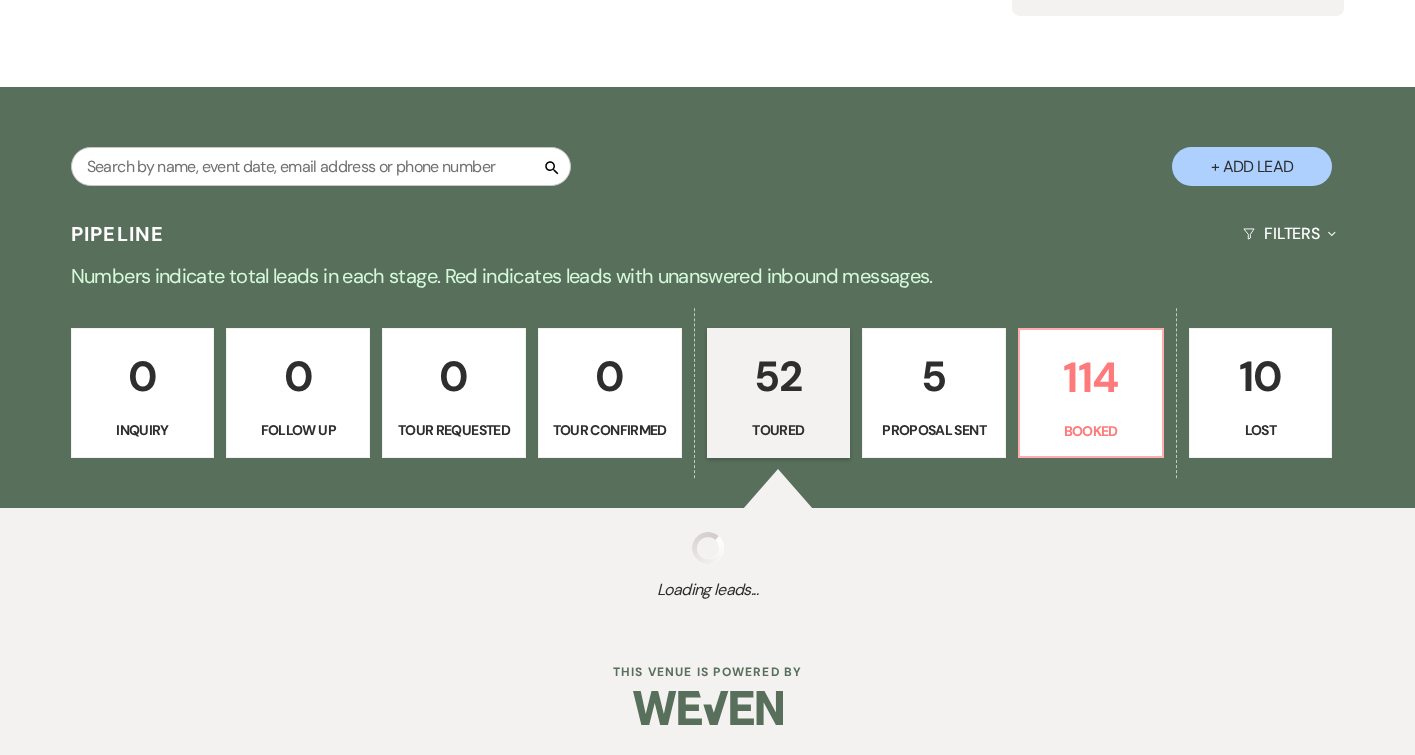 select on "5" 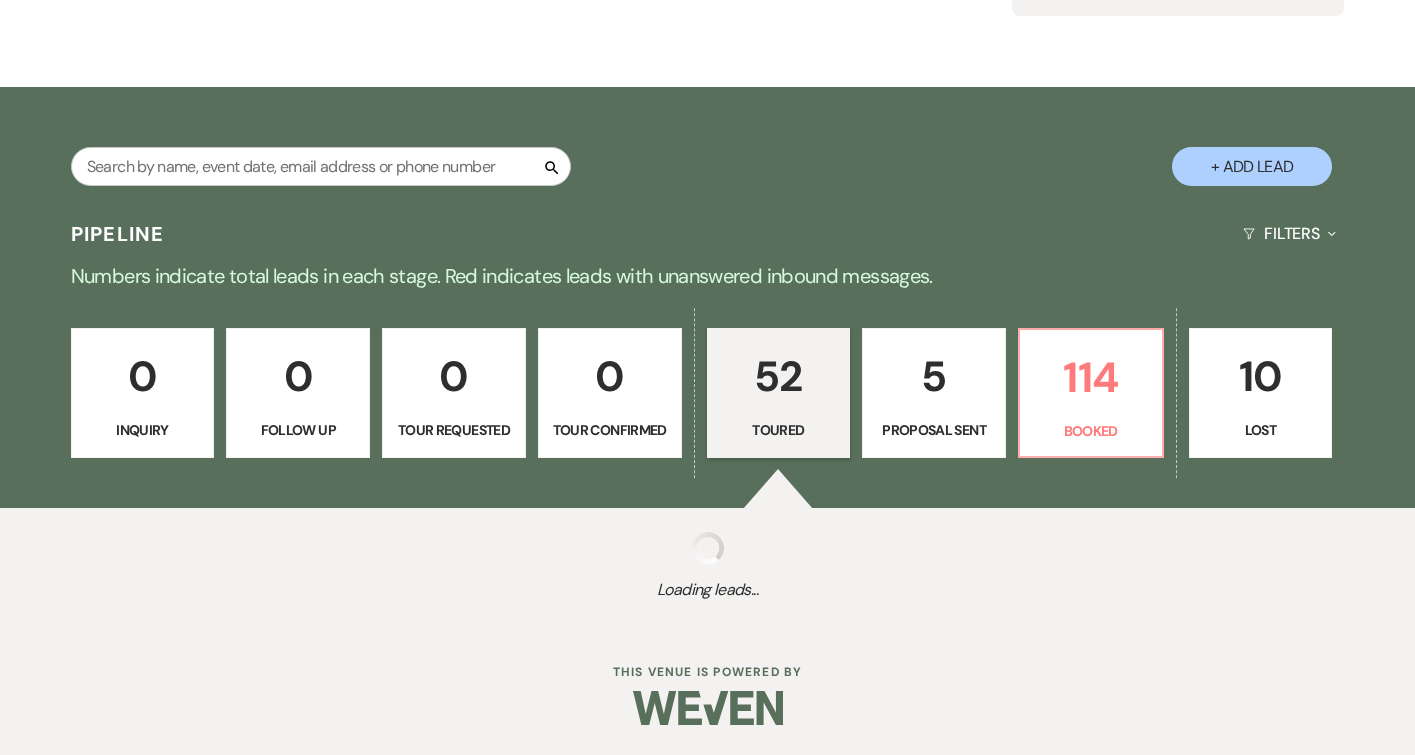 select on "5" 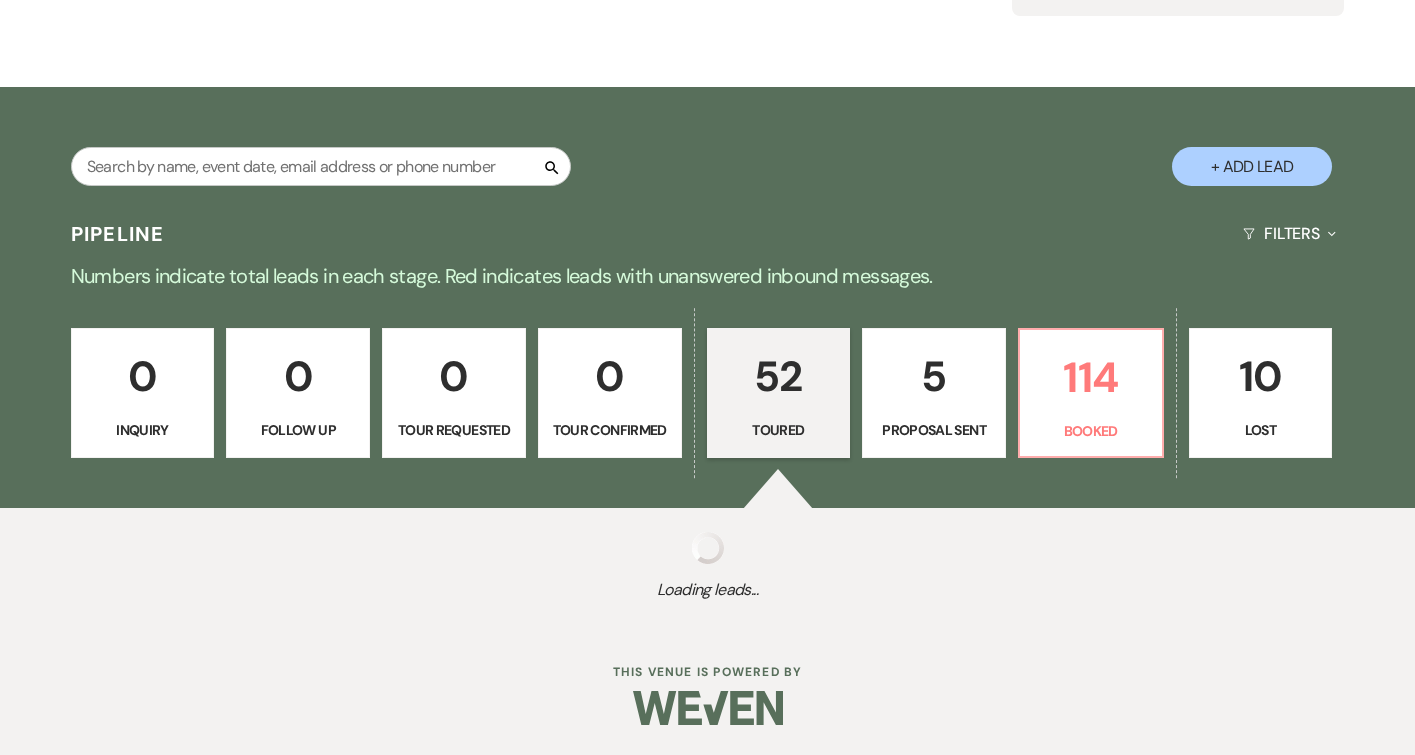 select on "5" 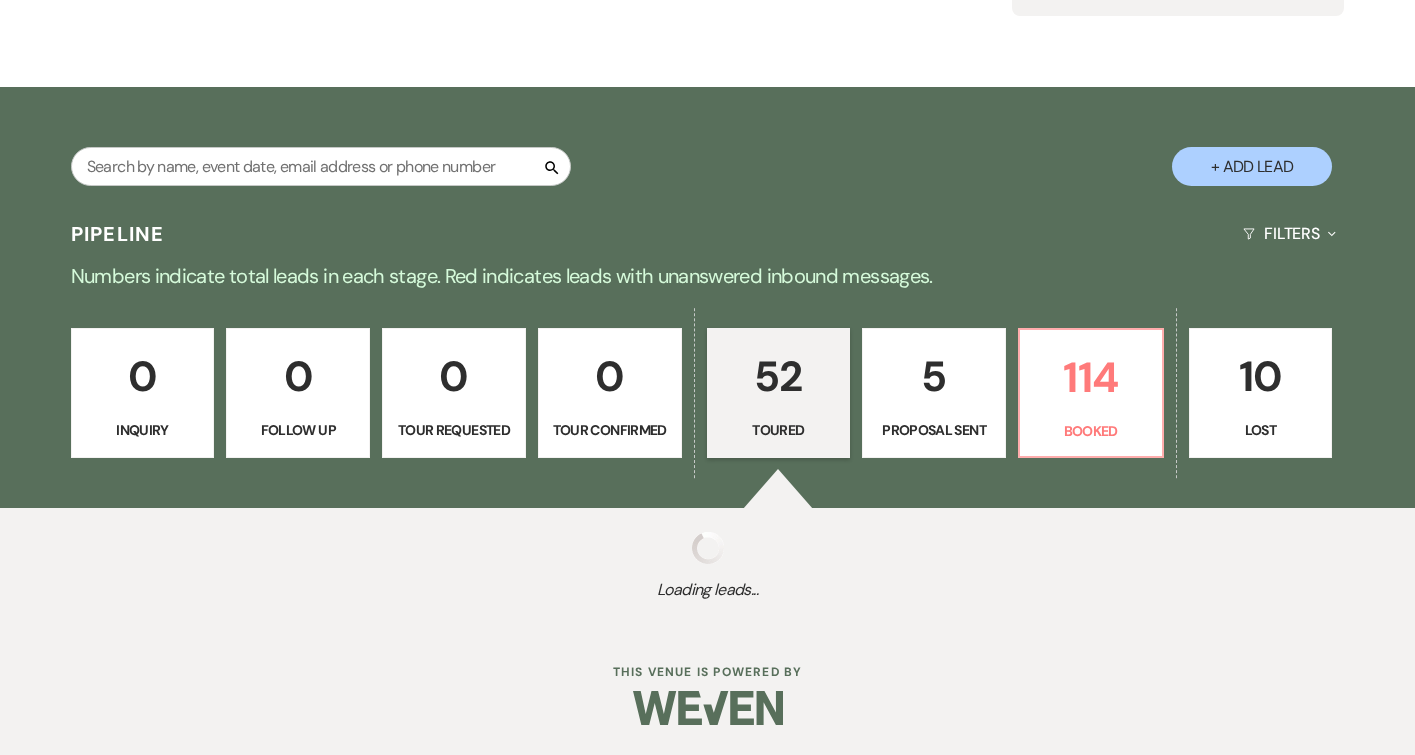 select on "5" 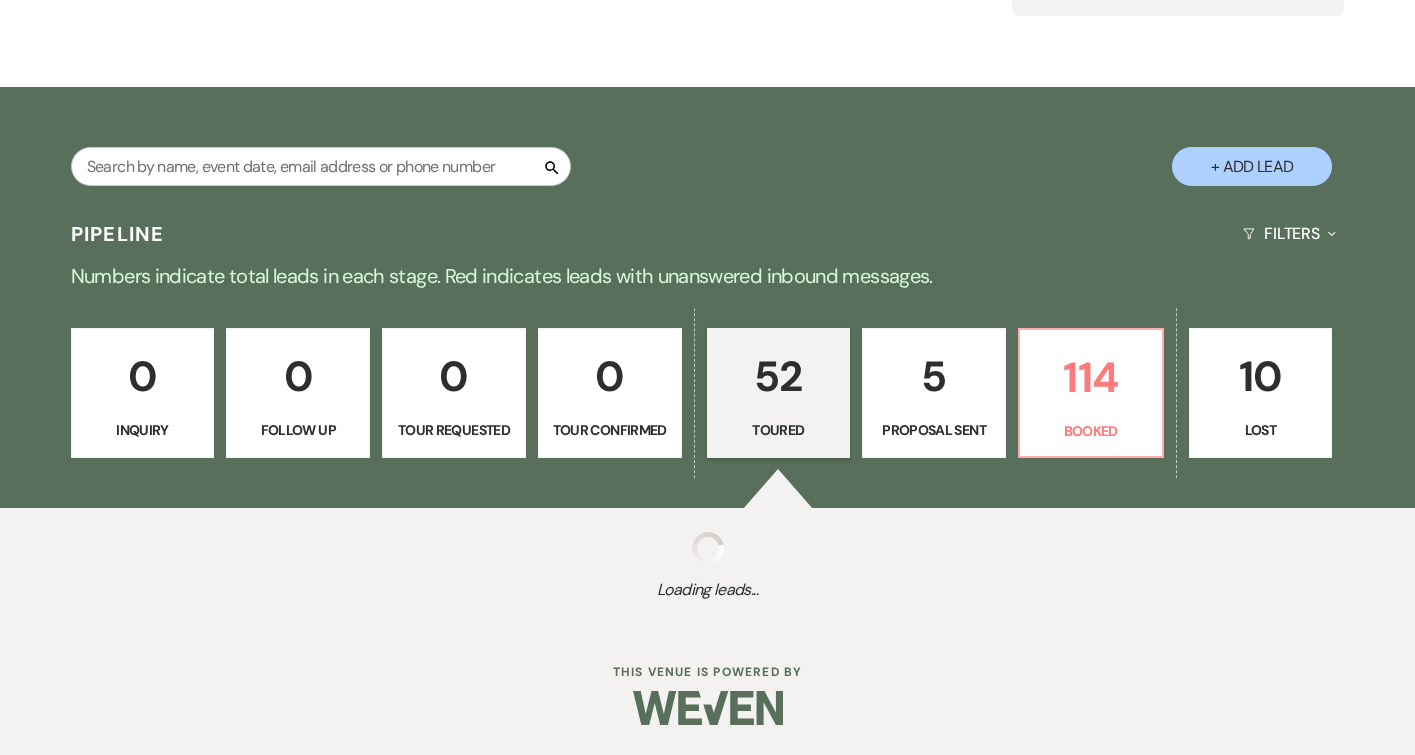 select on "5" 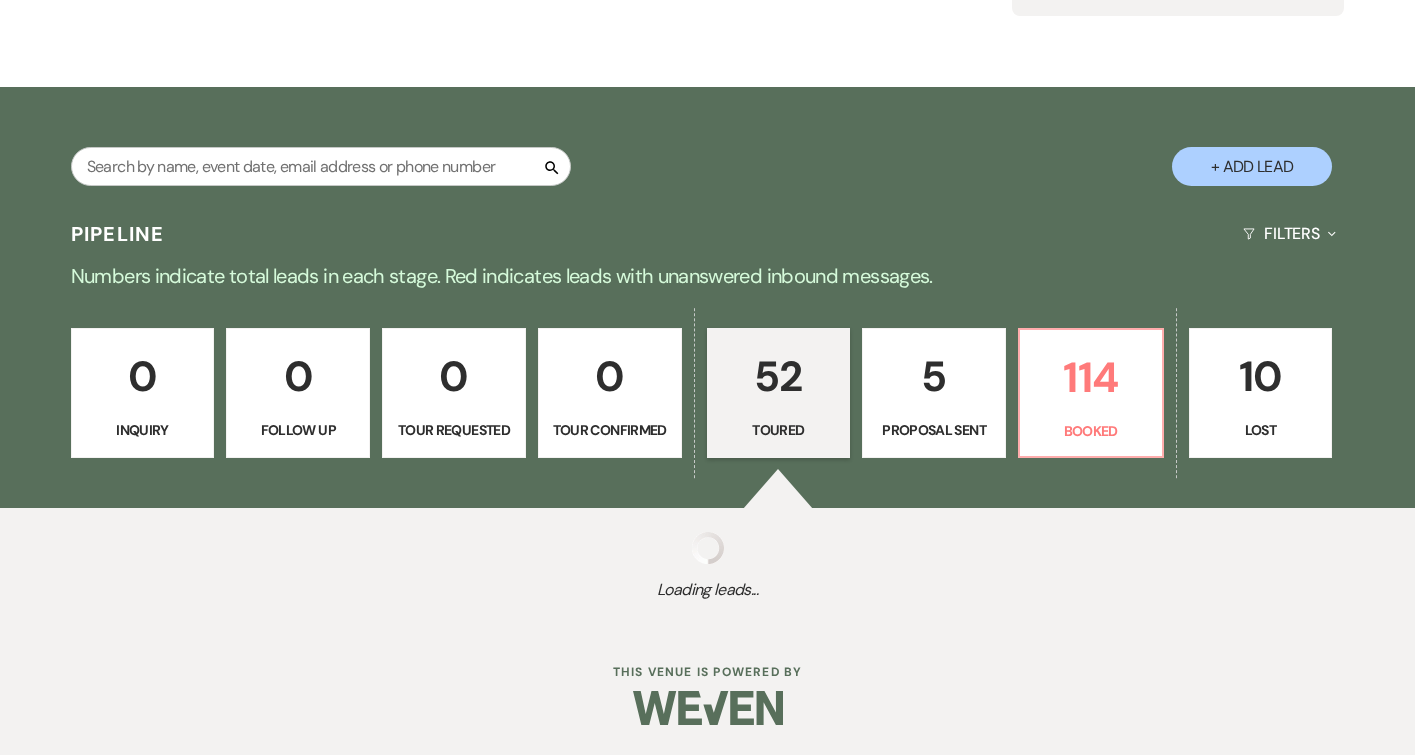 select on "5" 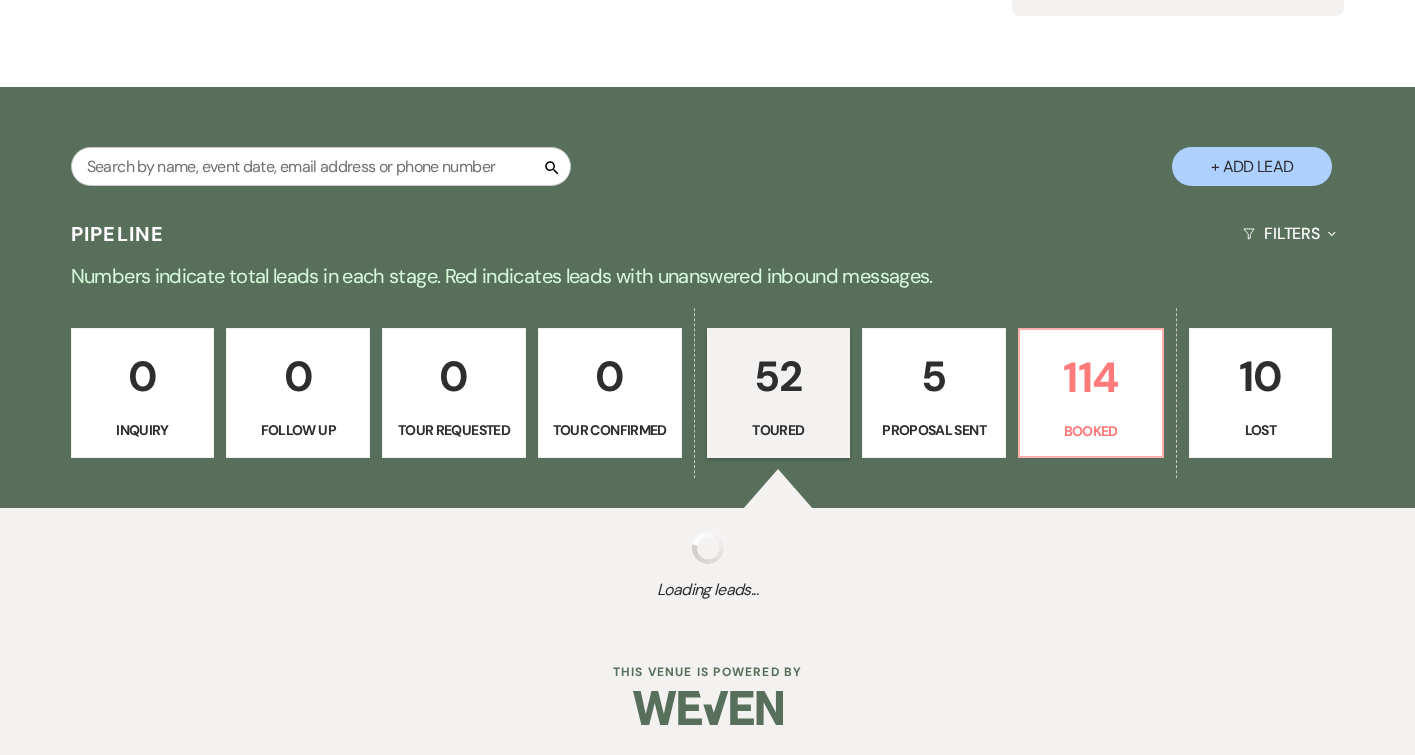select on "5" 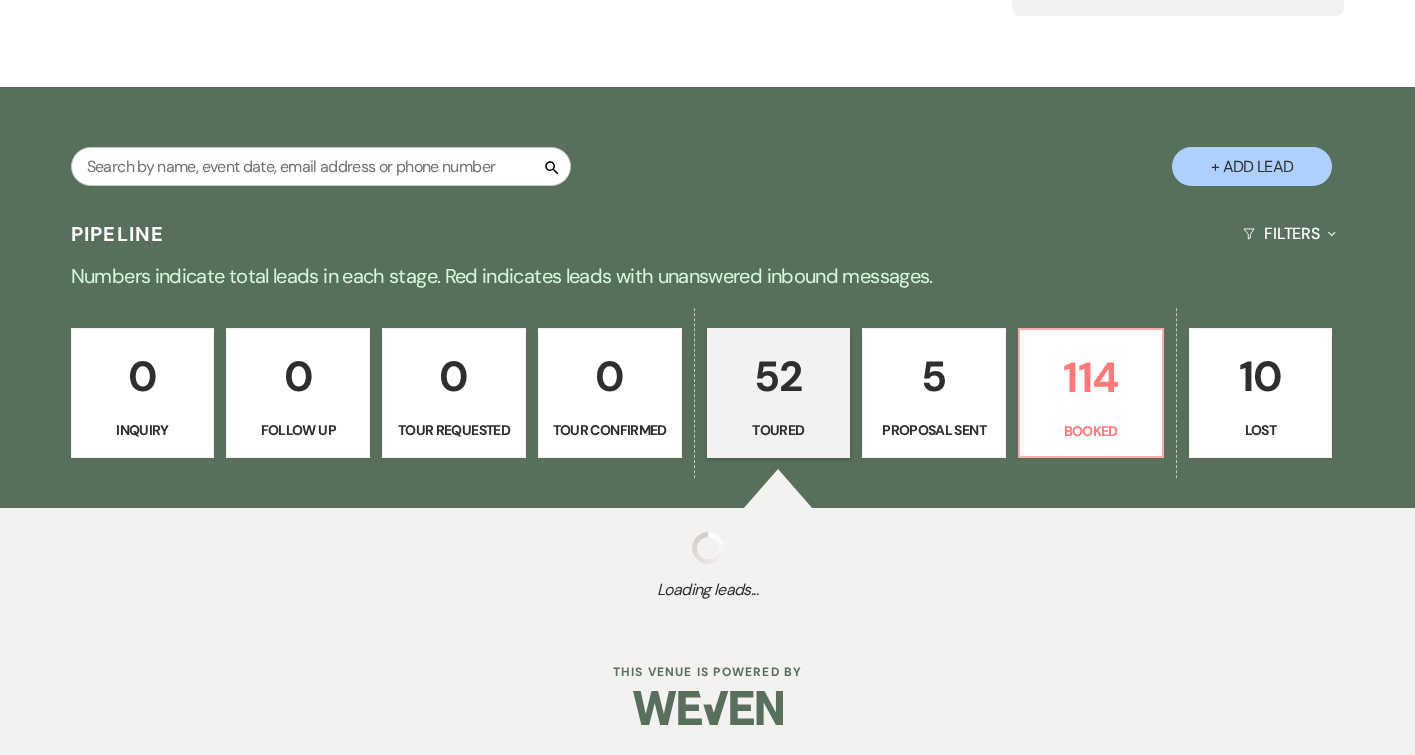 select on "5" 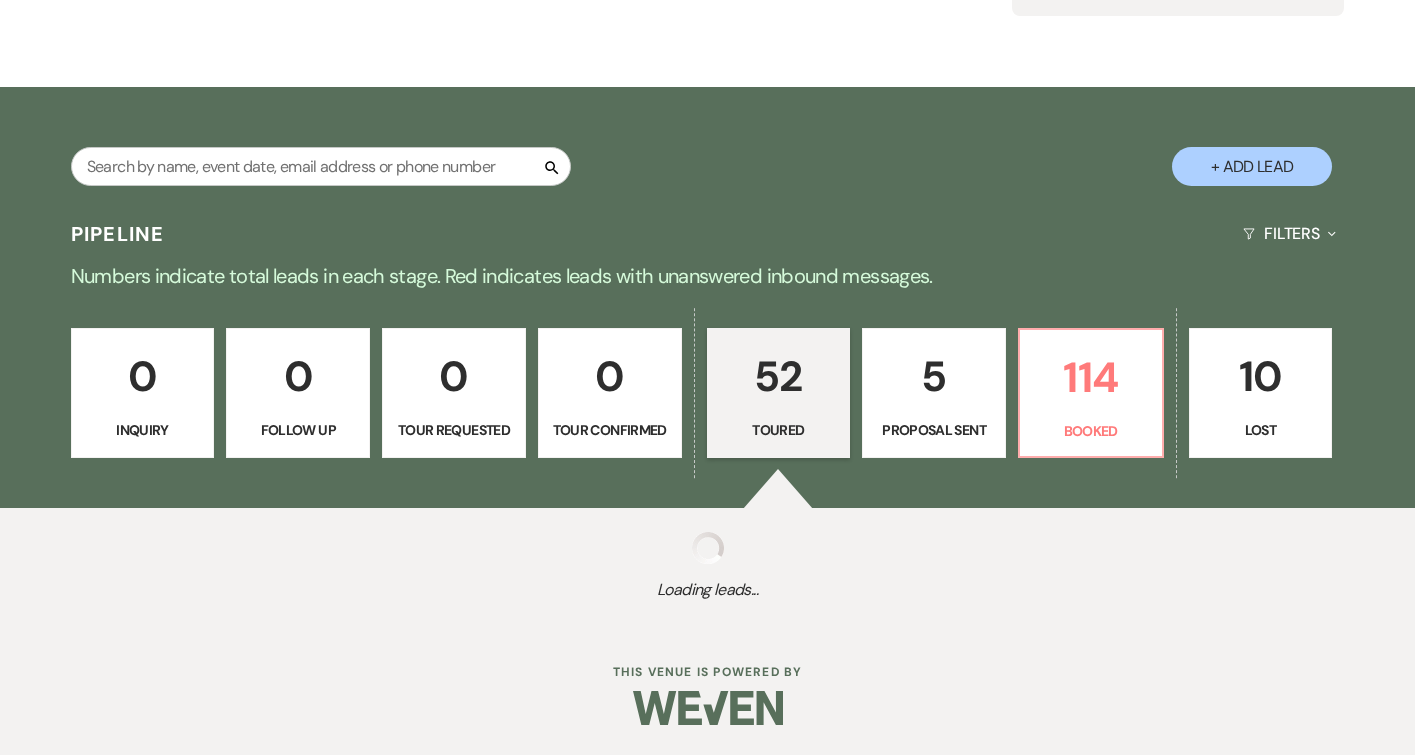select on "5" 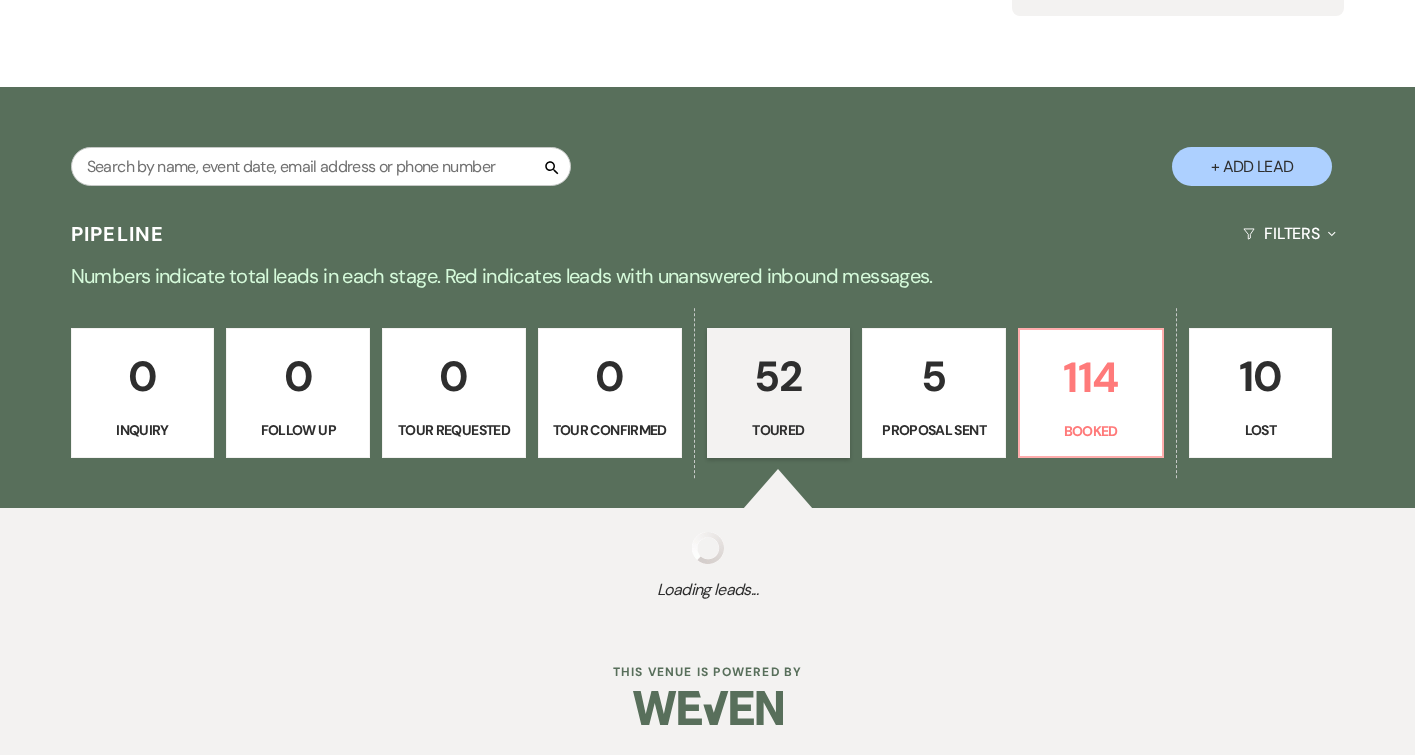 select on "5" 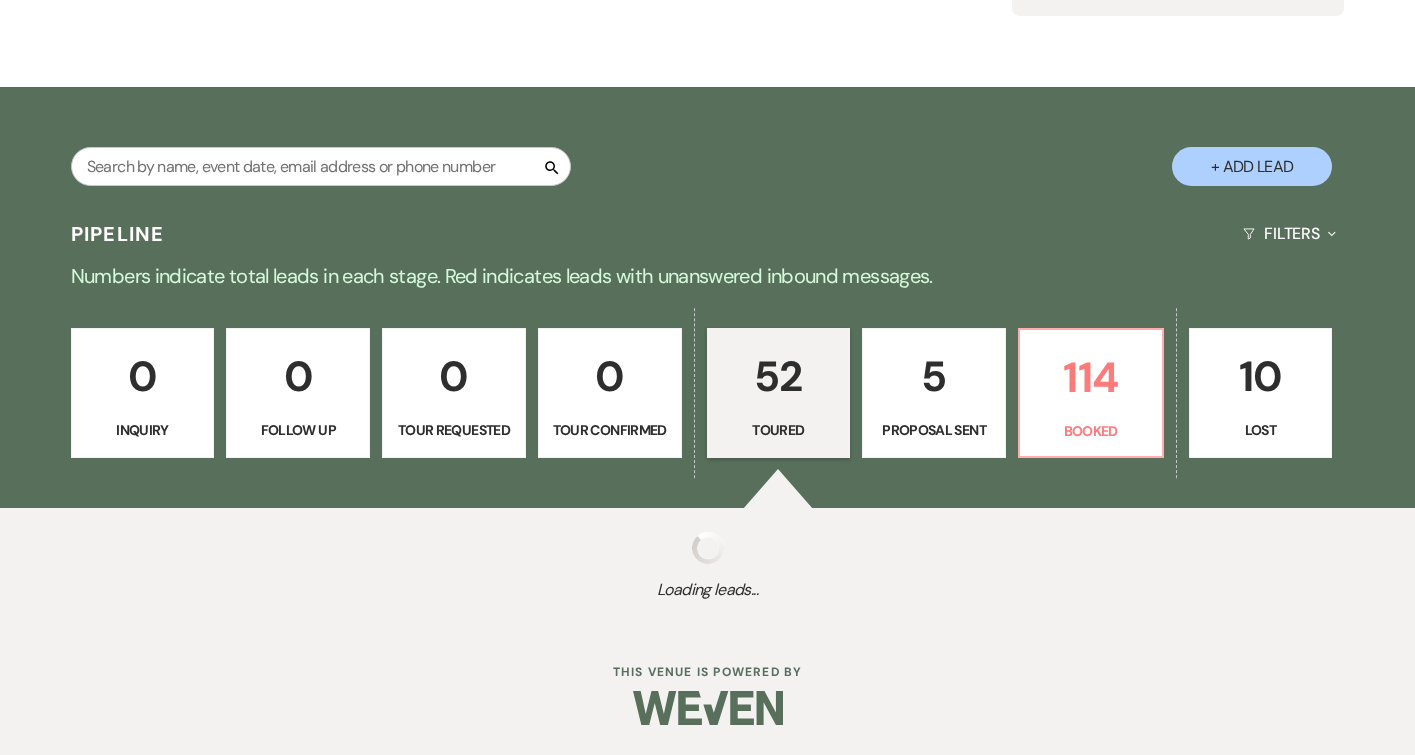 select on "5" 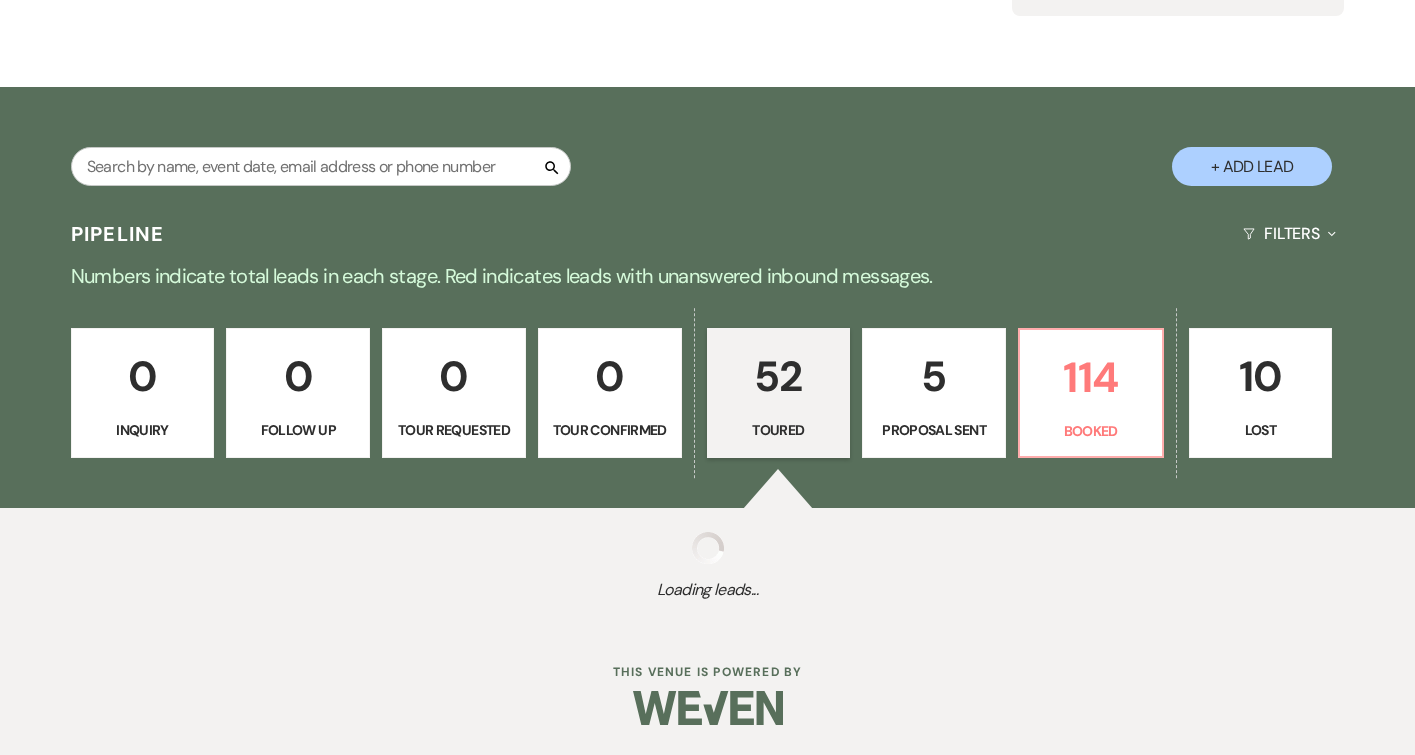select on "5" 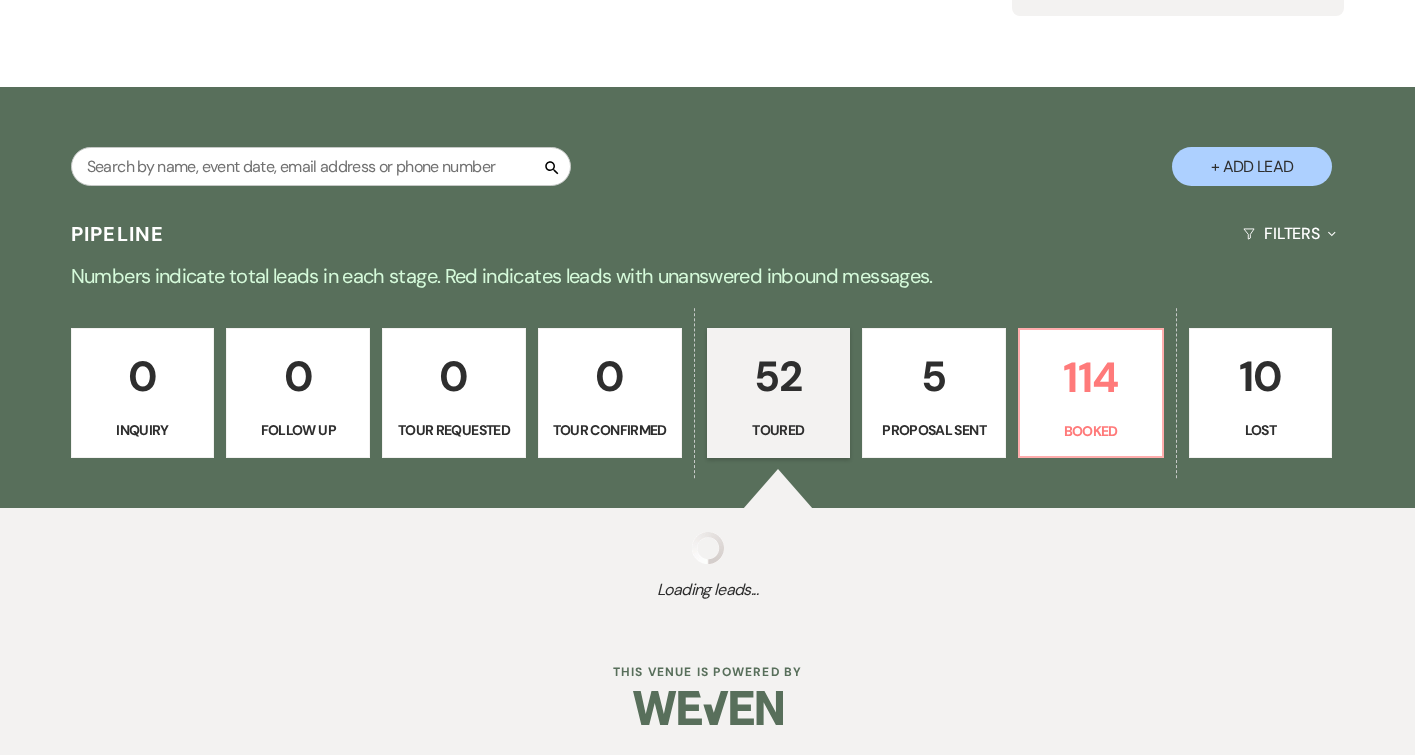 select on "5" 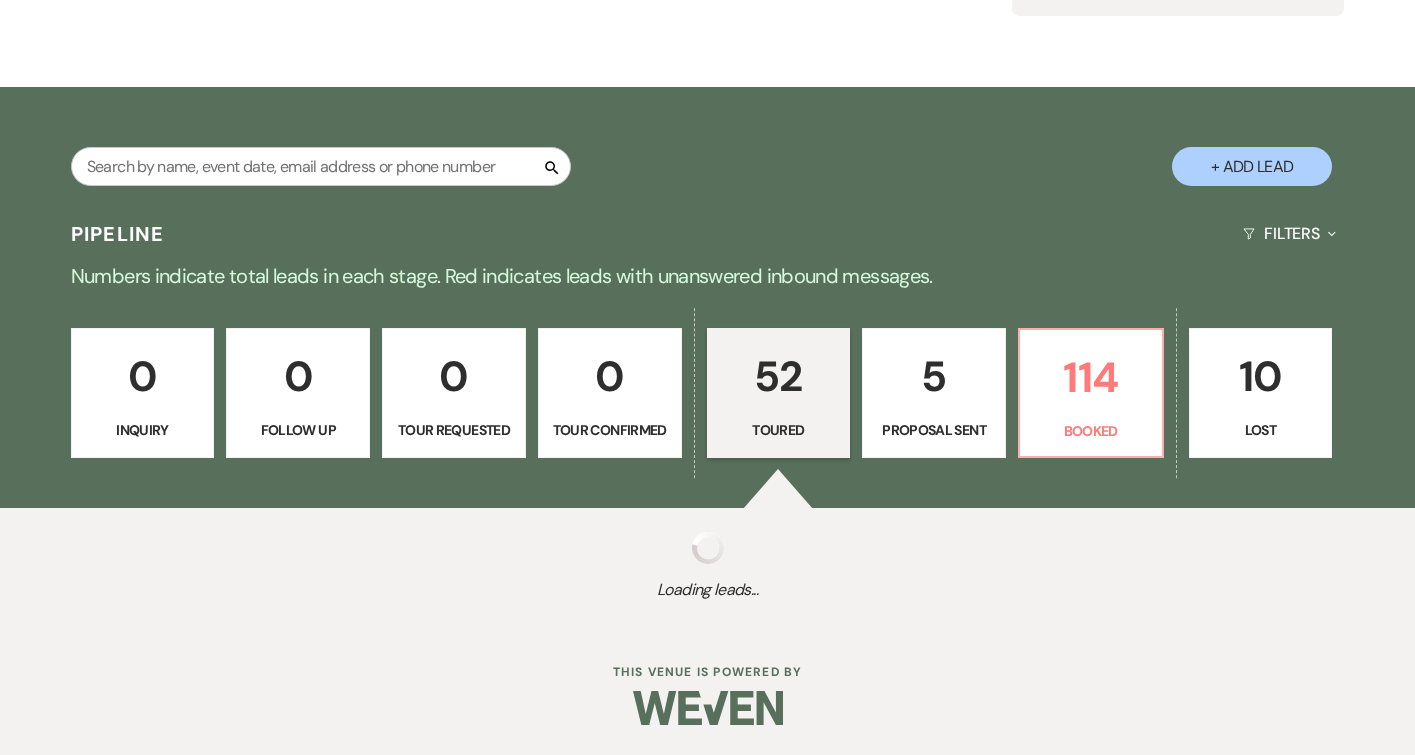 select on "5" 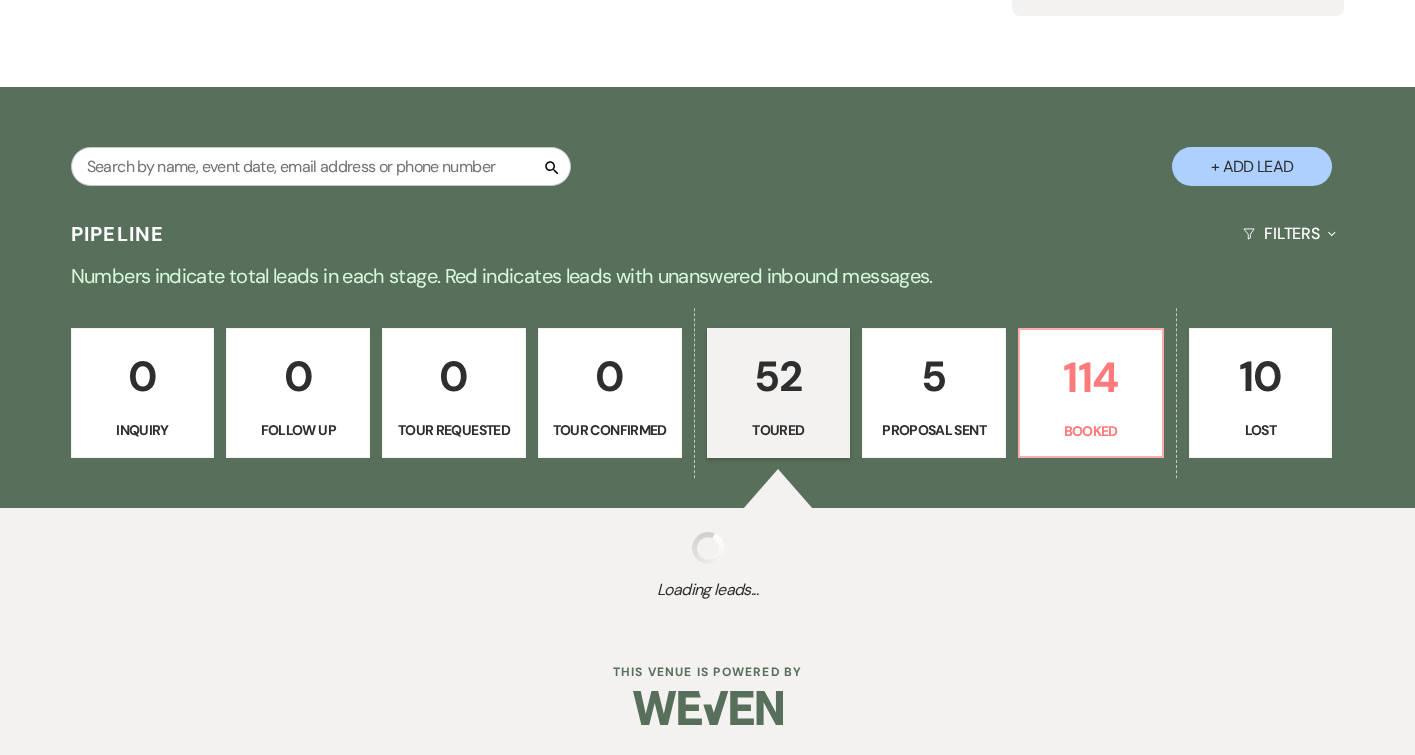 select on "5" 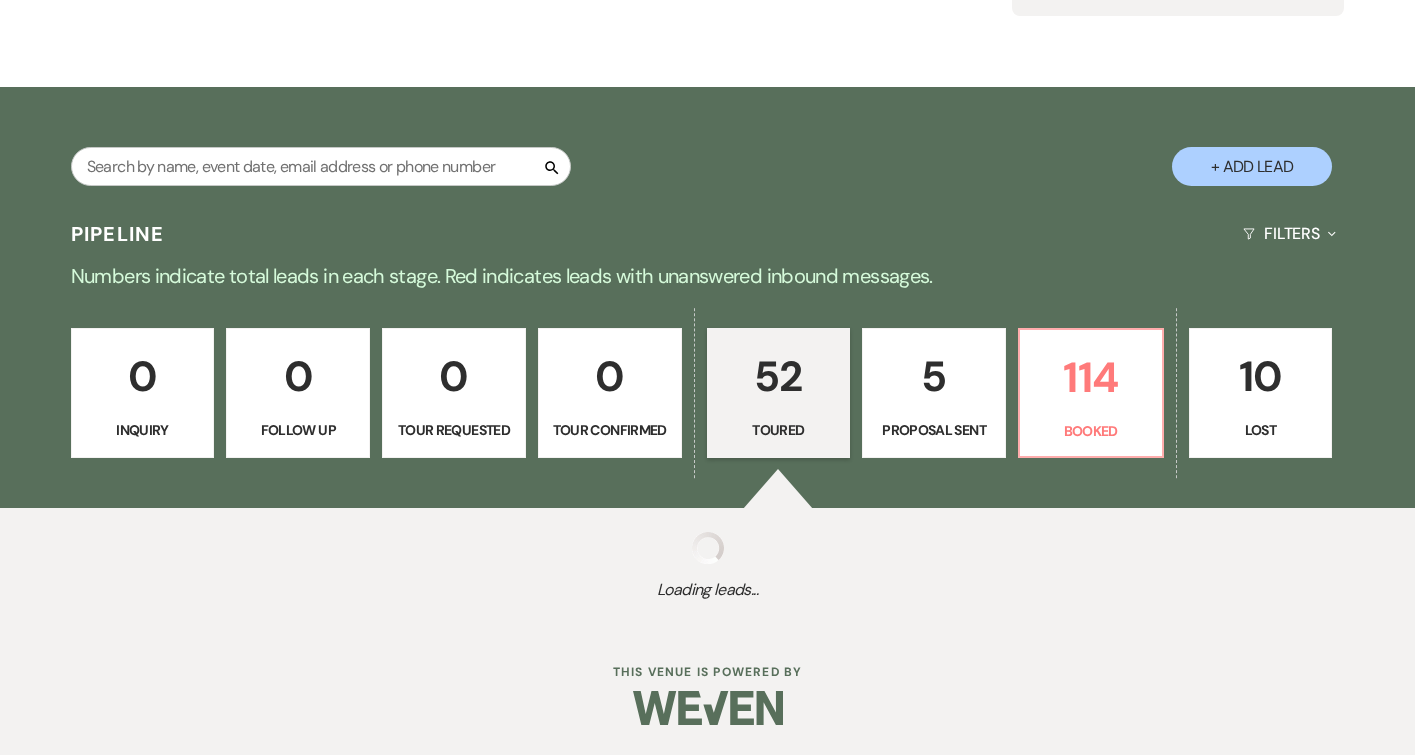 select on "5" 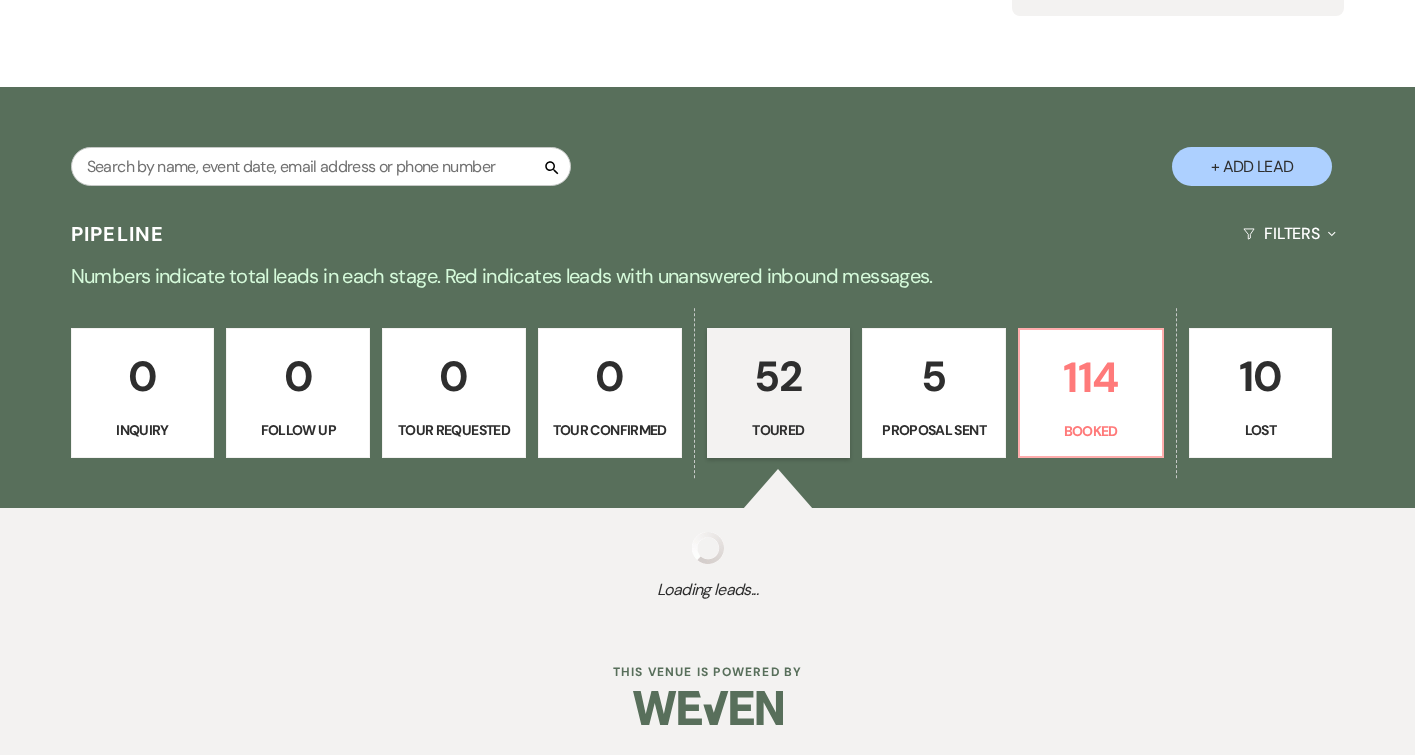 select on "5" 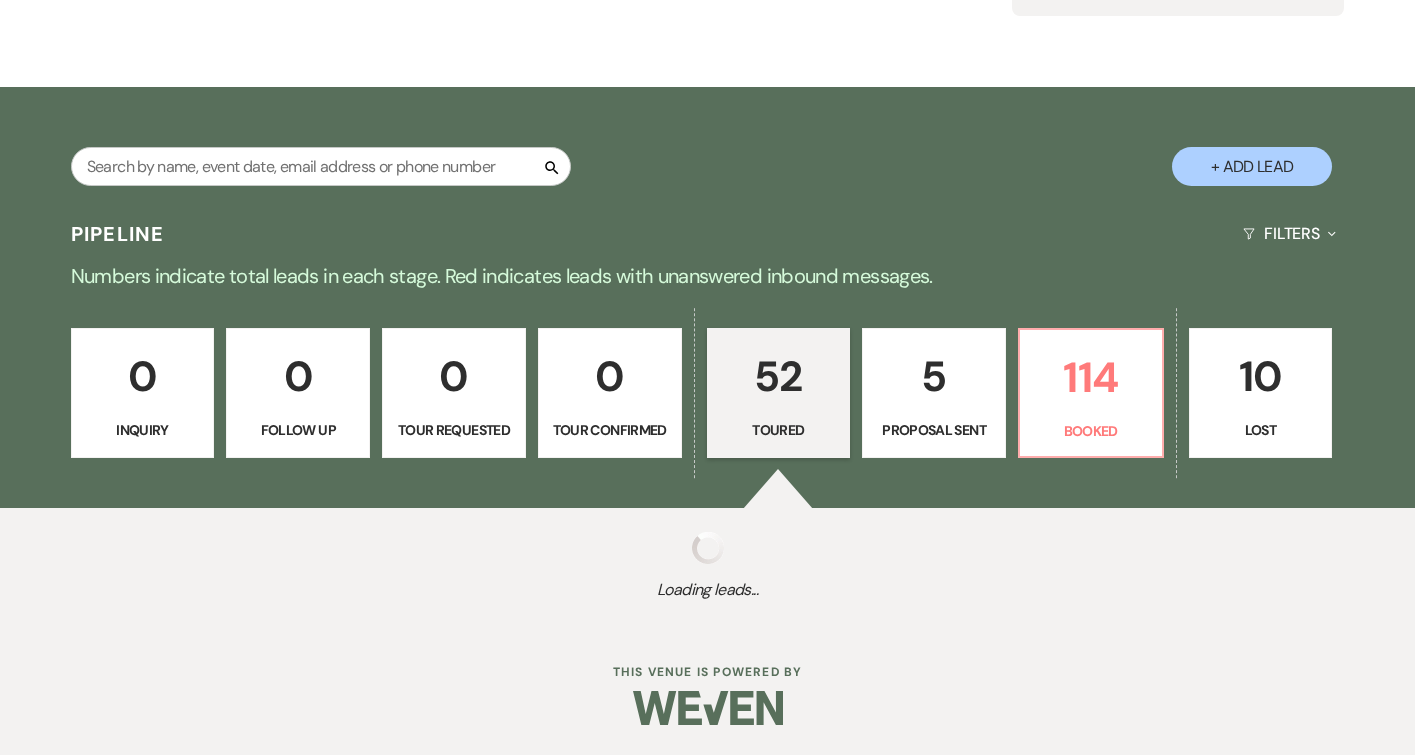 select on "5" 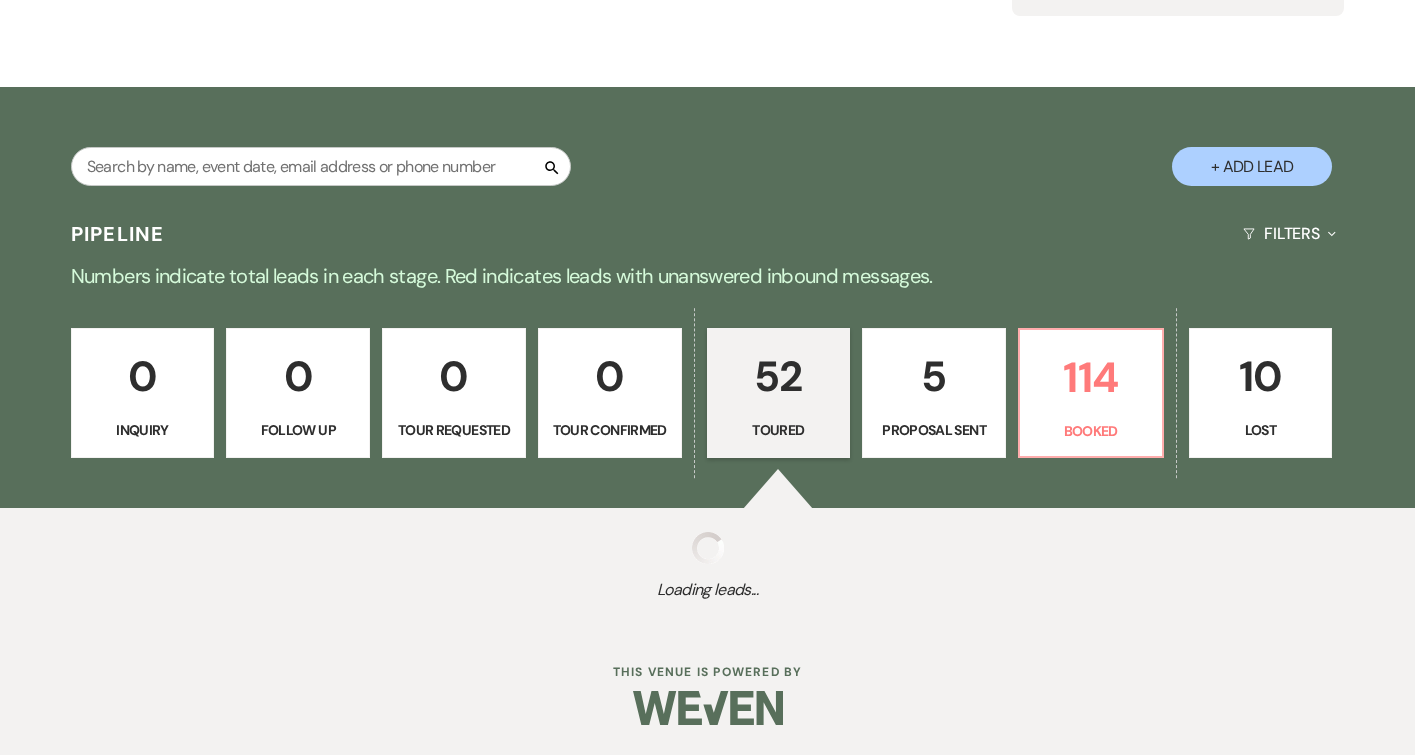 select on "5" 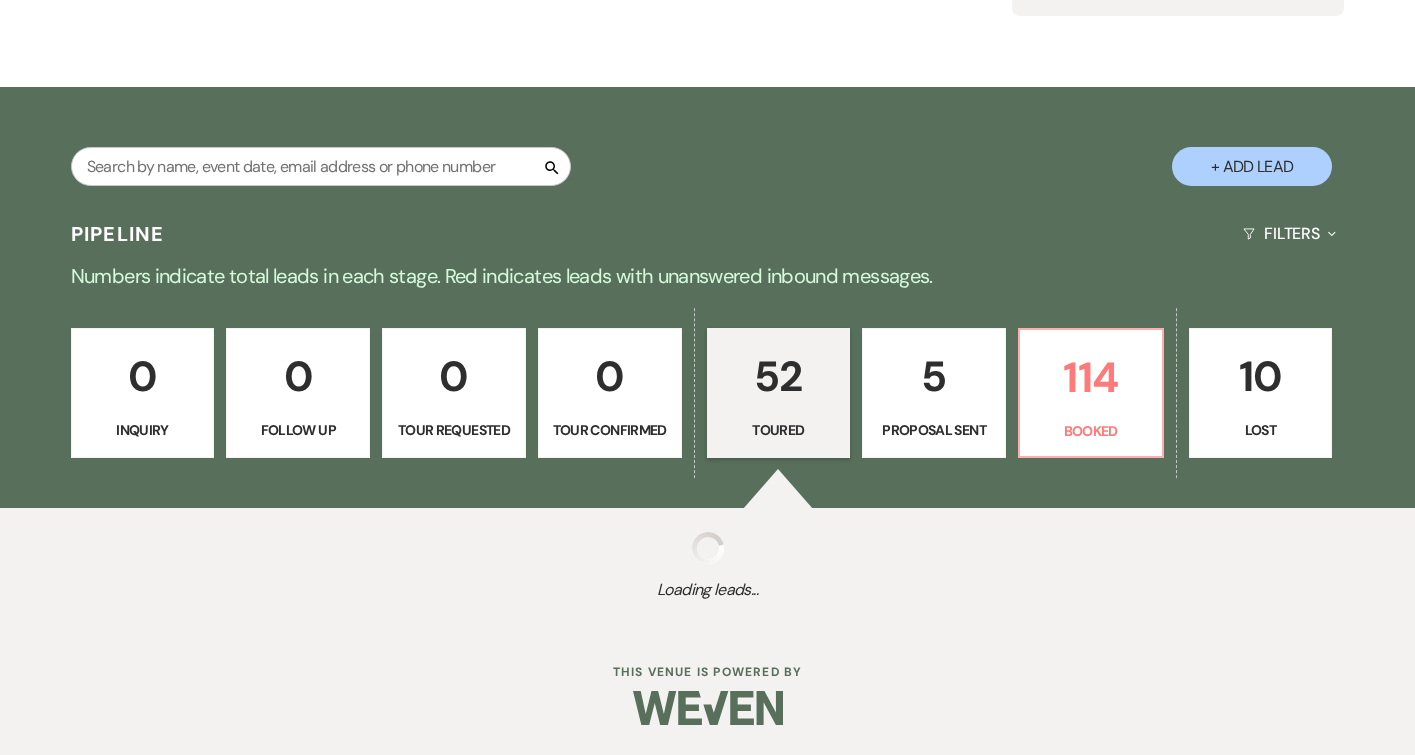 select on "5" 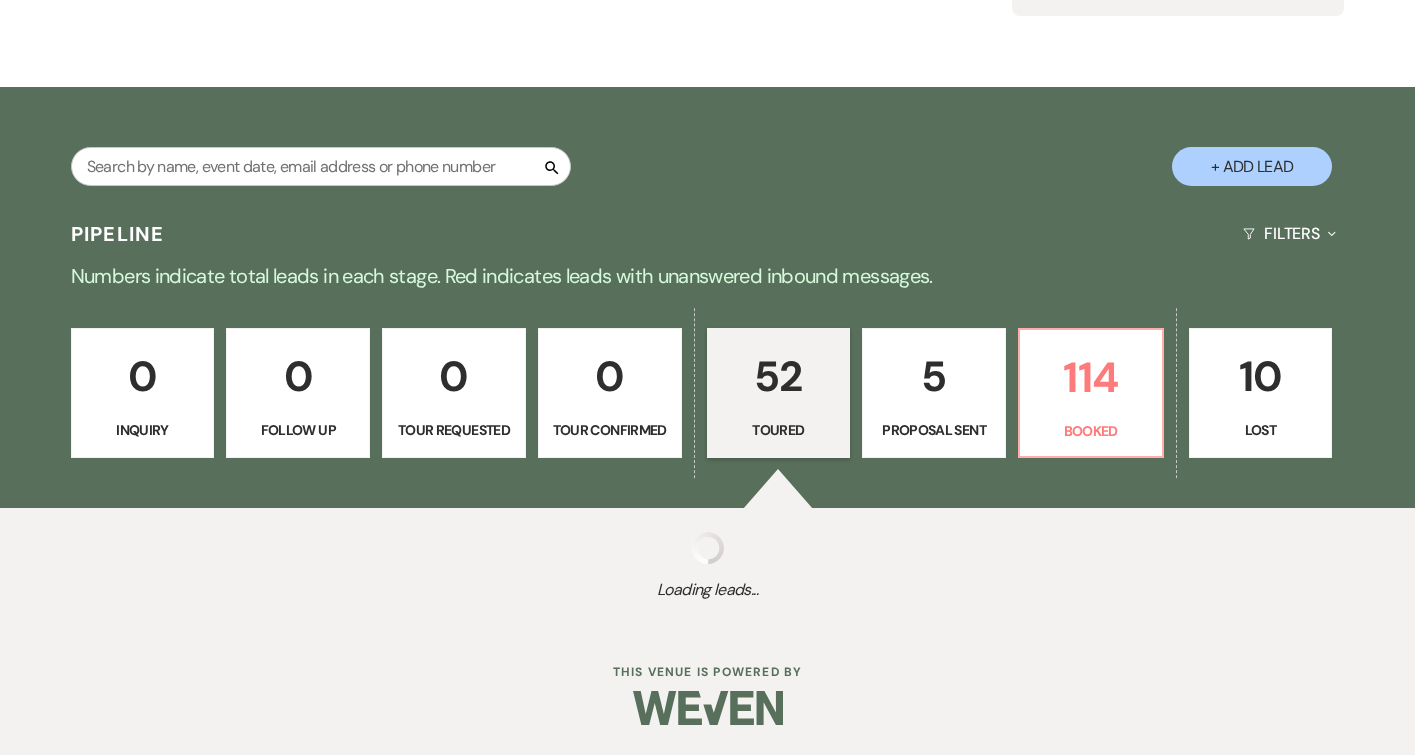 select on "5" 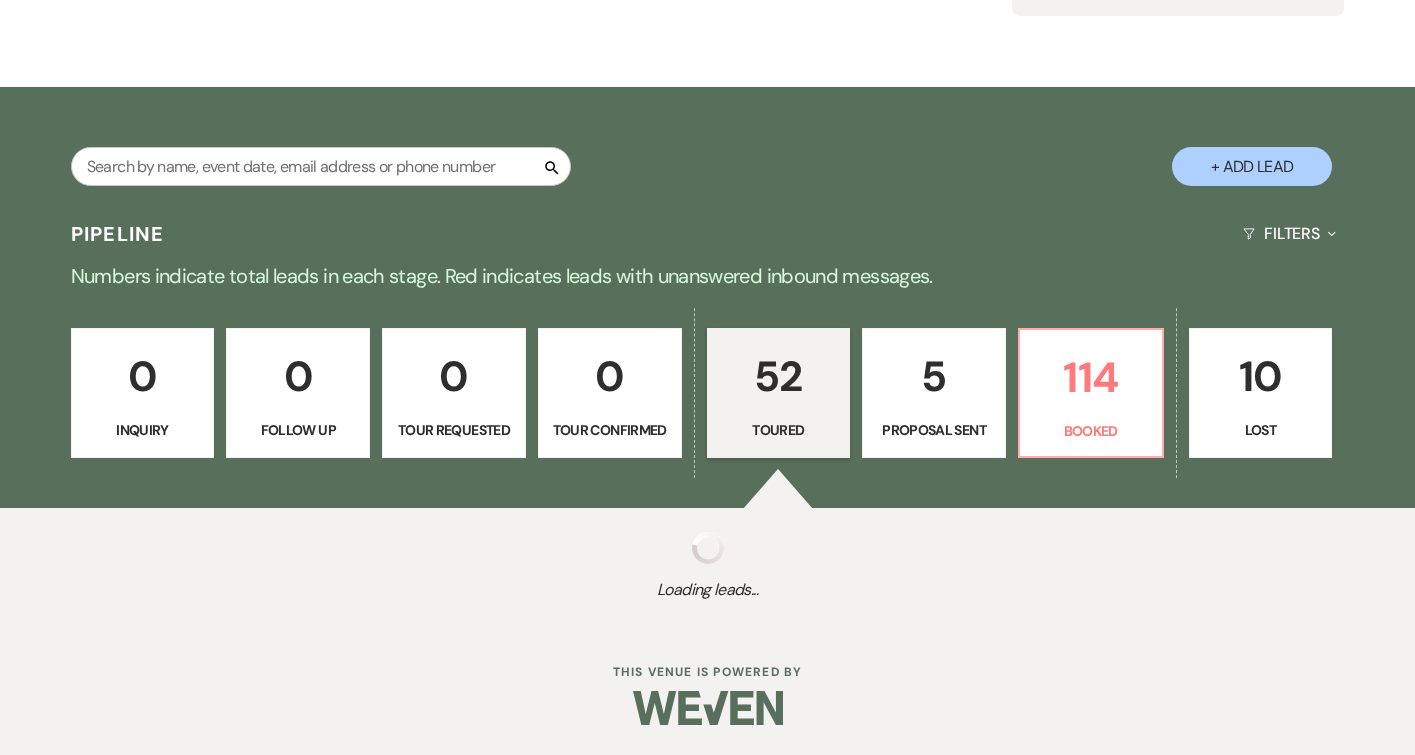 select on "5" 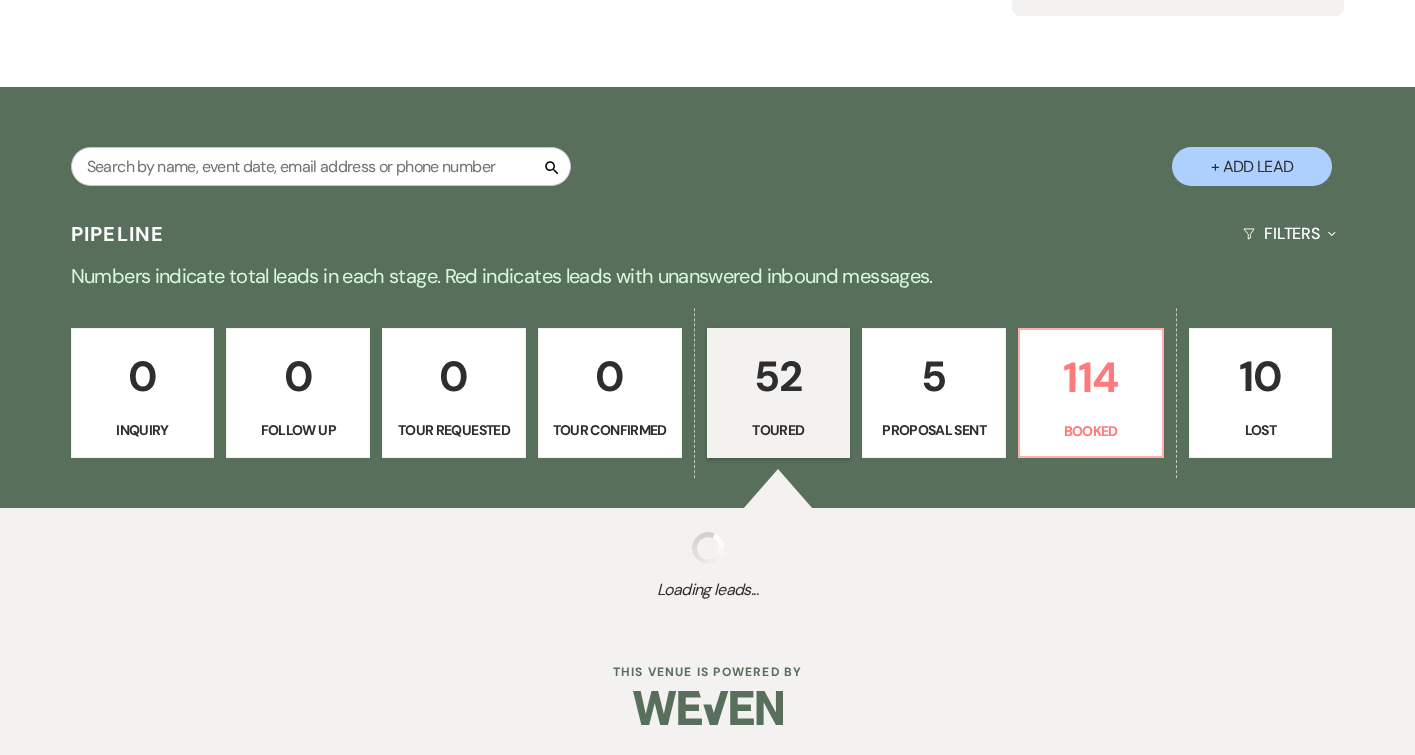select on "5" 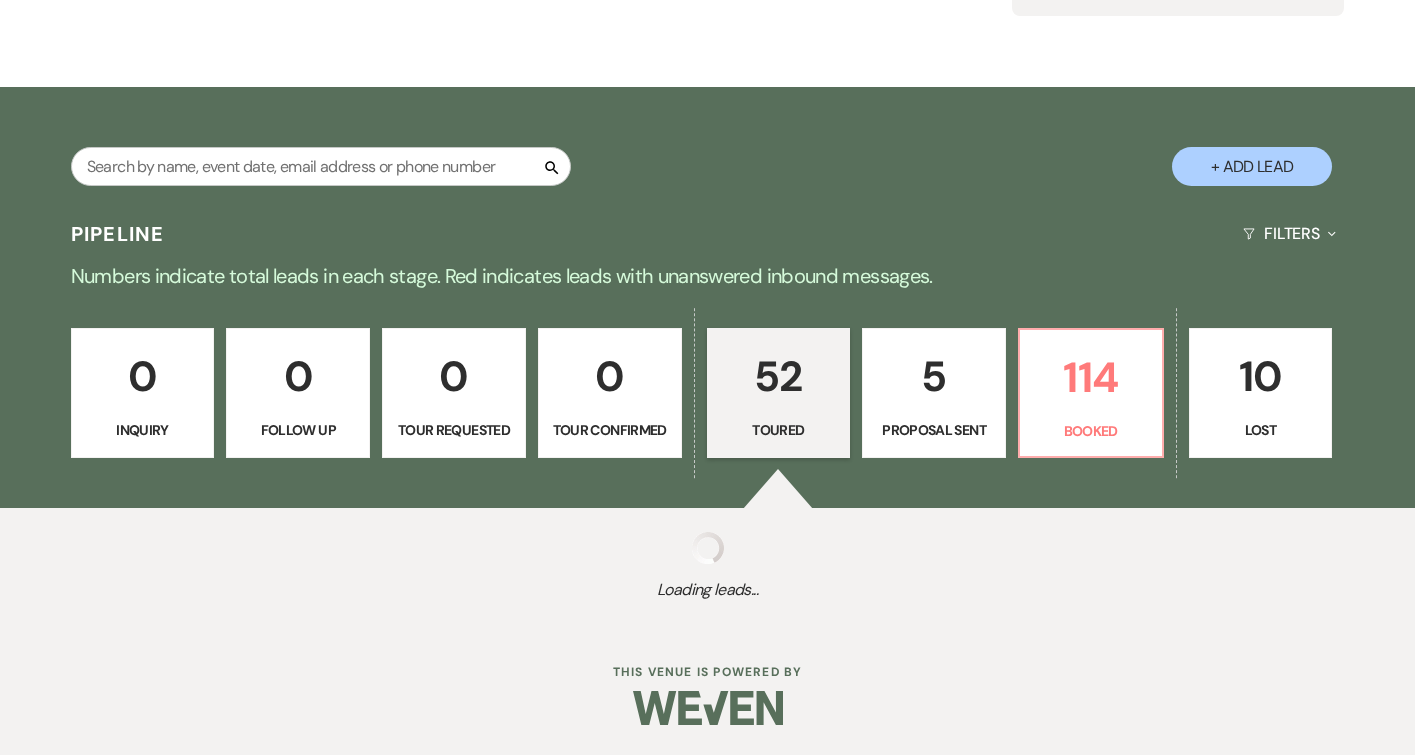 select on "5" 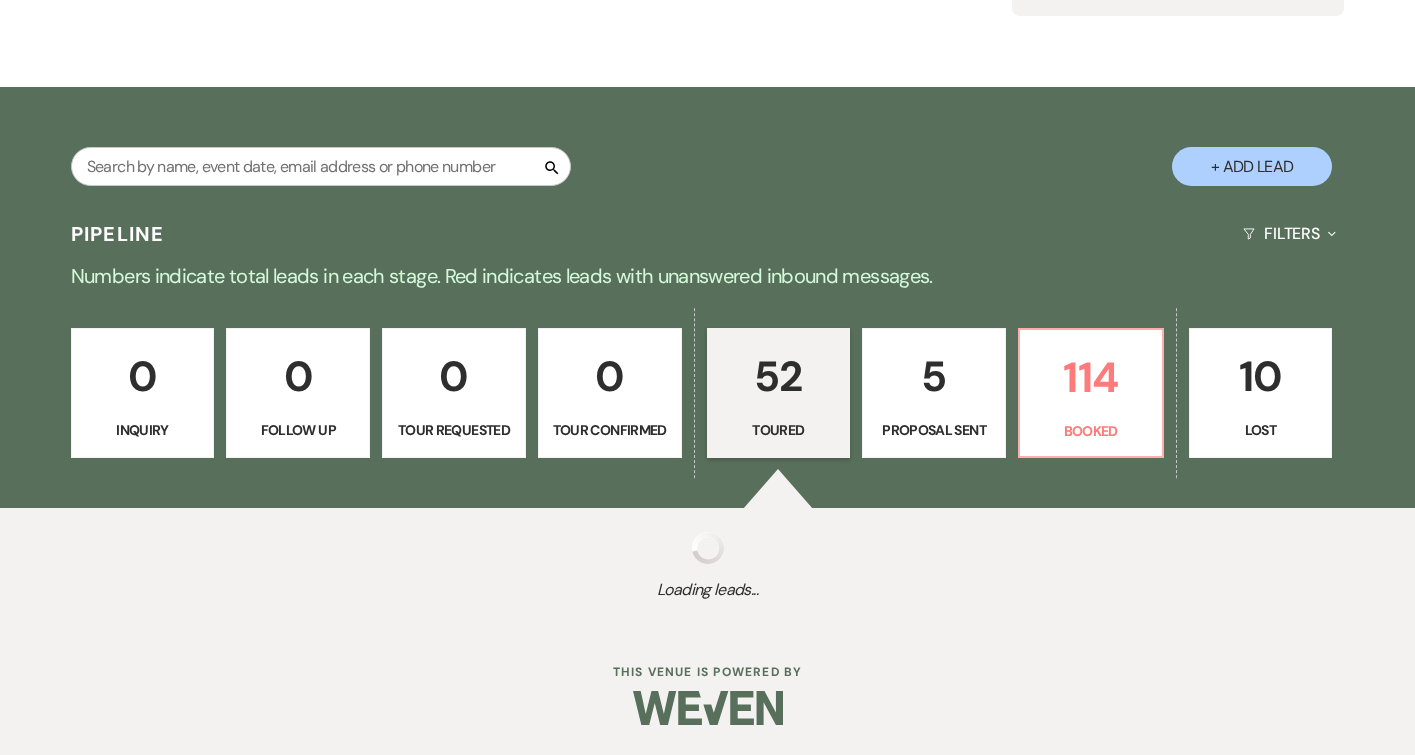 select on "5" 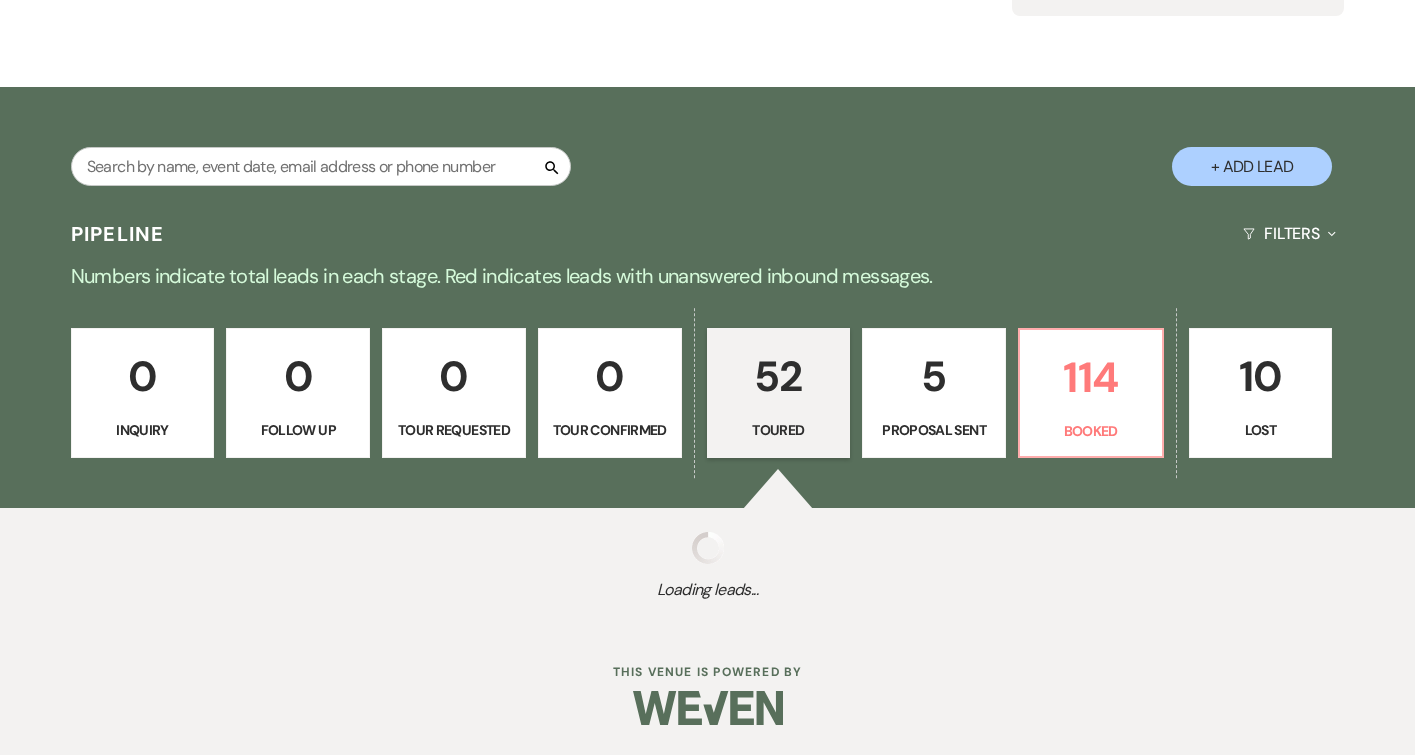select on "5" 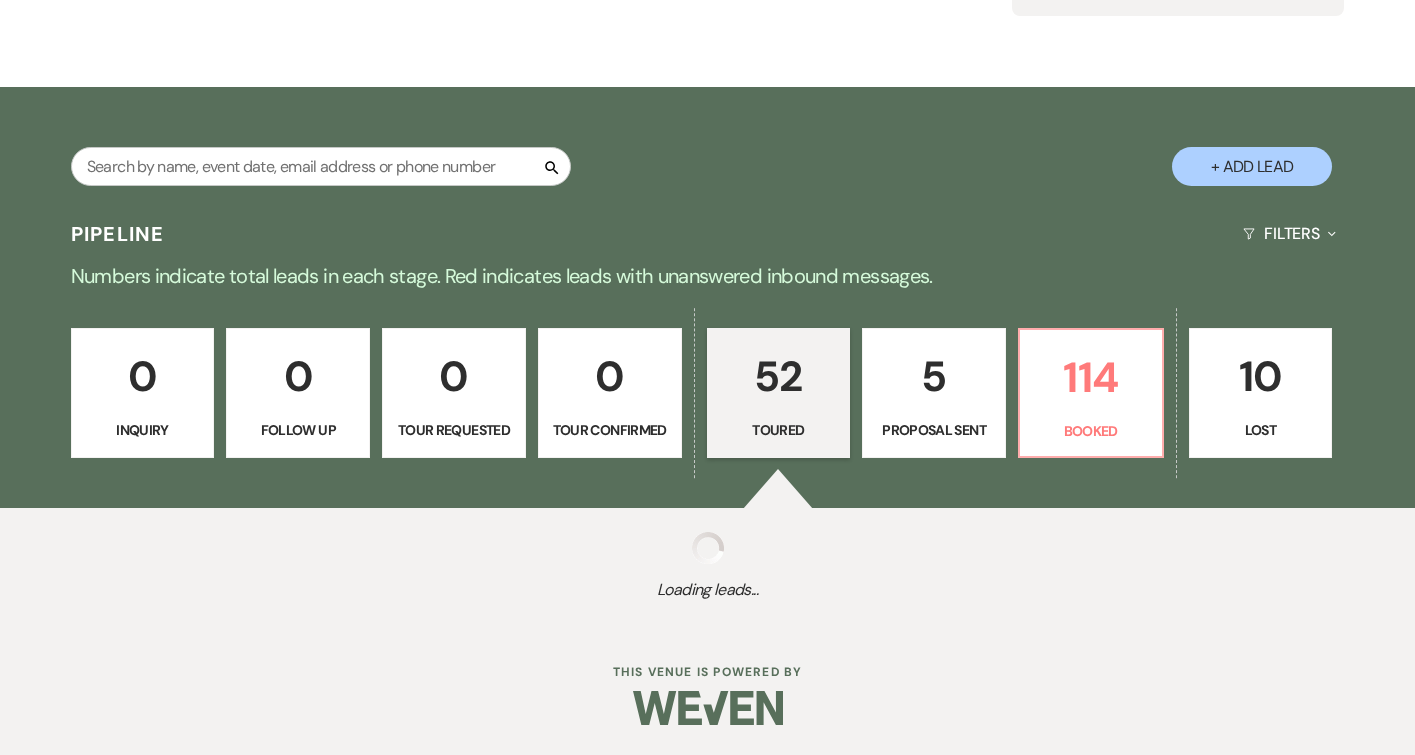 select on "5" 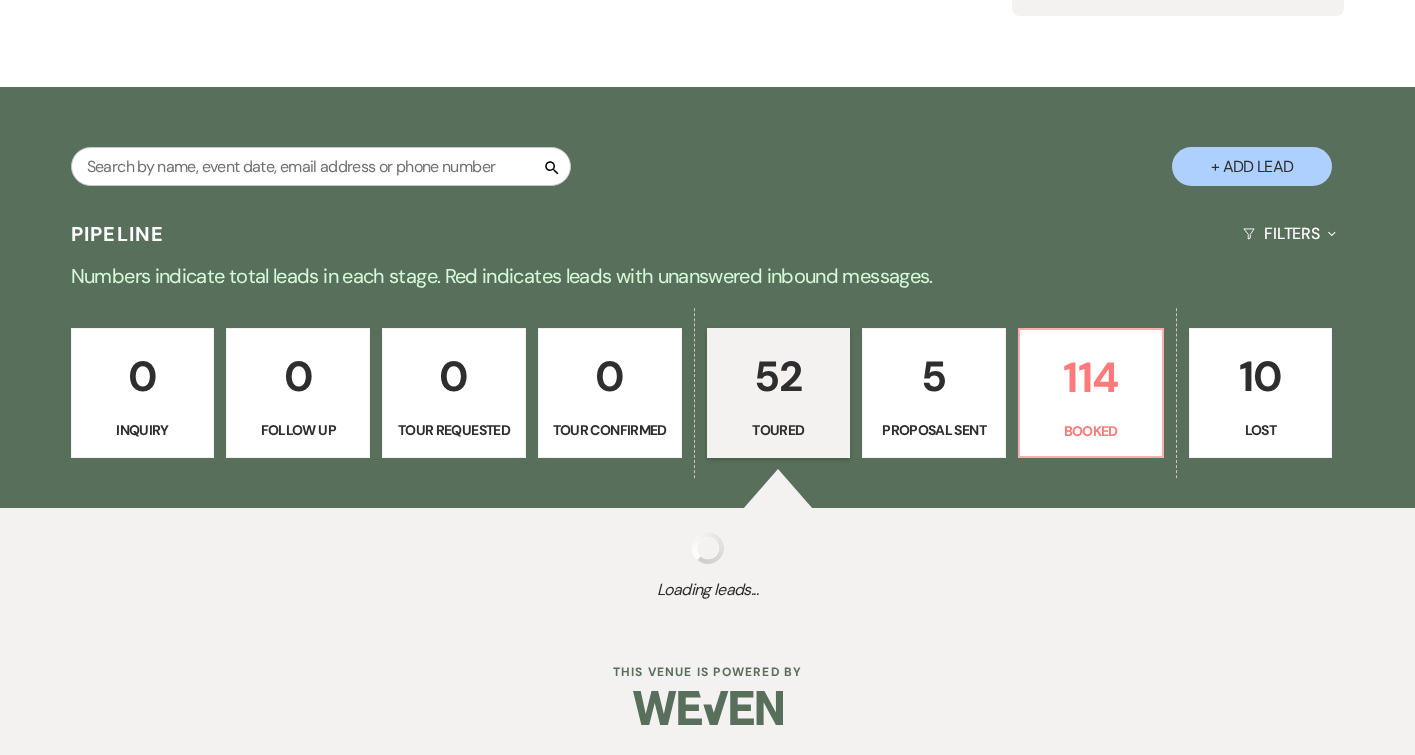 select on "5" 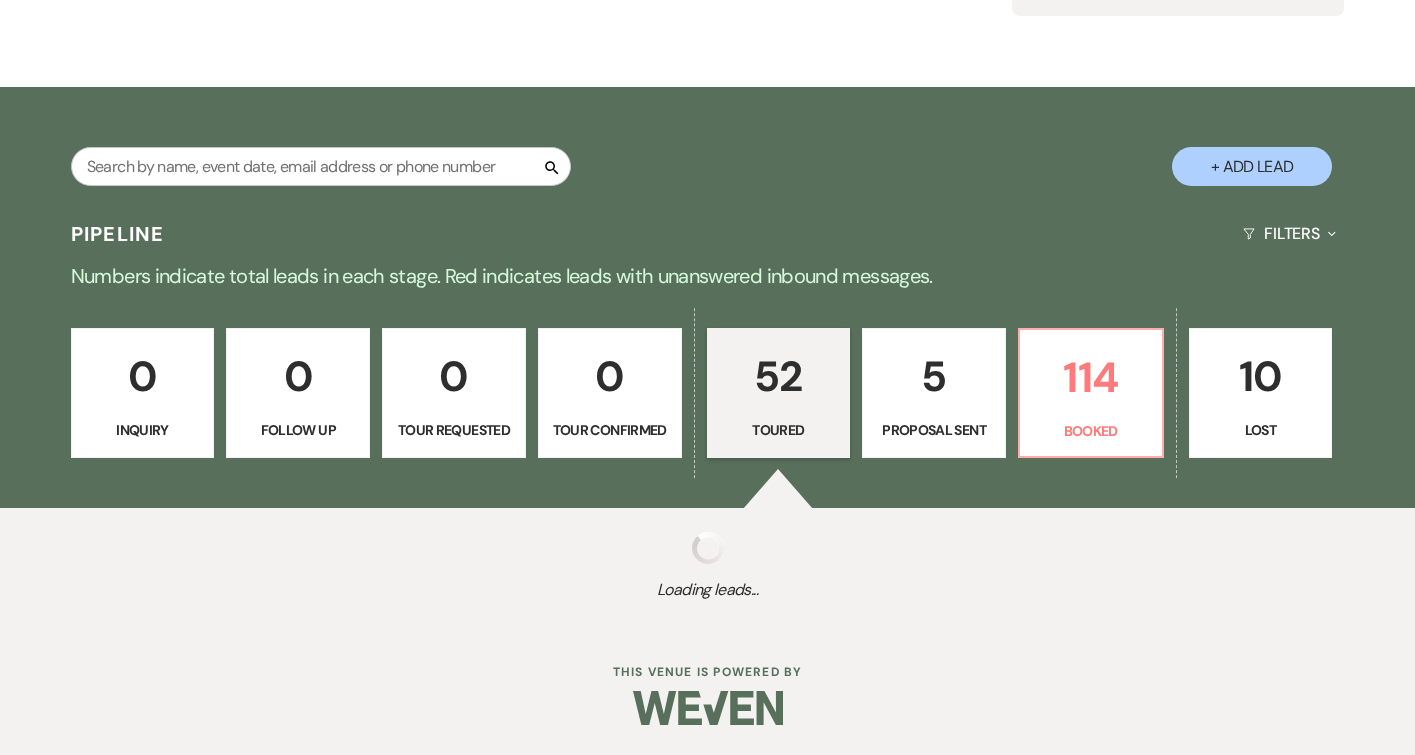 select on "5" 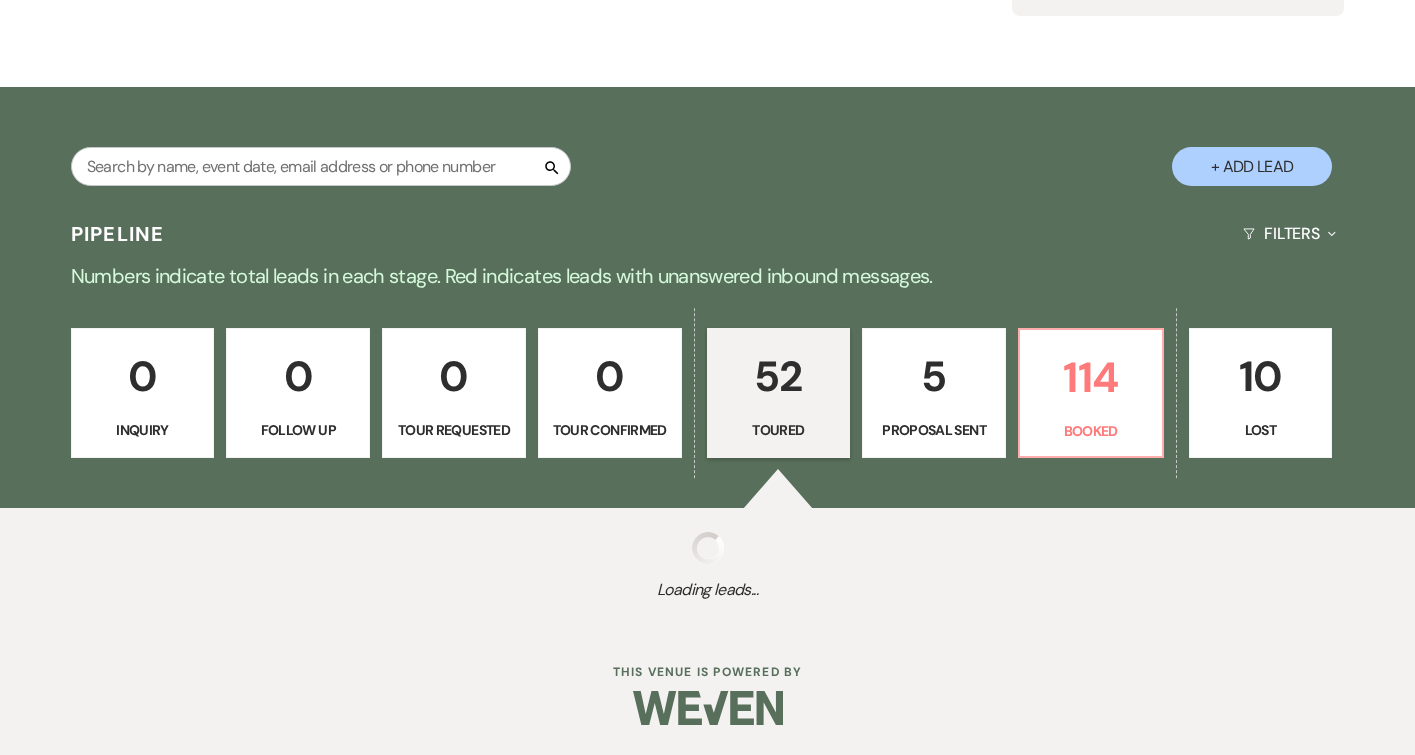 select on "5" 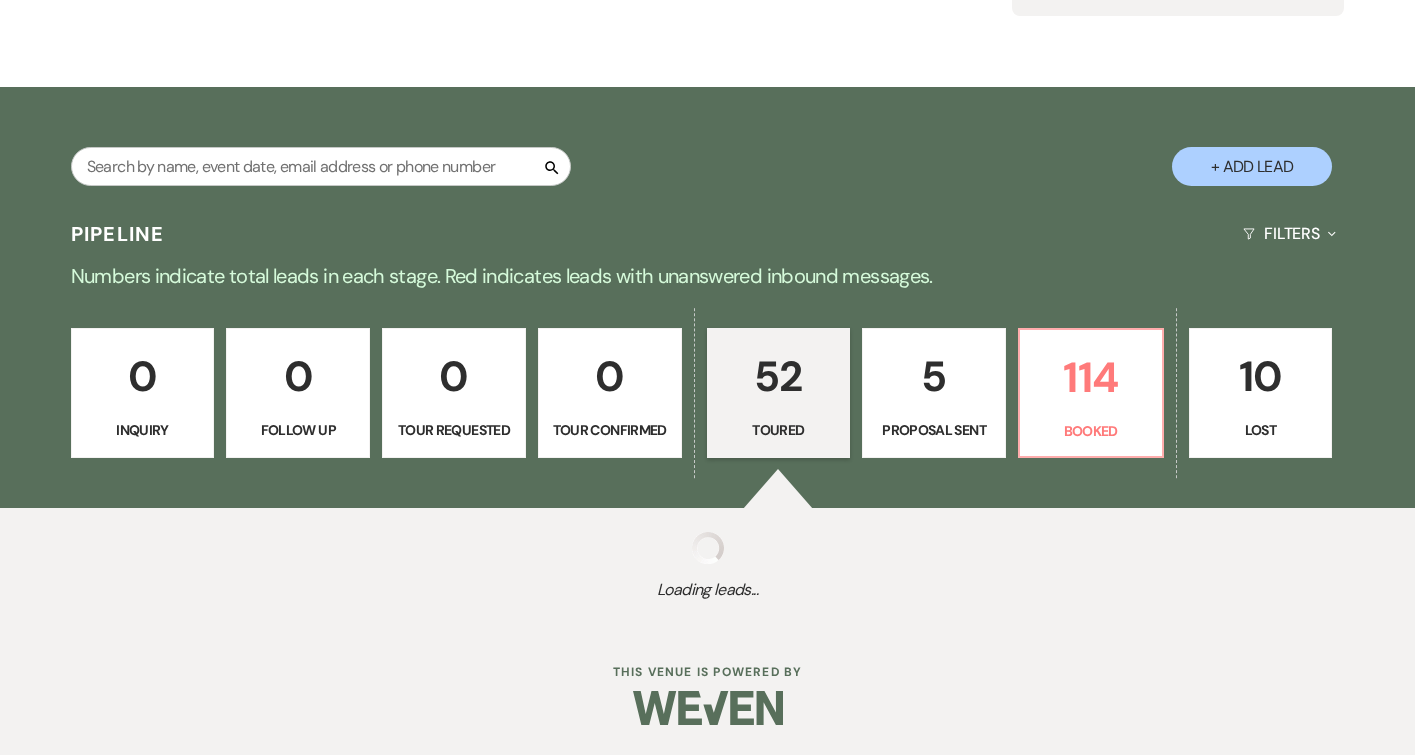 select on "5" 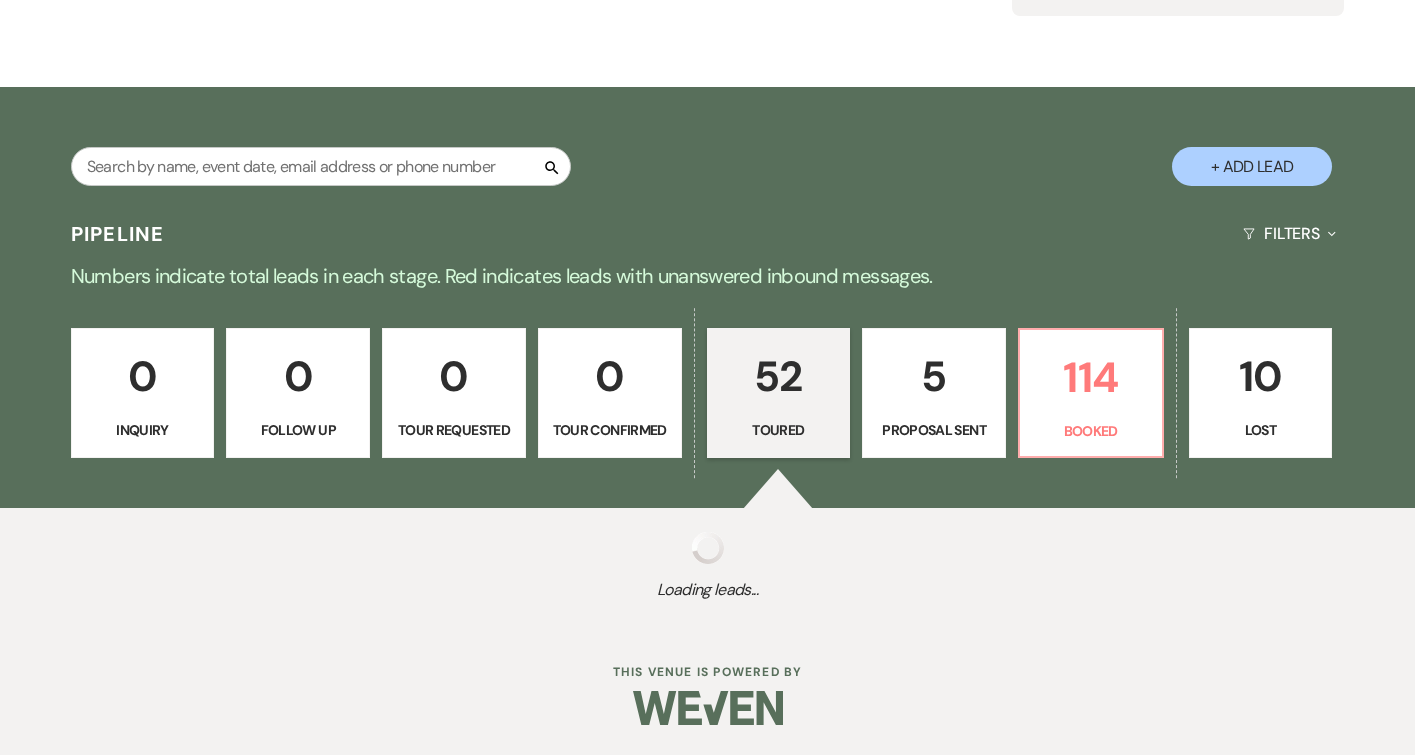 select on "5" 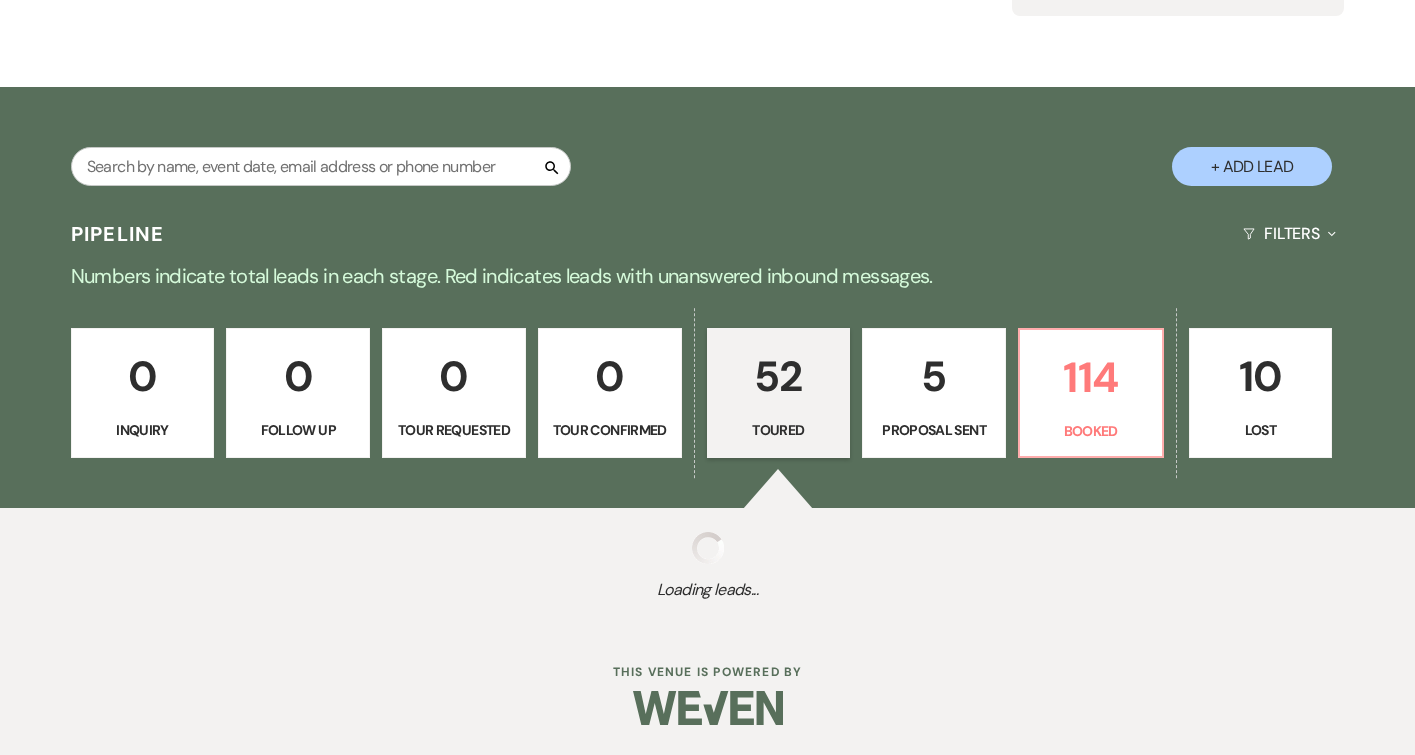 select on "5" 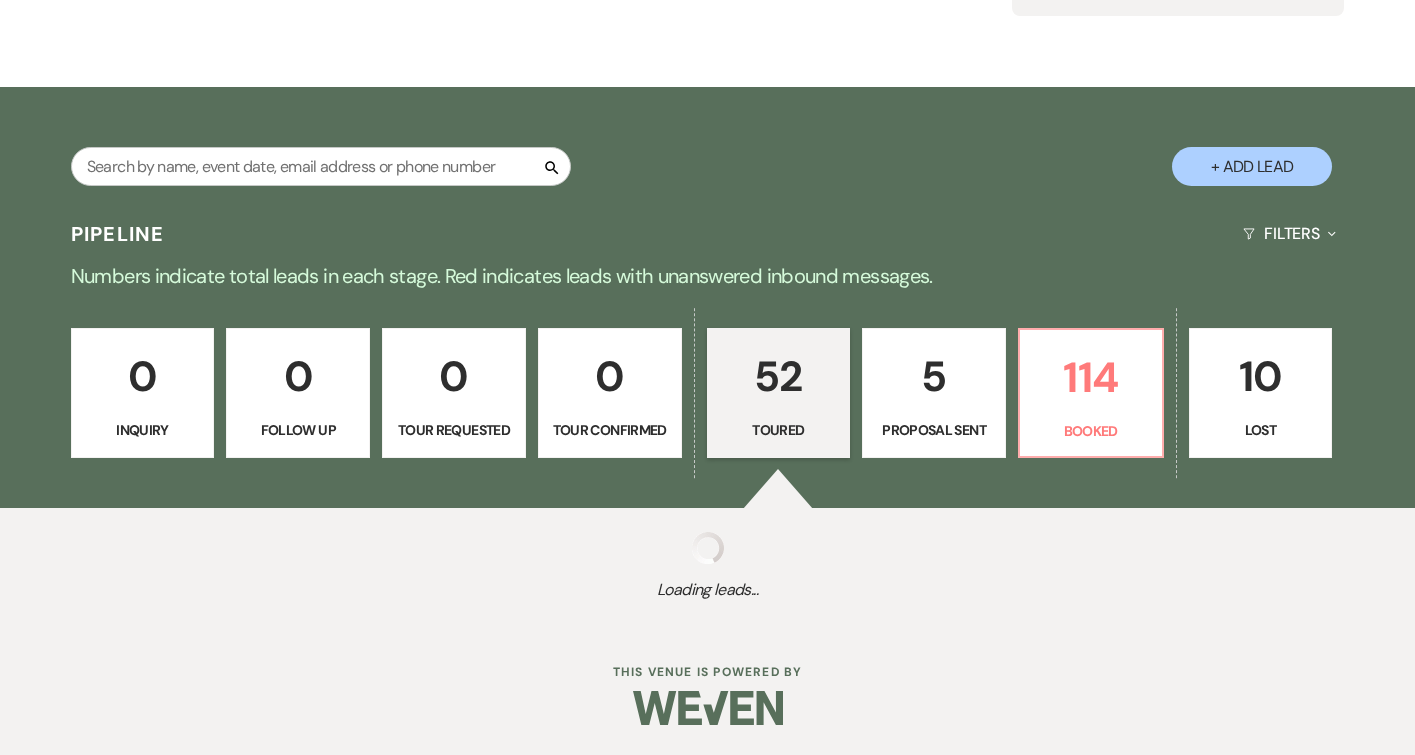 select on "5" 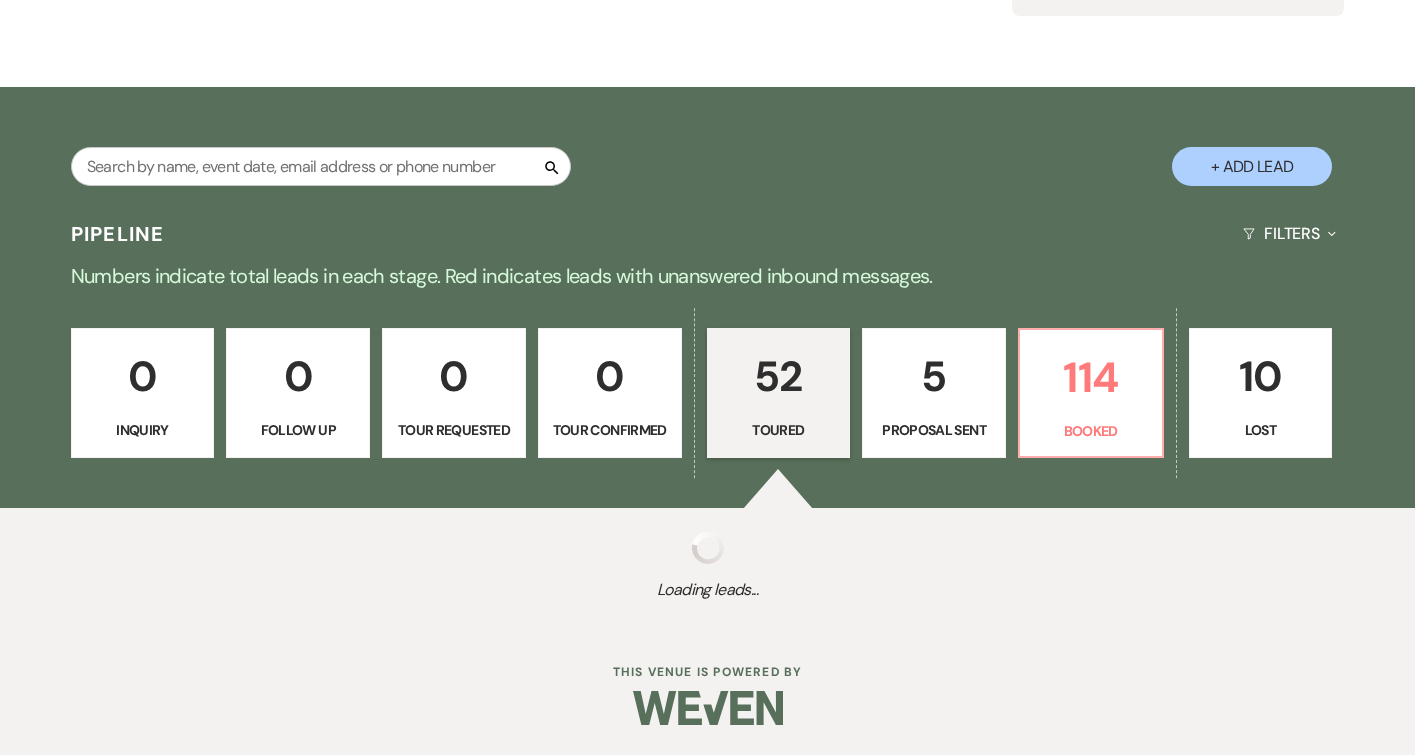 select on "5" 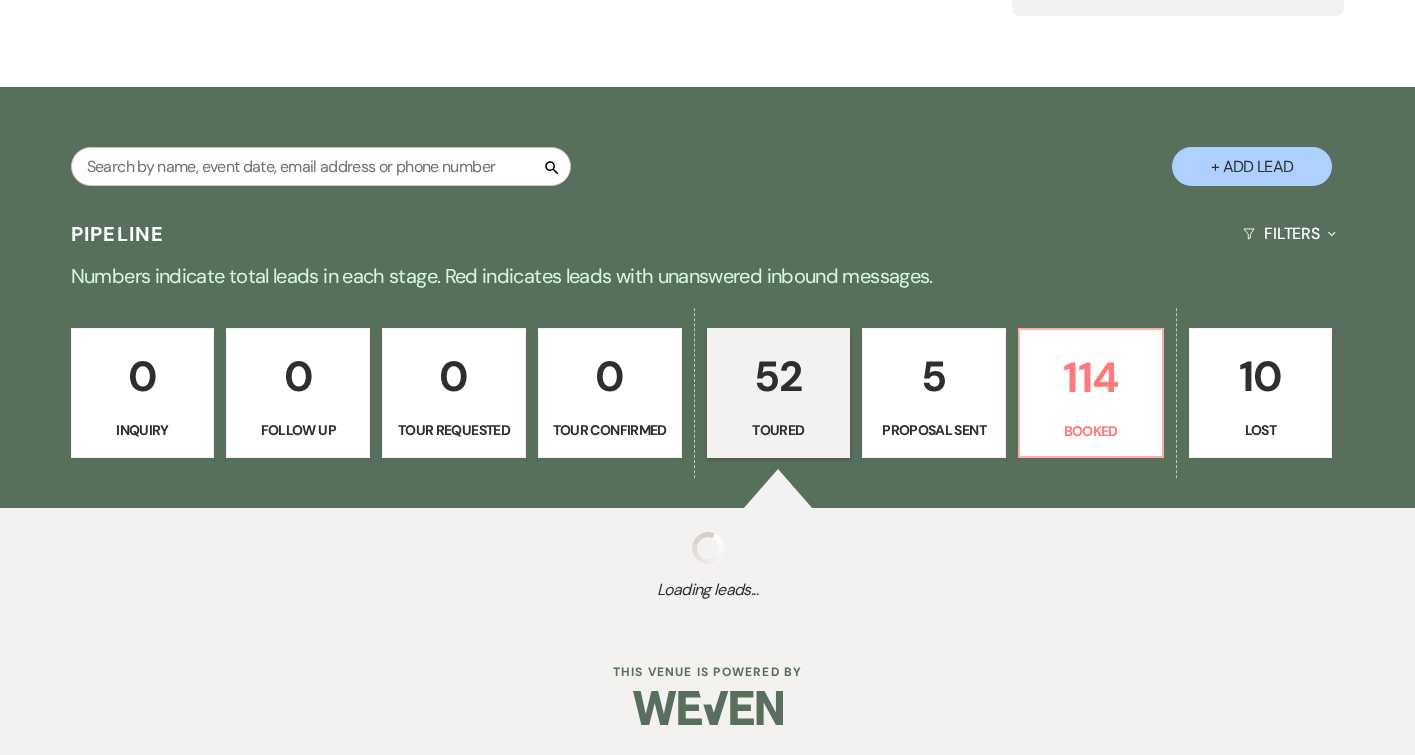 select on "5" 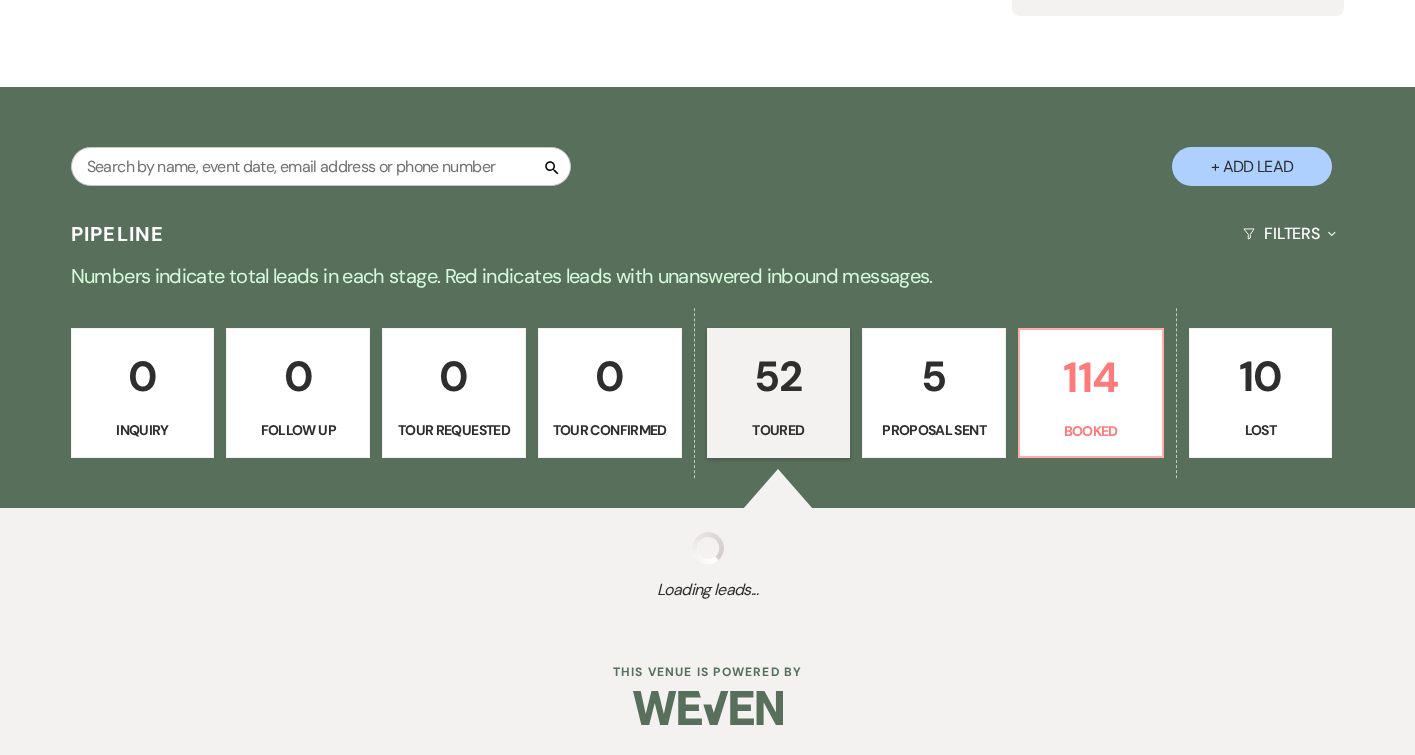 select on "5" 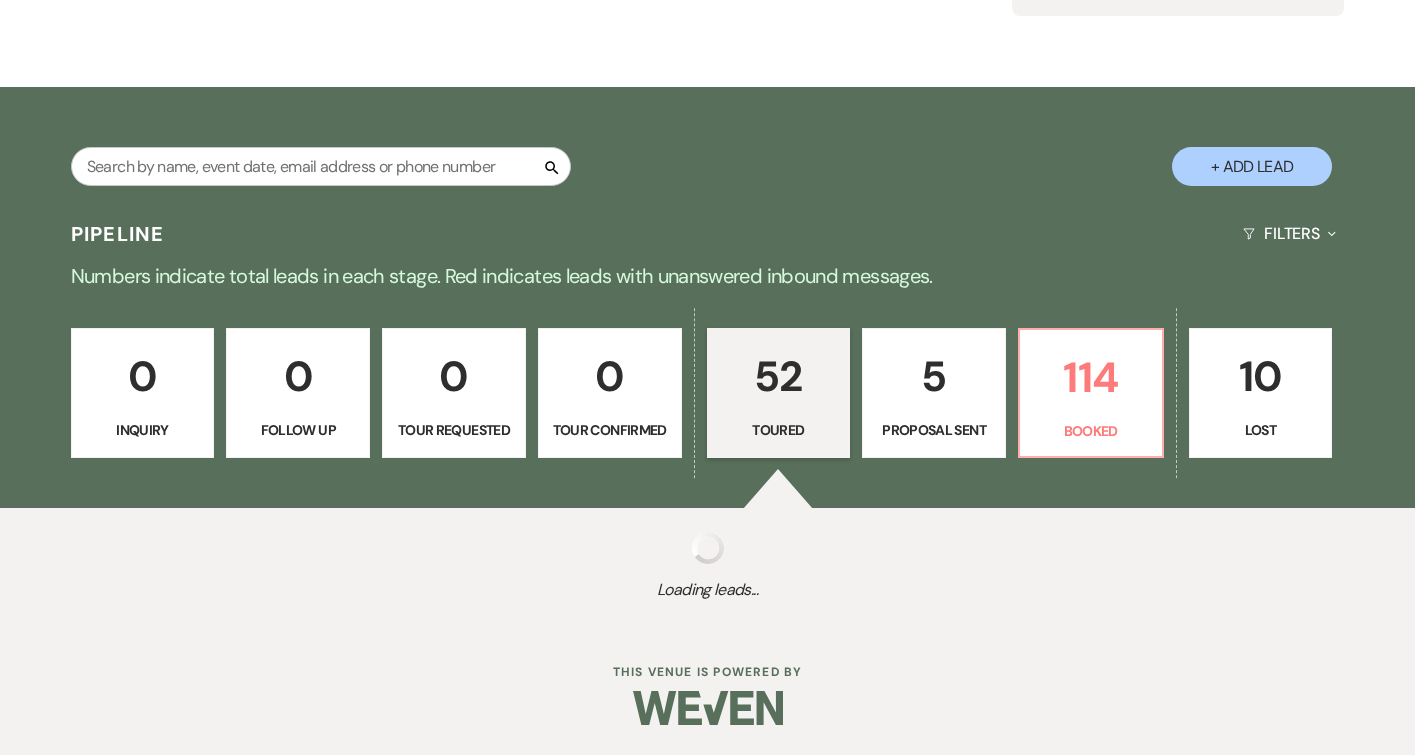 select on "5" 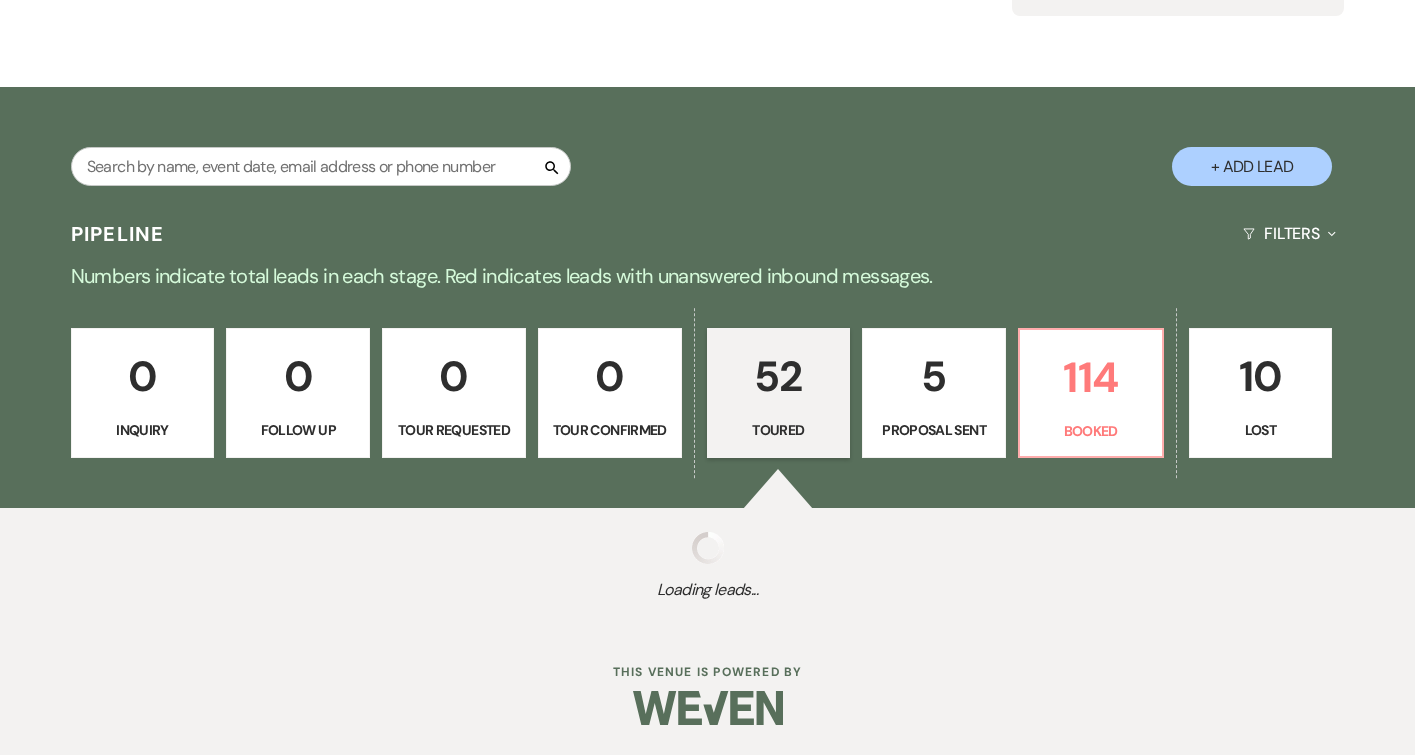 select on "5" 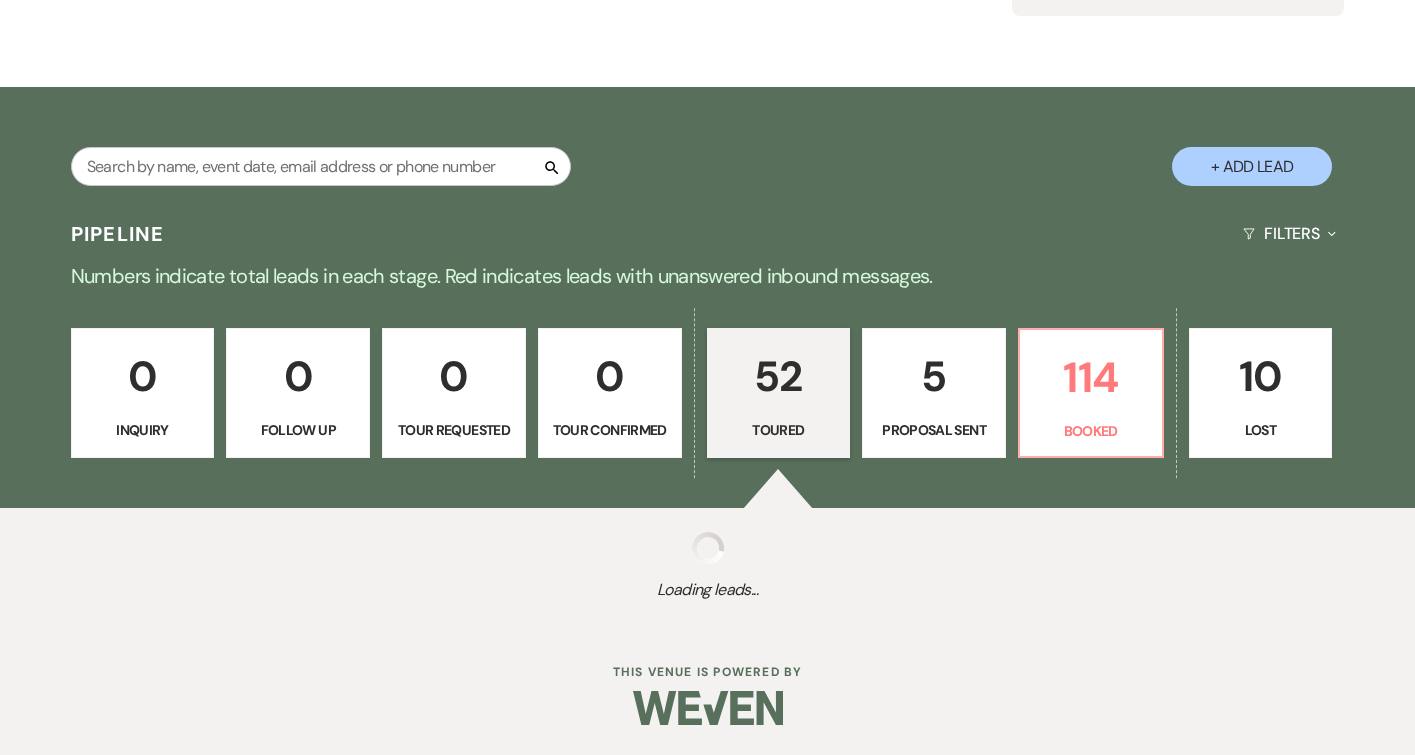 select on "5" 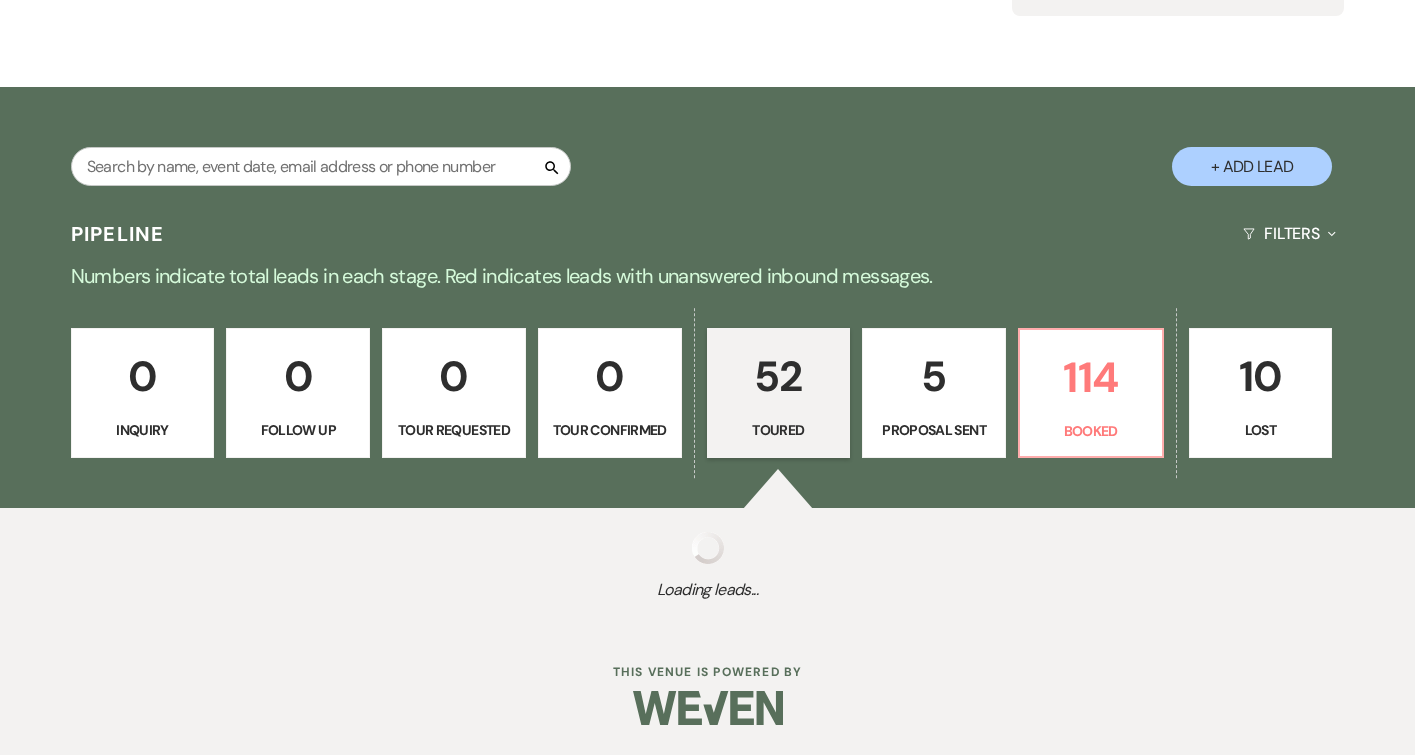 select on "5" 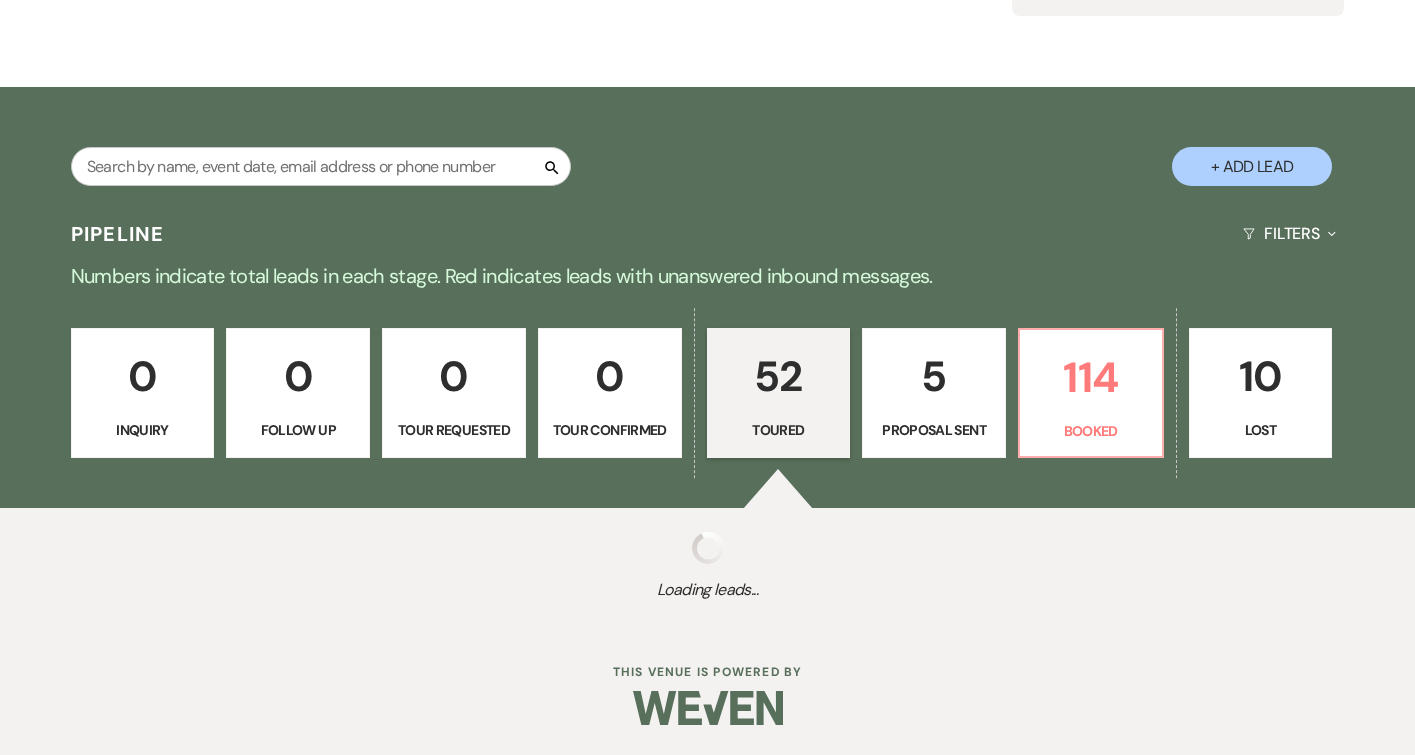 select on "5" 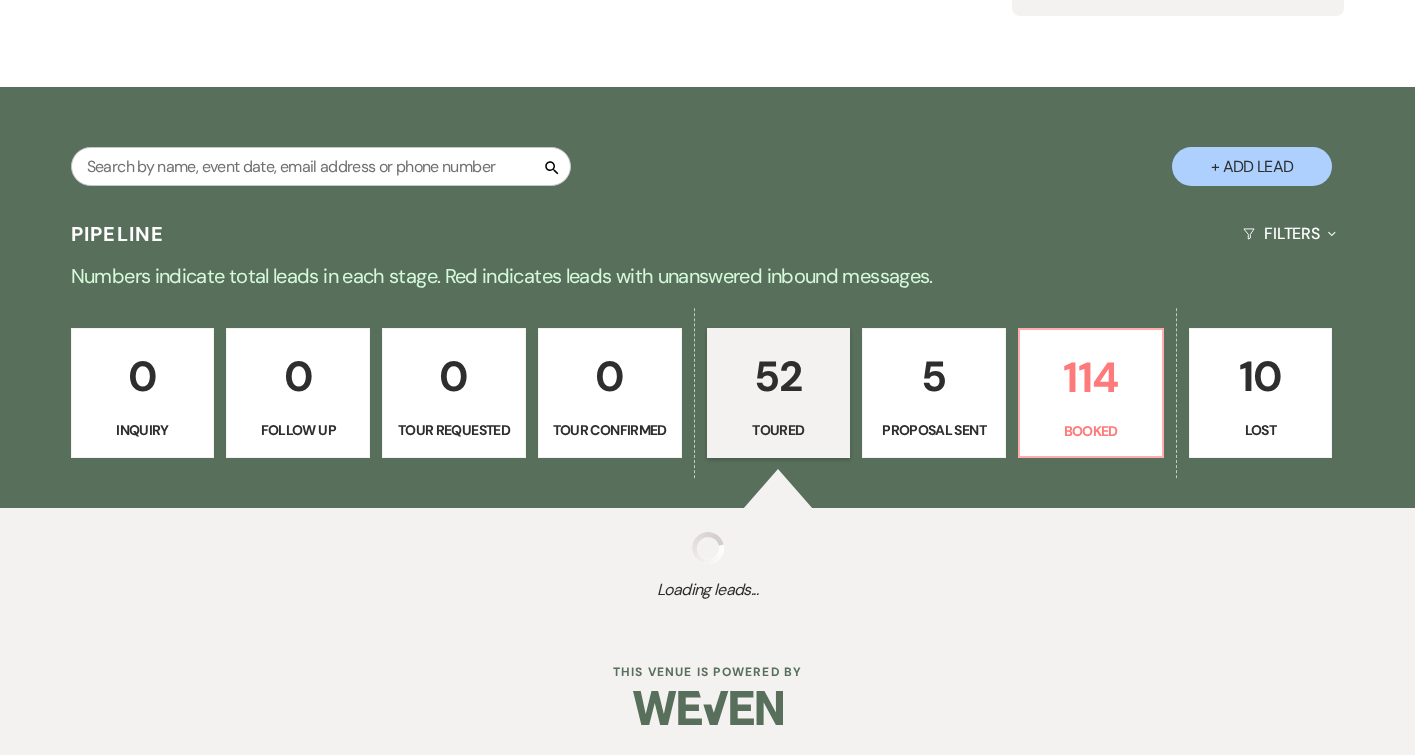 select on "5" 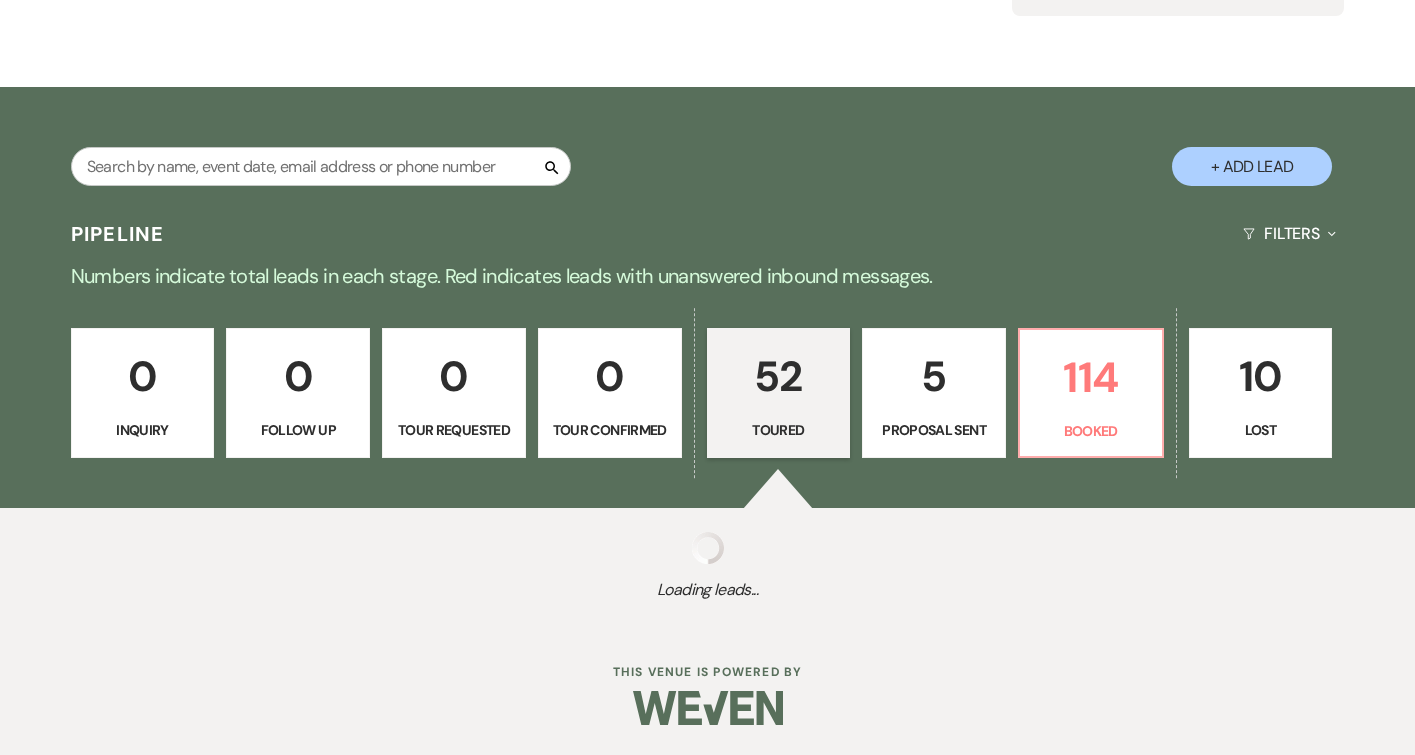 select on "5" 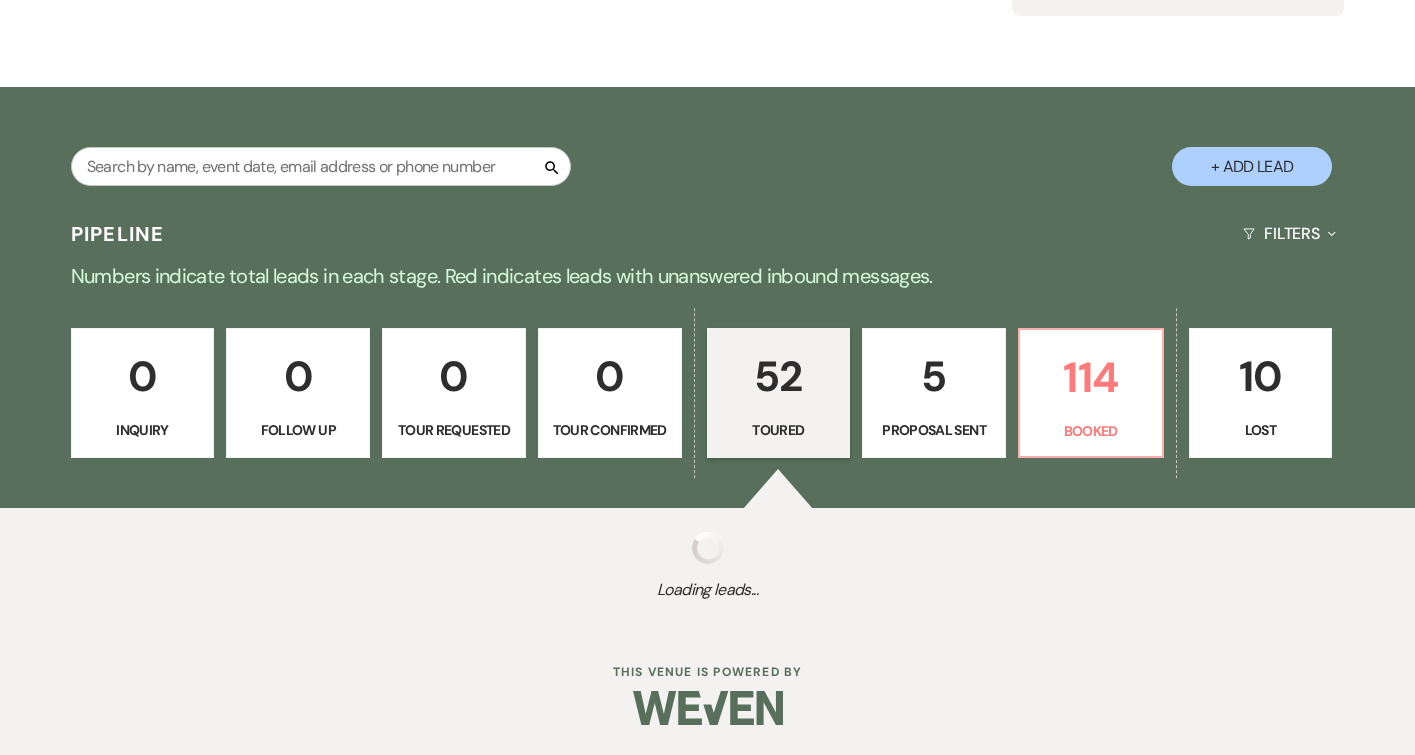 select on "5" 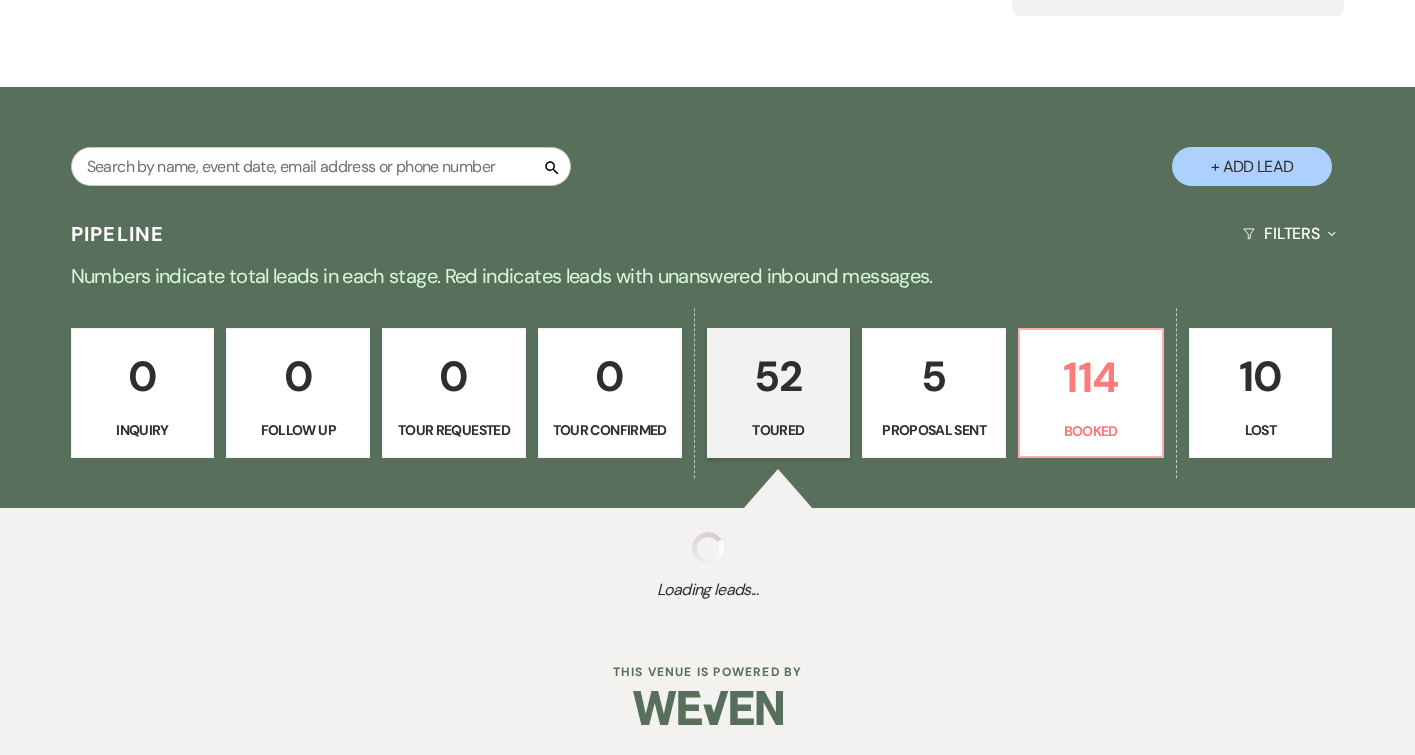 select on "5" 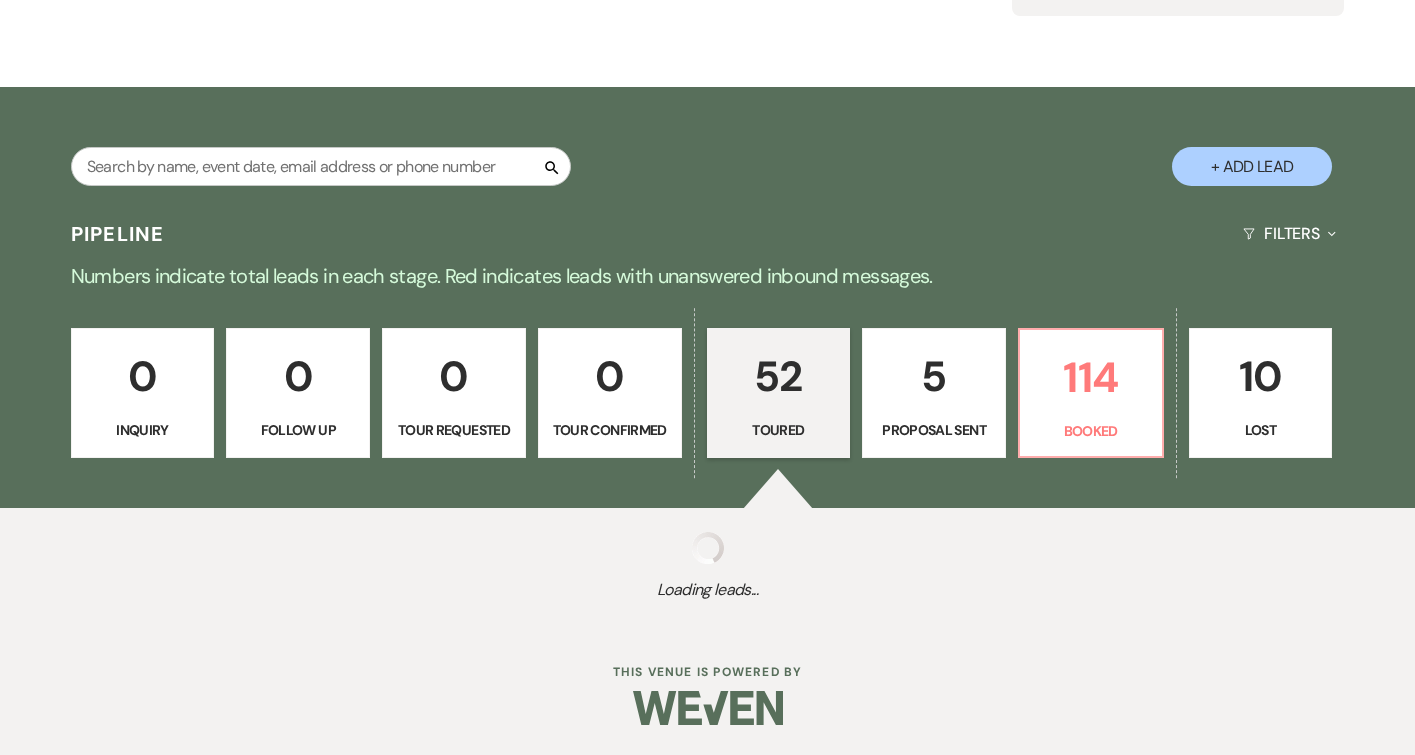 select on "5" 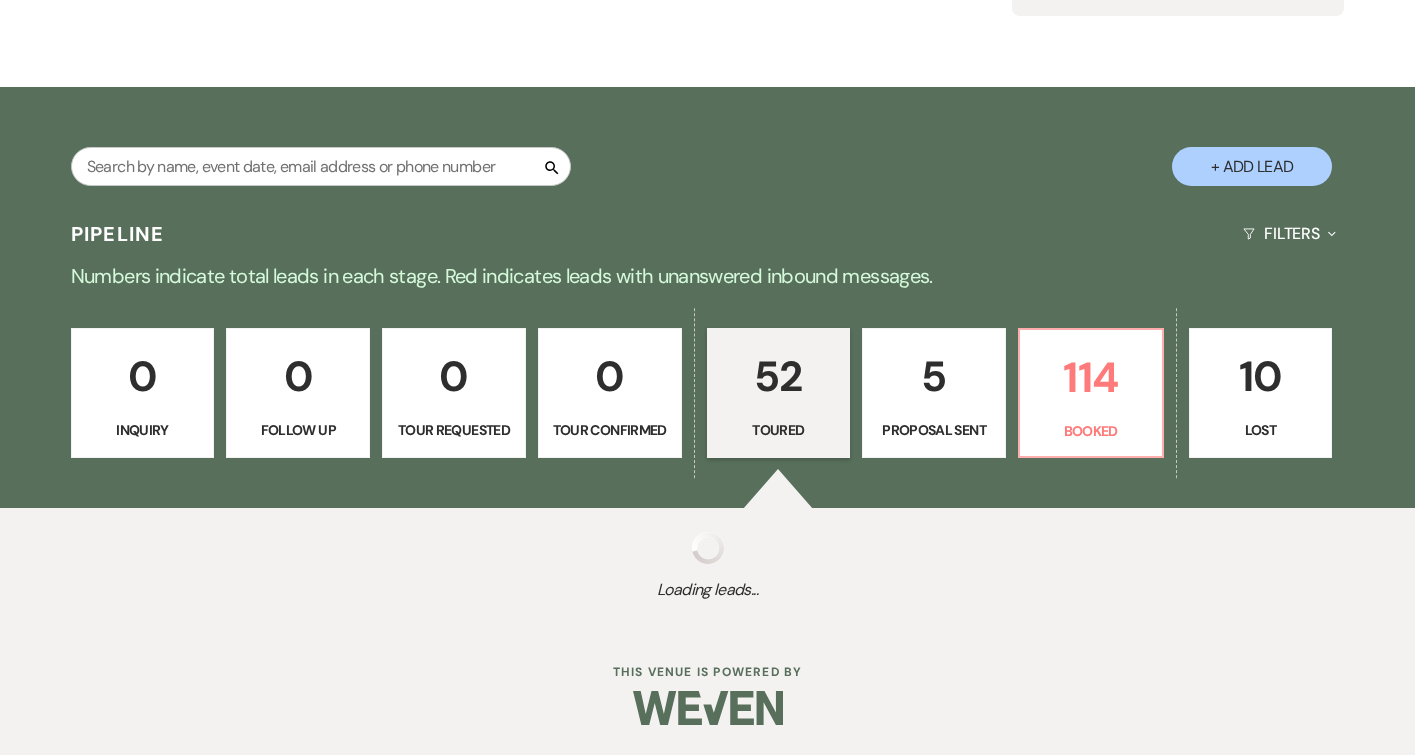 select on "5" 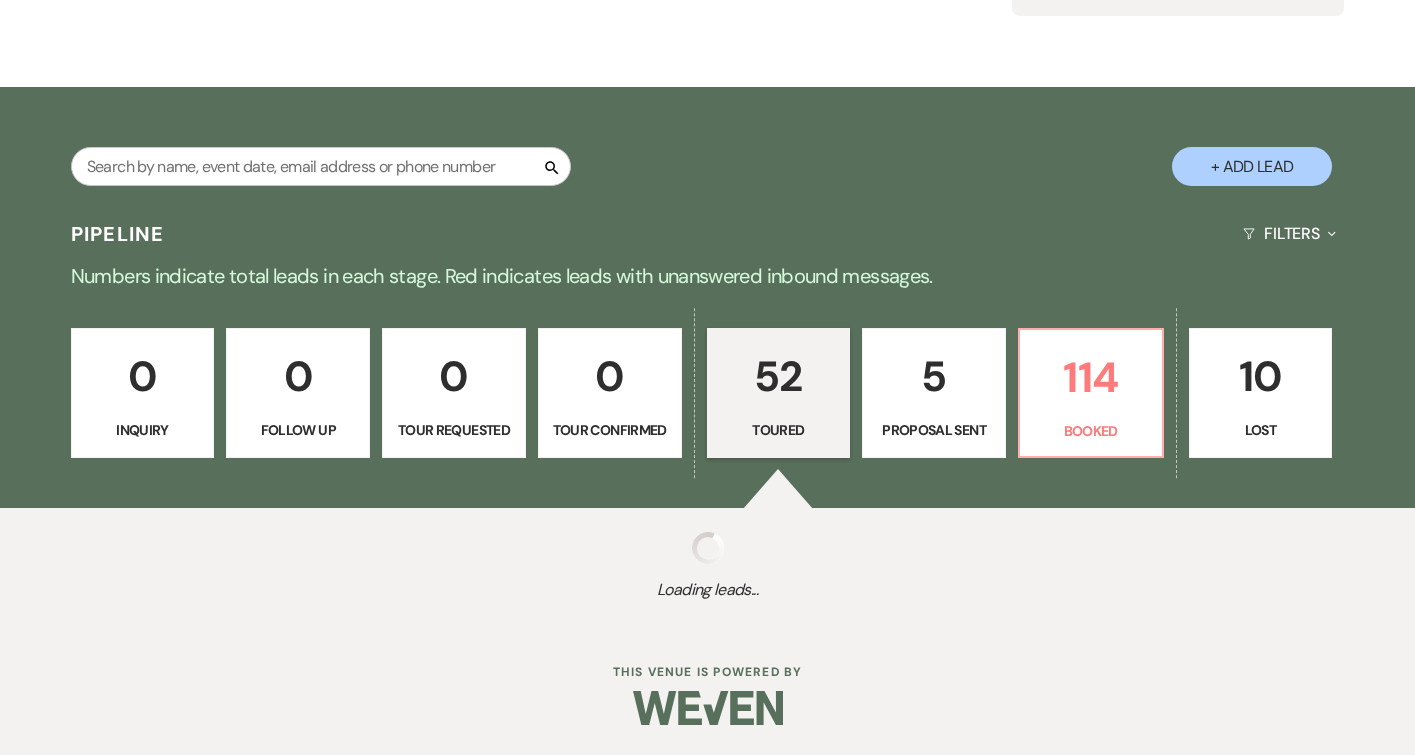 select on "5" 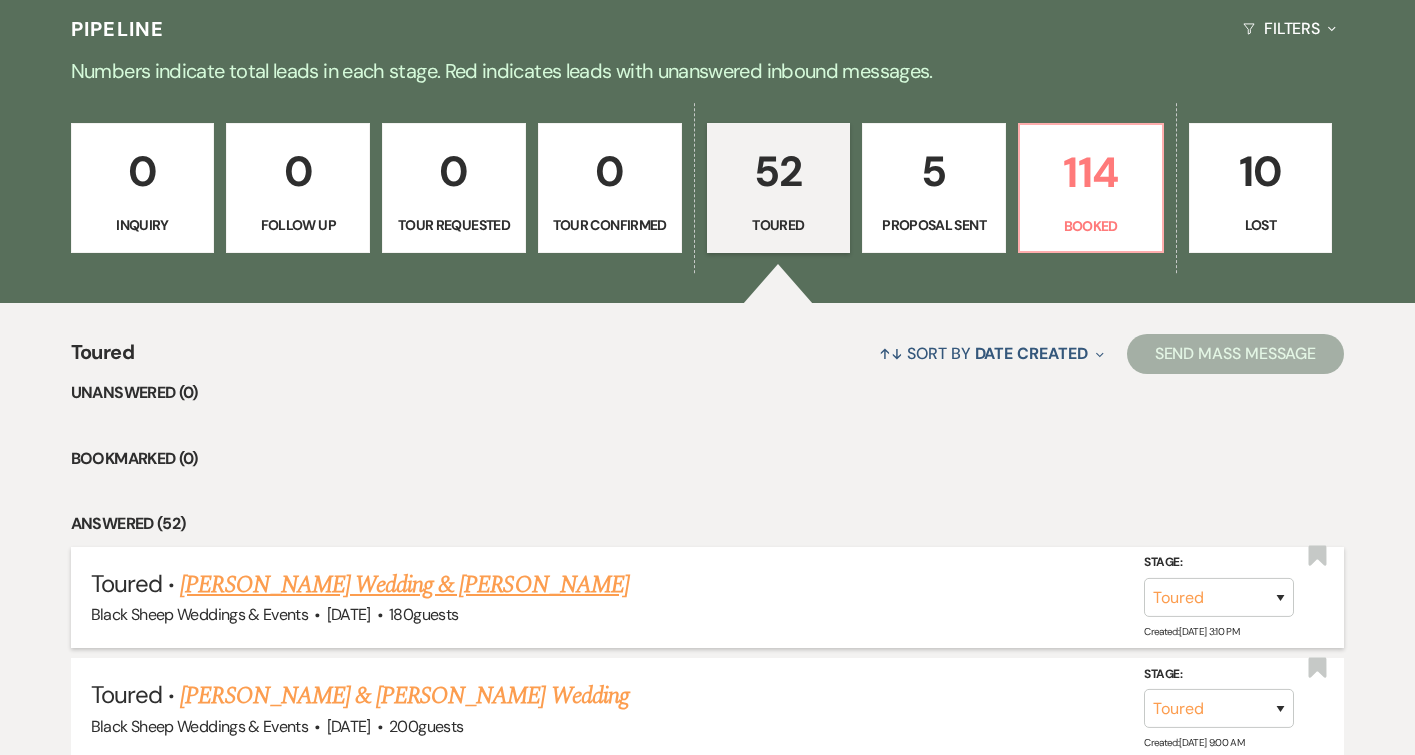 click on "[PERSON_NAME] Wedding & [PERSON_NAME]" at bounding box center (404, 585) 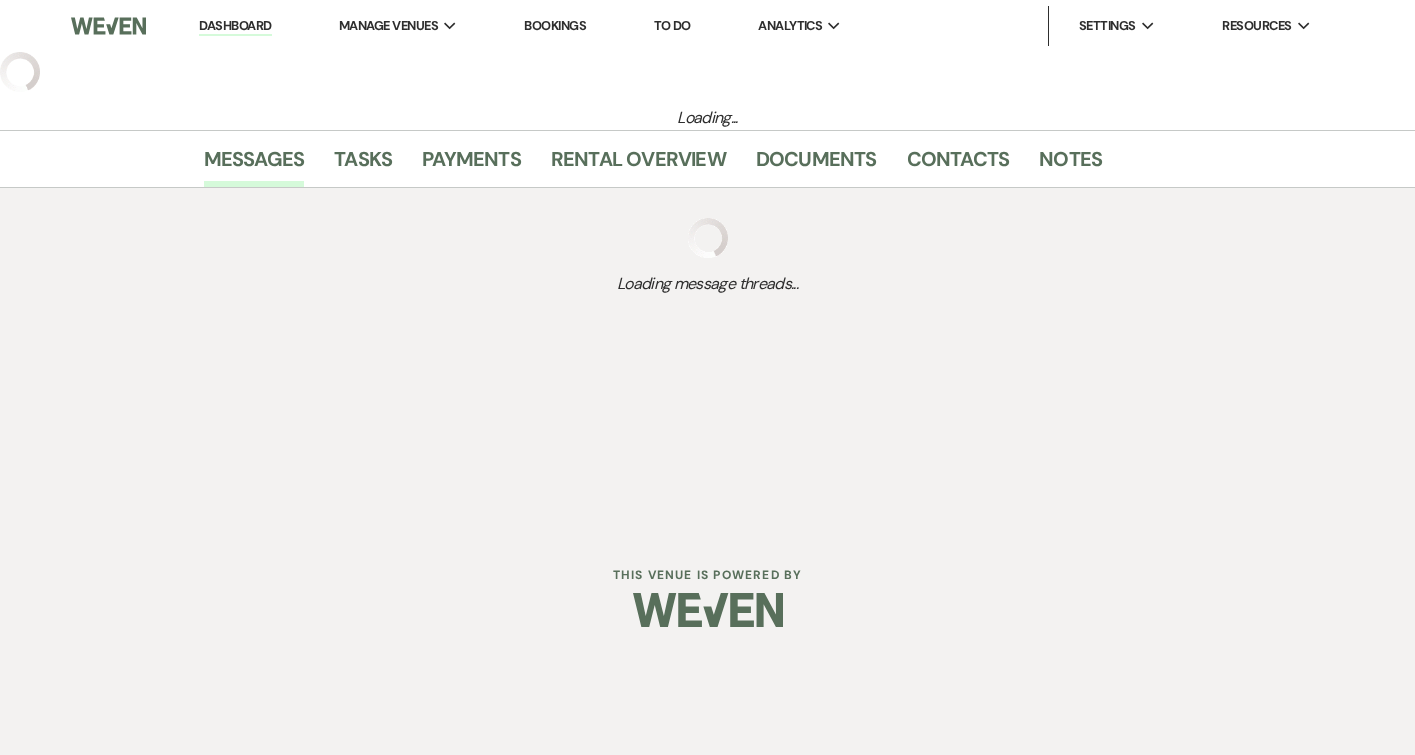 select on "5" 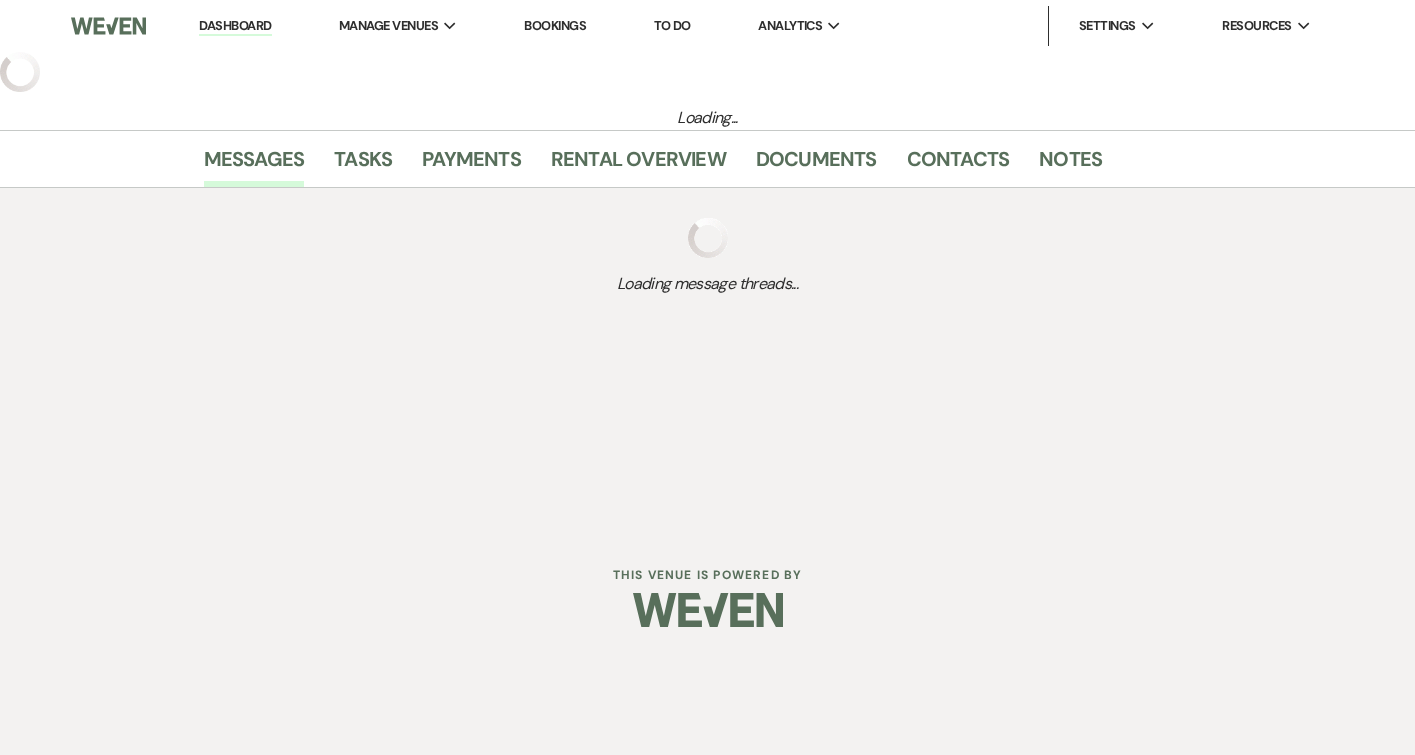 select on "5" 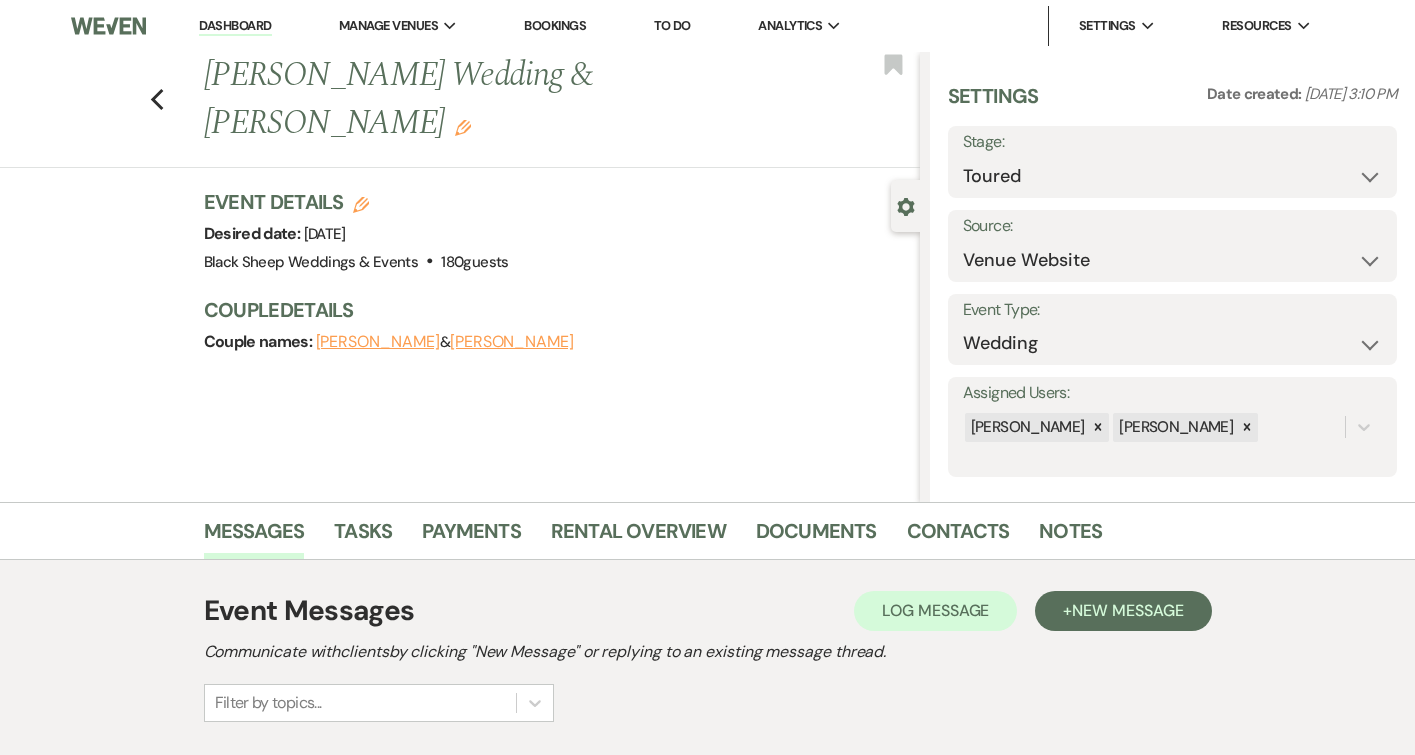 click 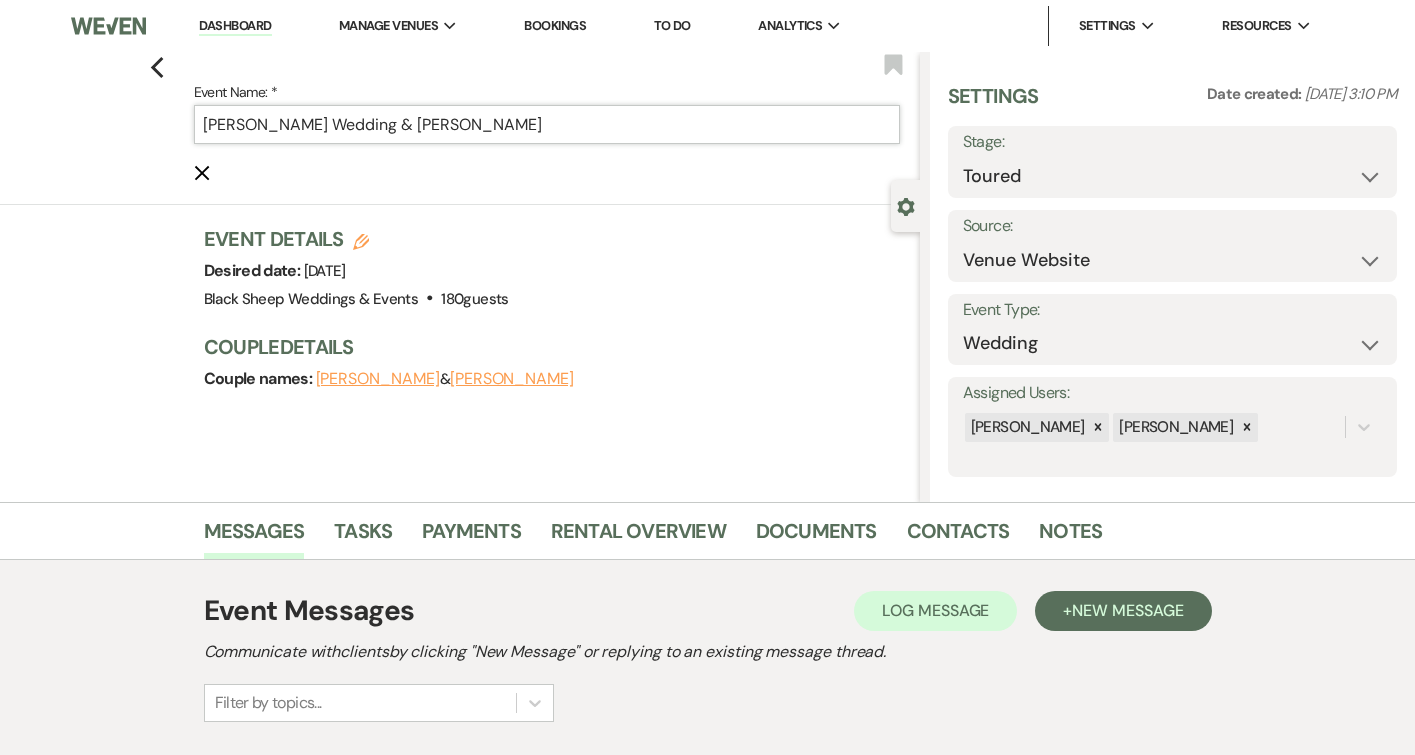 click on "[PERSON_NAME] Wedding & [PERSON_NAME]" at bounding box center (547, 124) 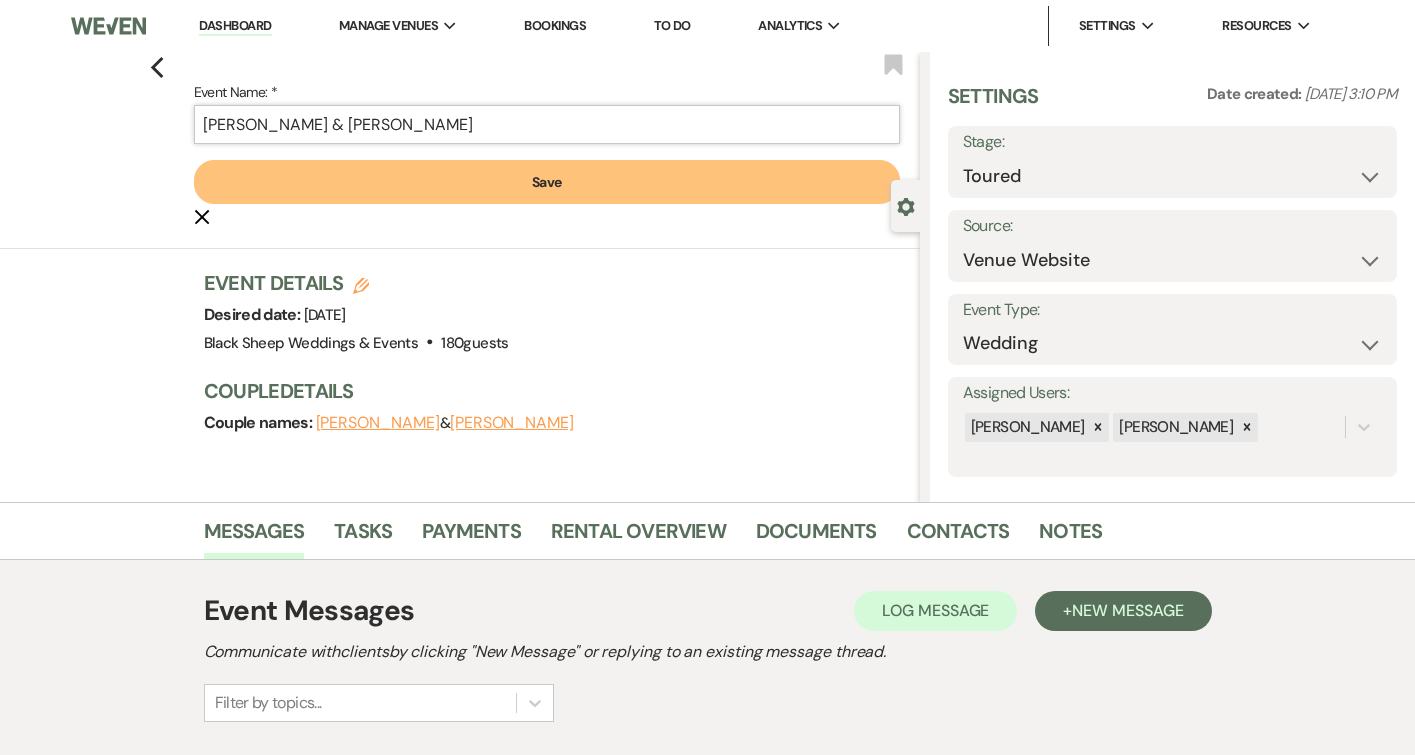 click on "[PERSON_NAME] & [PERSON_NAME]" at bounding box center (547, 124) 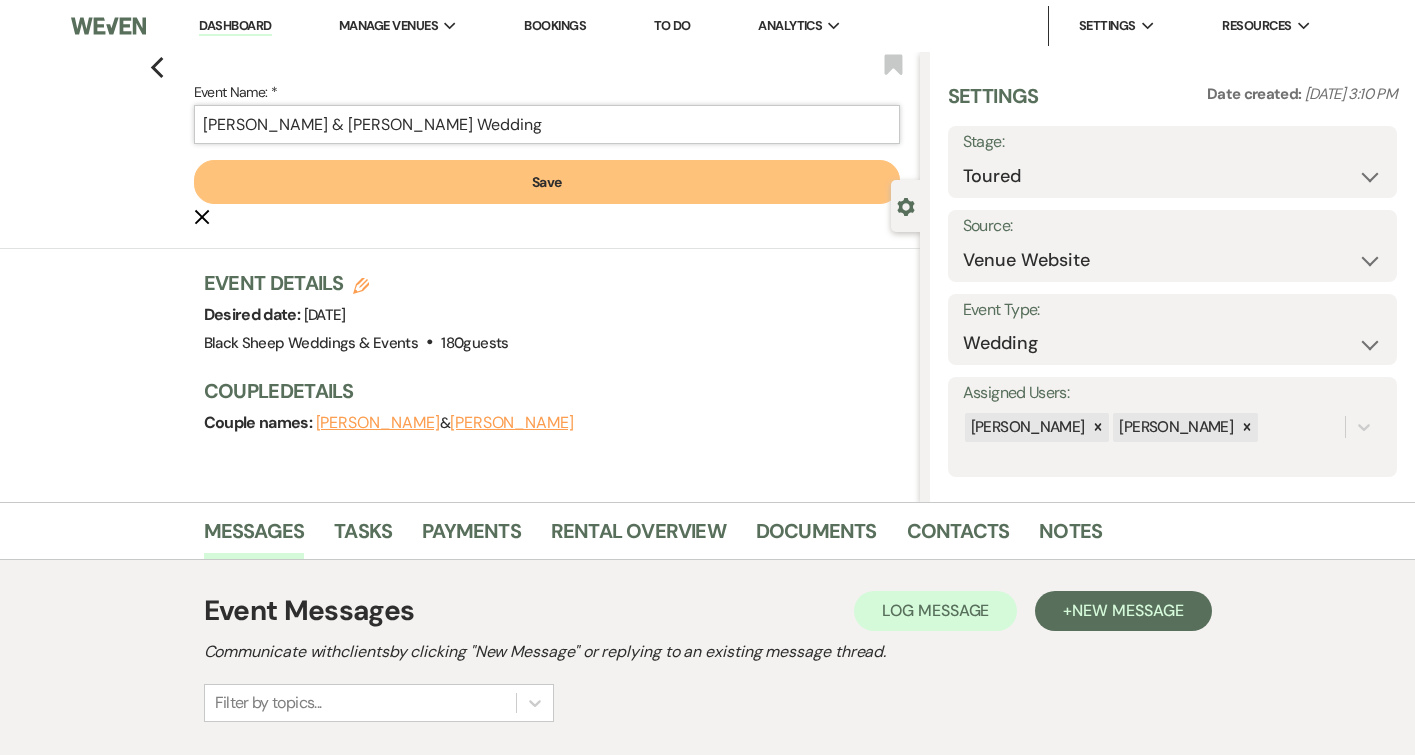 type on "[PERSON_NAME] & [PERSON_NAME] Wedding" 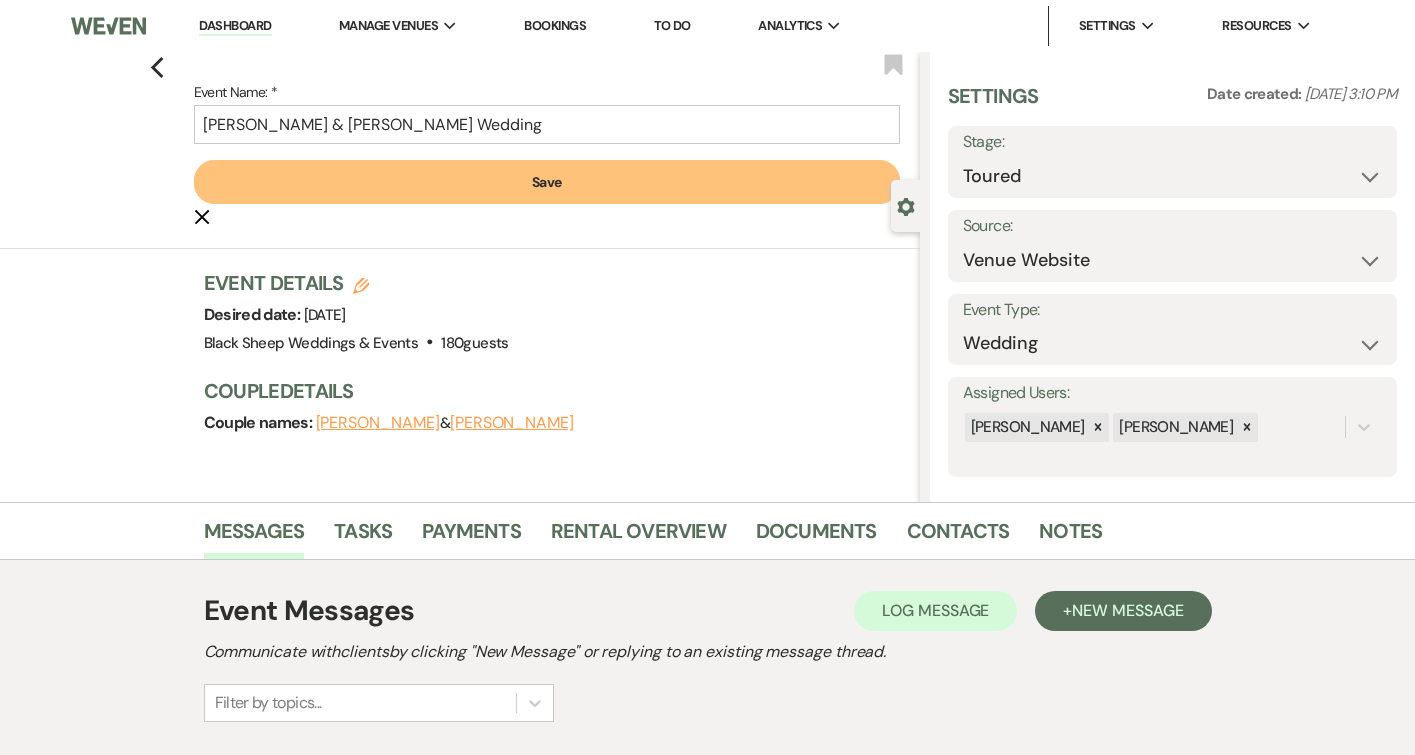 click on "Save" at bounding box center [547, 182] 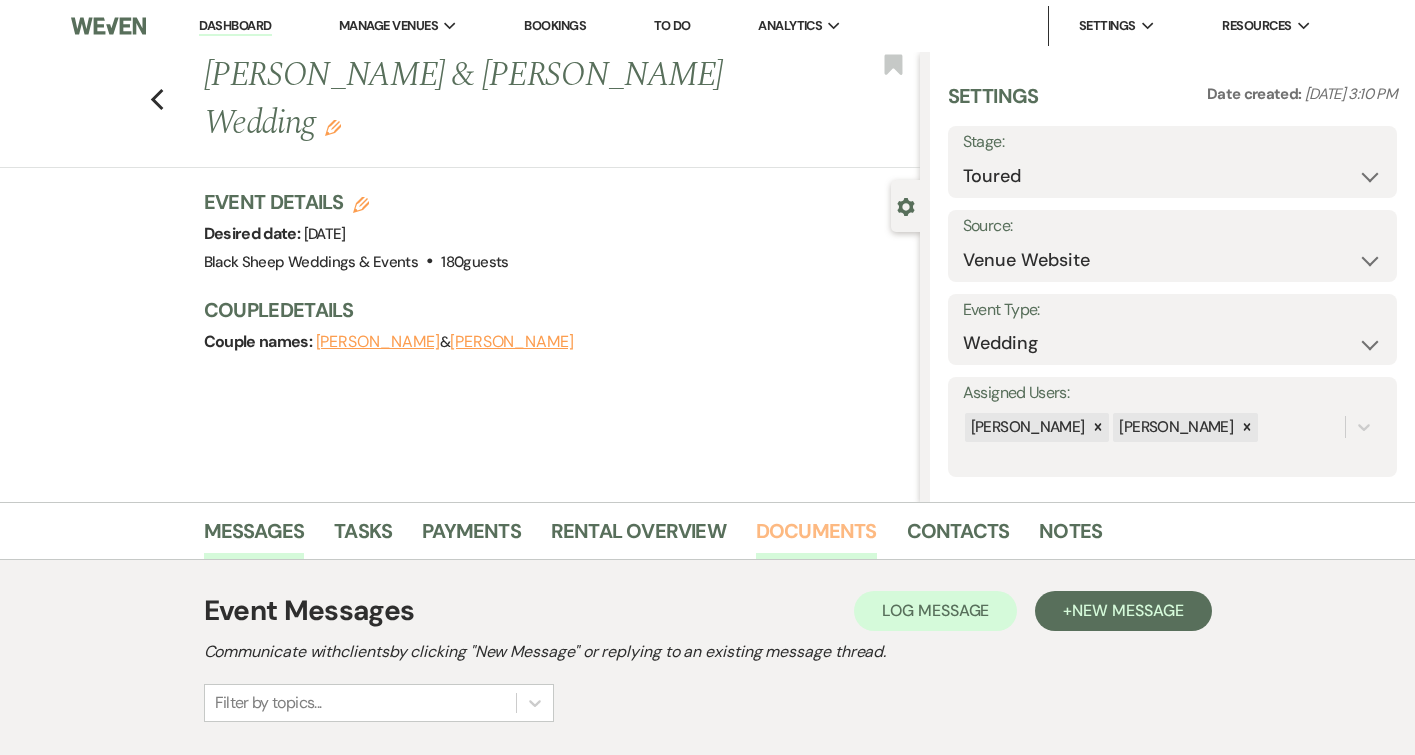 click on "Documents" at bounding box center [816, 537] 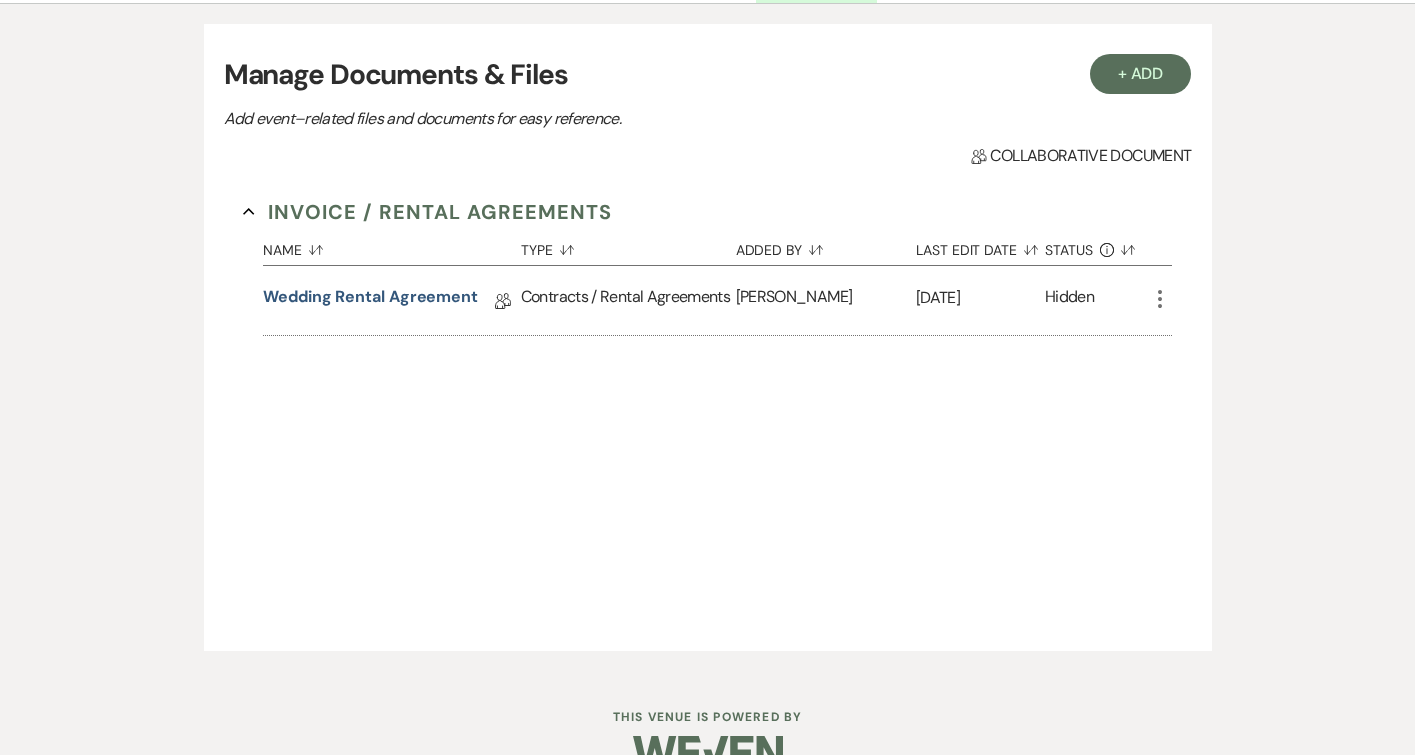 scroll, scrollTop: 600, scrollLeft: 0, axis: vertical 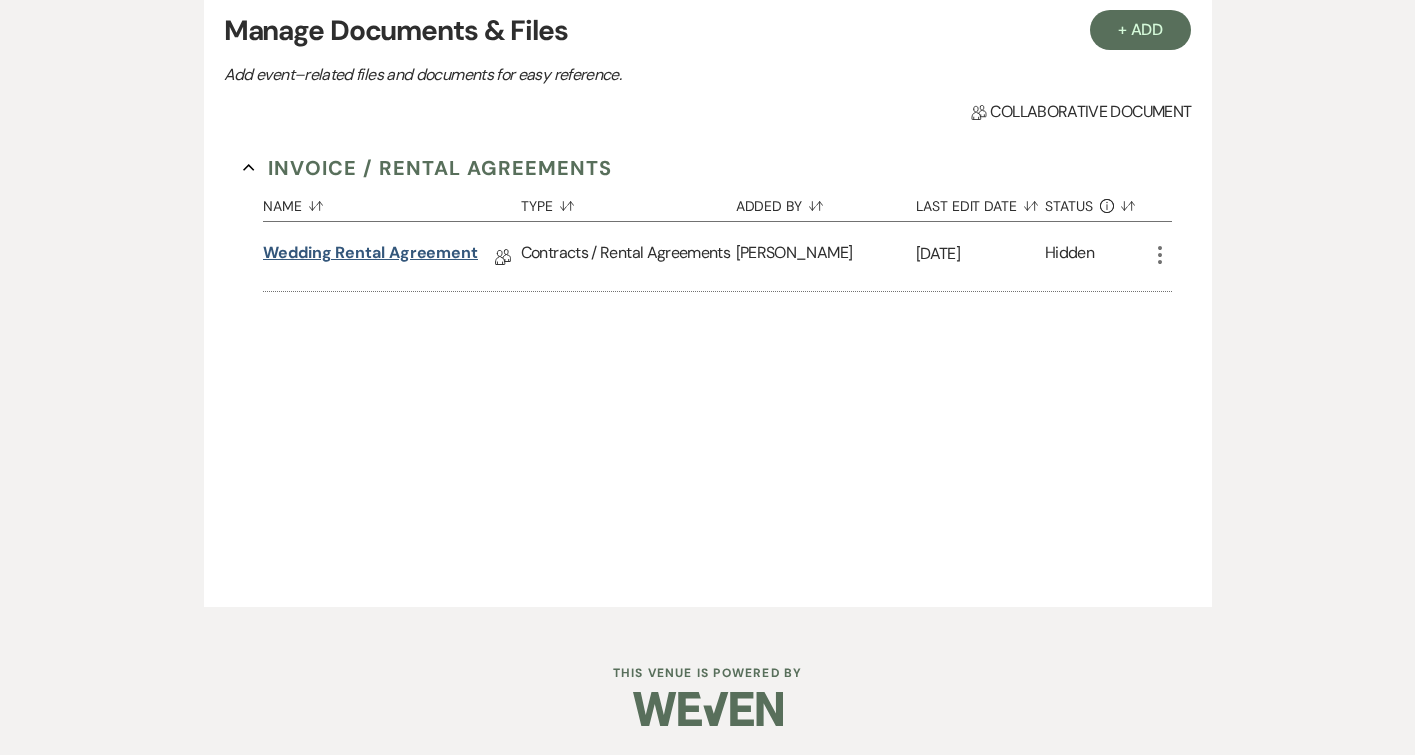 click on "Wedding Rental Agreement" at bounding box center (370, 256) 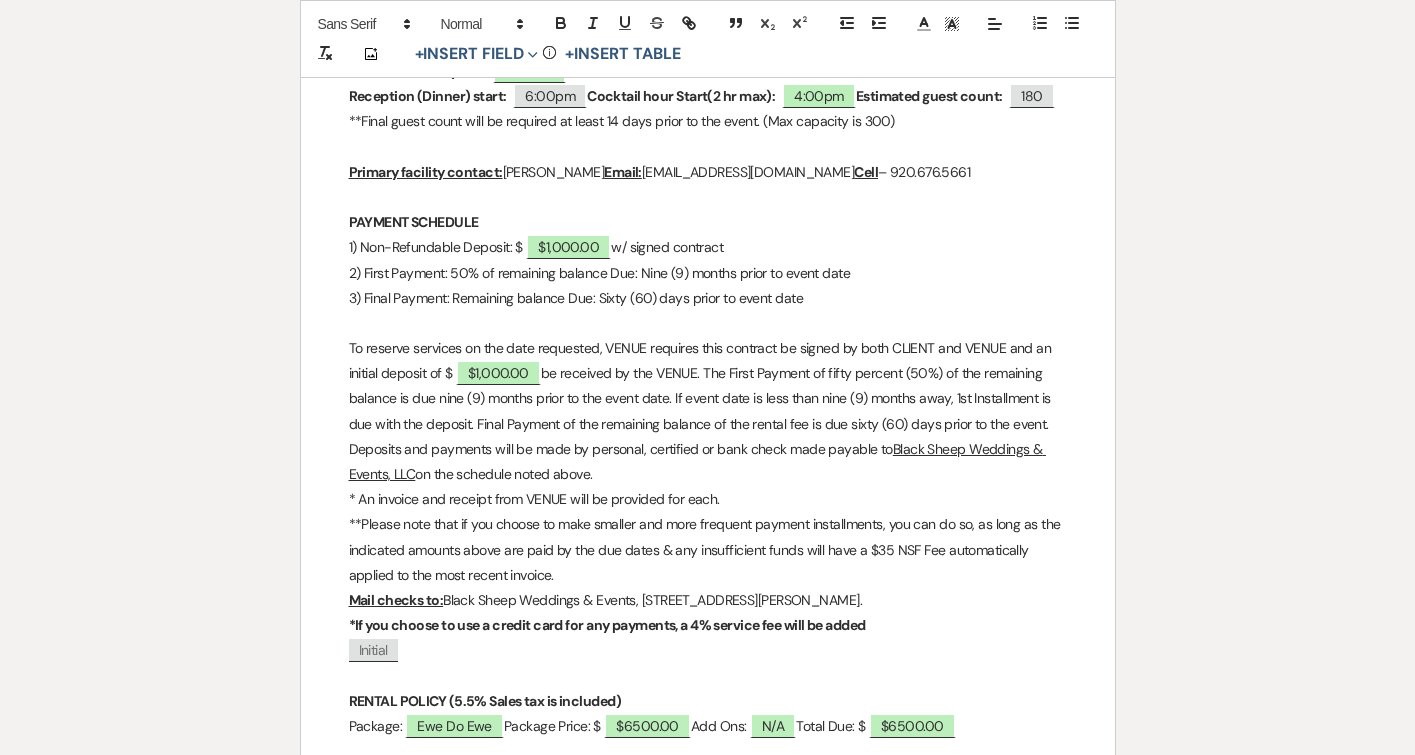 scroll, scrollTop: 0, scrollLeft: 0, axis: both 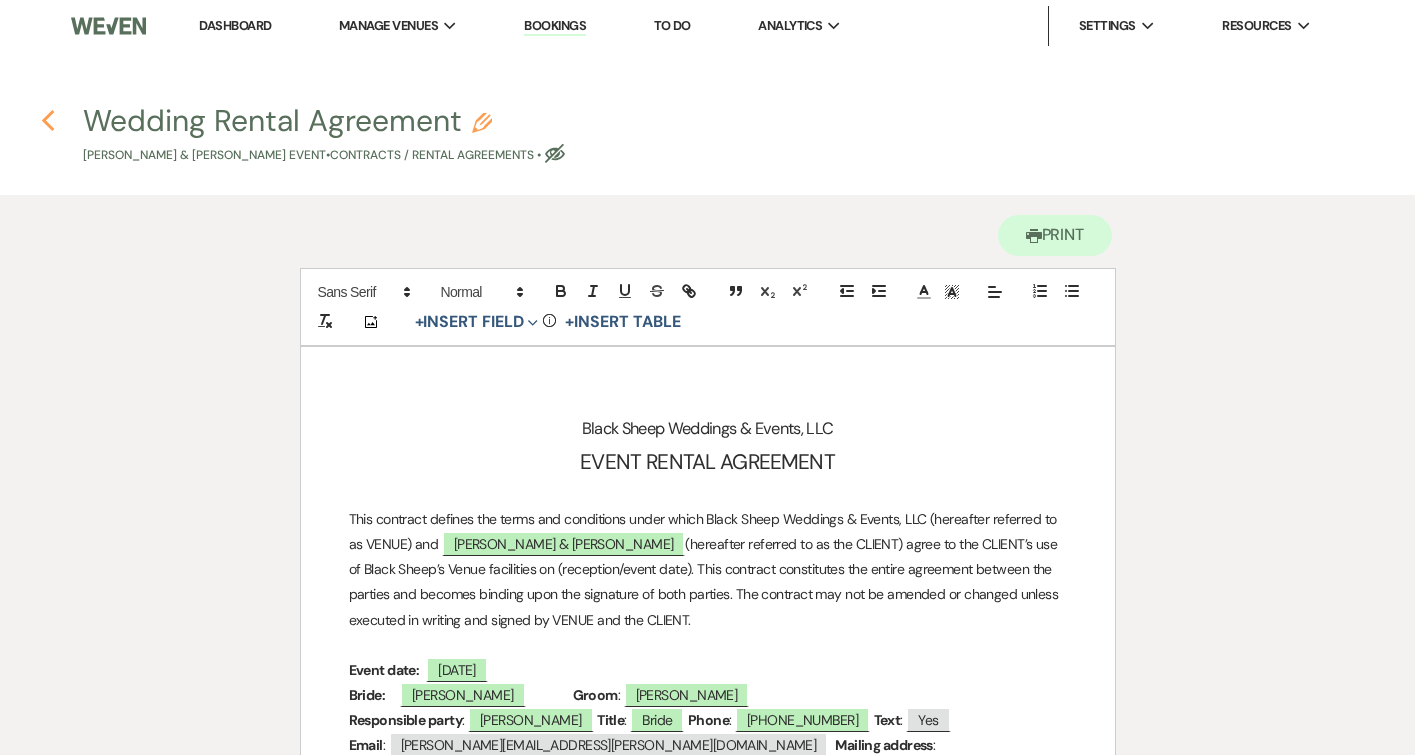 click 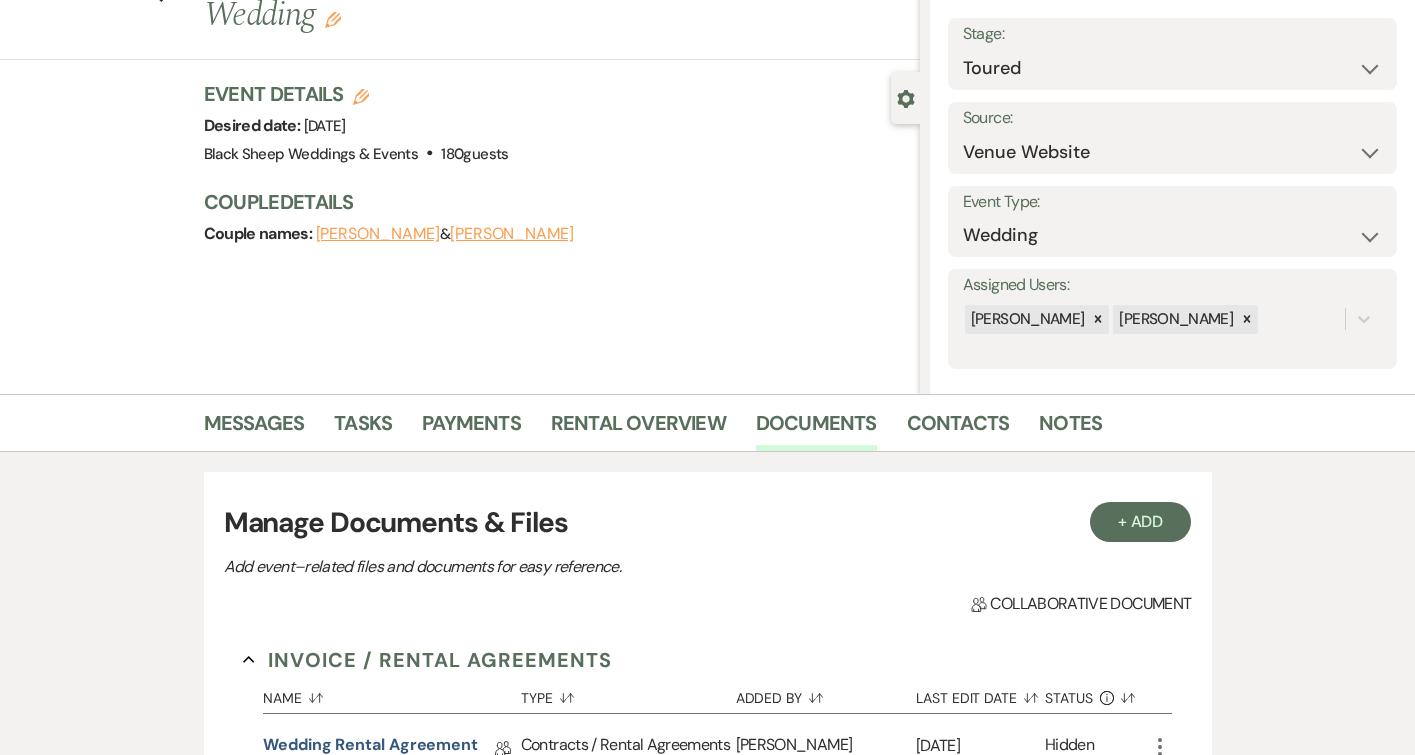 scroll, scrollTop: 153, scrollLeft: 0, axis: vertical 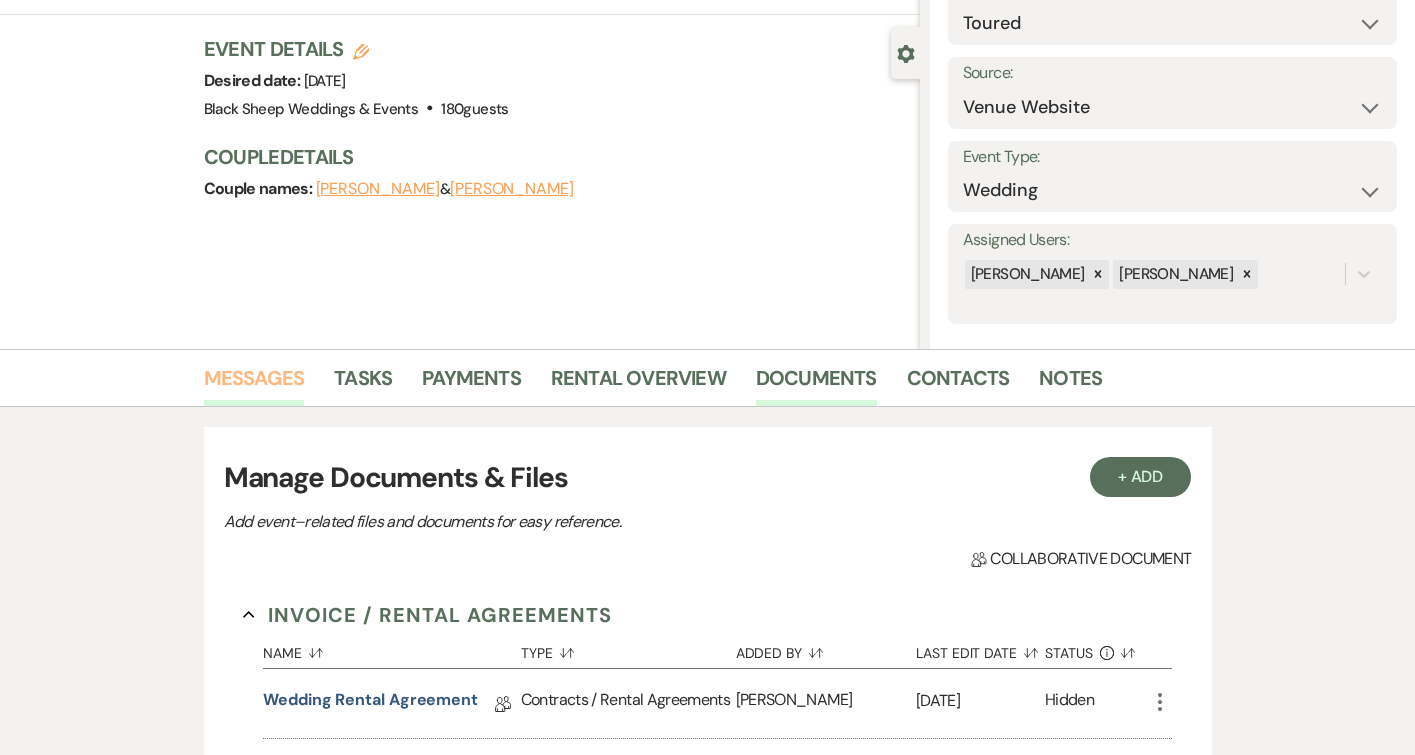 click on "Messages" at bounding box center [254, 384] 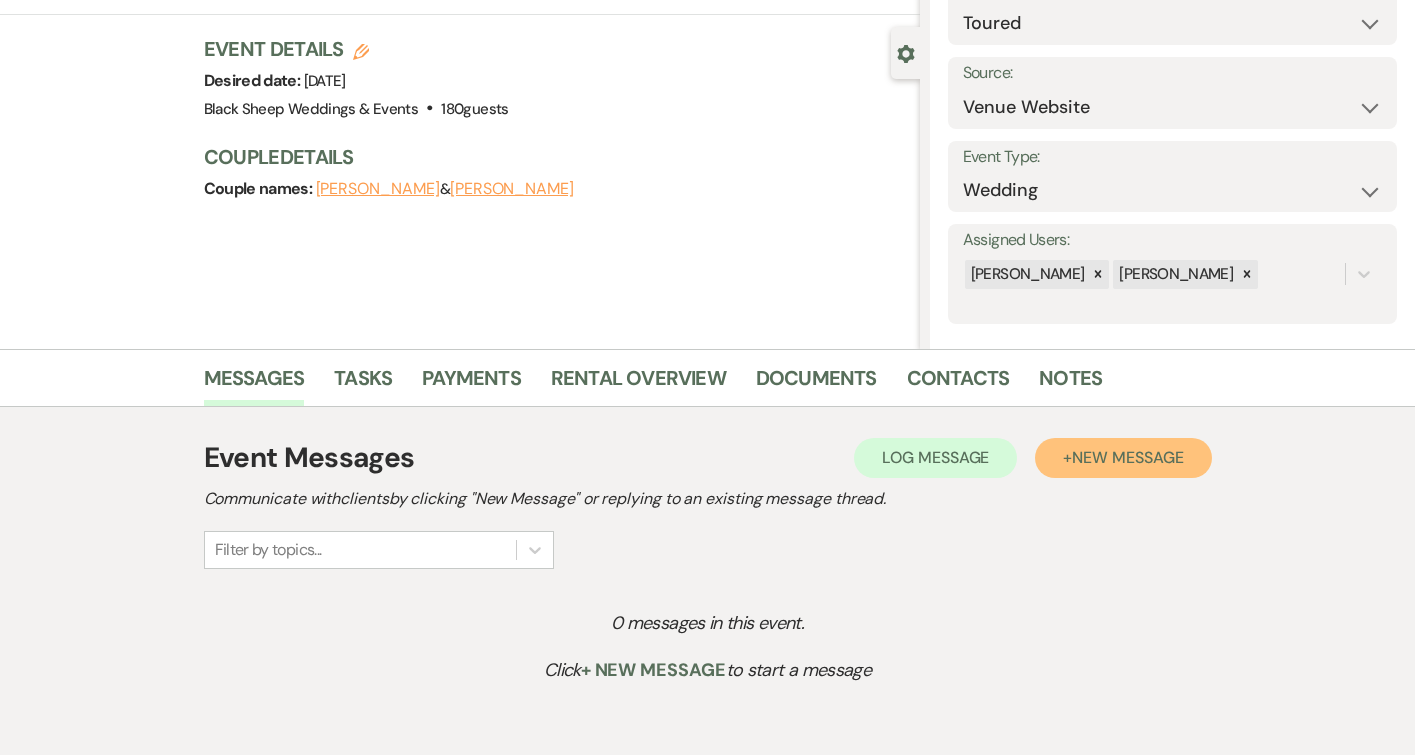 click on "New Message" at bounding box center [1127, 457] 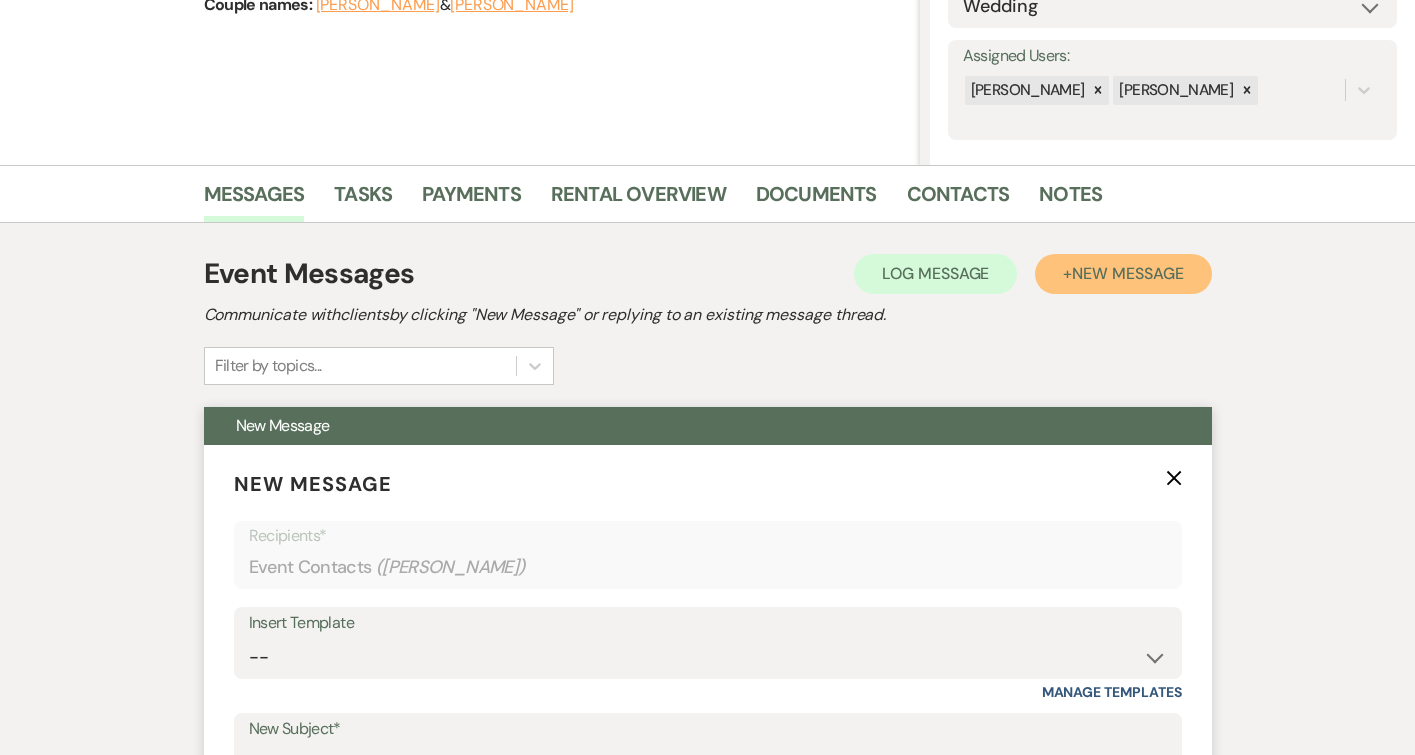scroll, scrollTop: 353, scrollLeft: 0, axis: vertical 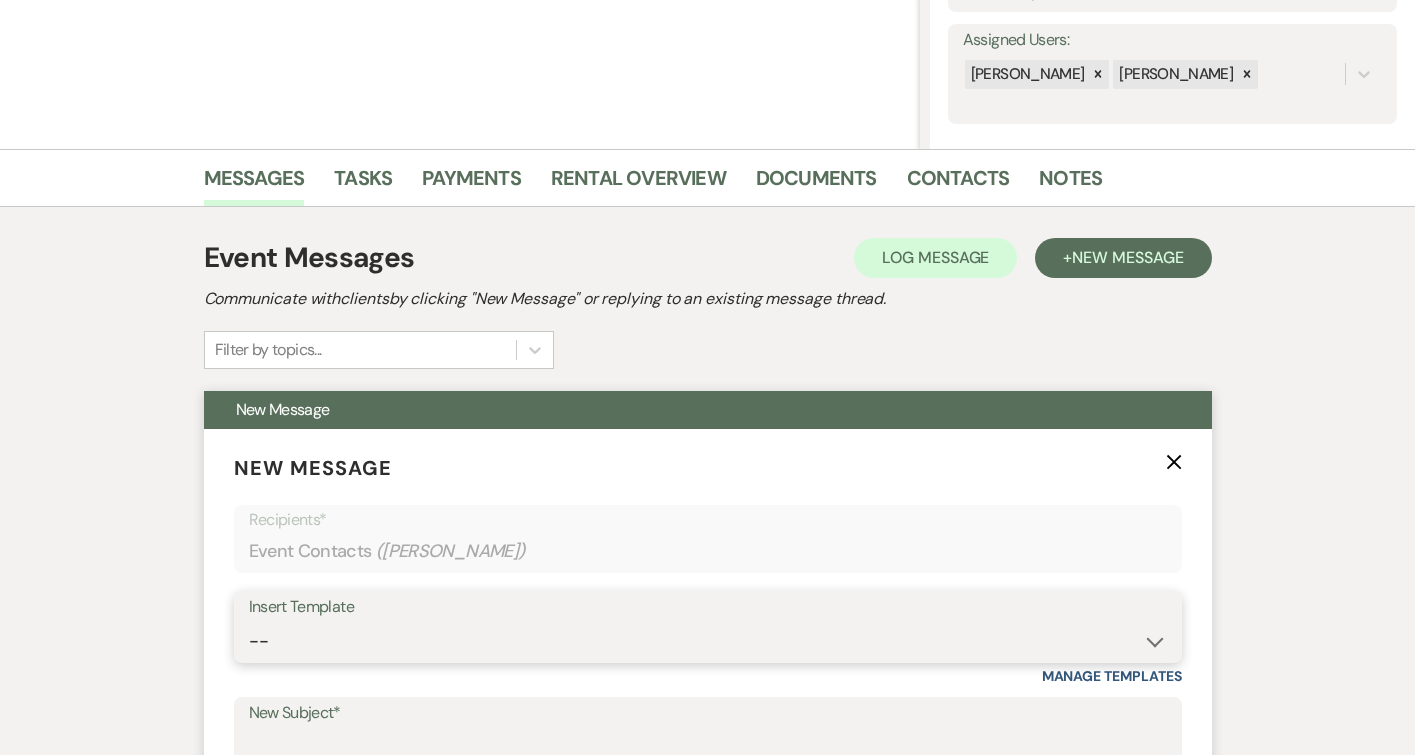 click on "-- Weven Planning Portal Introduction (Booked Events) Copy of Contract Attached  Deposit Payment Received Inclusive Wedding (4-5 months out) Planning Meeting Email Inclusive Wedding 12-18 Month Email Online Planner Confirmation Email 9-months out Email Booked Couples Resource Document Layout Planning - 250 guests Limo Bus Contract Attached Limo Bus Contract Received Limo Bus Rental Request Inclusive Wedding (4-6 Weeks out) Planning Meeting Email Pre-Wedding Review Call Bar Package Details 1st Inclusive Wedding Mtg Review Google Review Template Date Change Template 1st Inclusive Wedding Mtg Review Copy of Weven Planning Portal Introduction (Booked Events)" at bounding box center [708, 641] 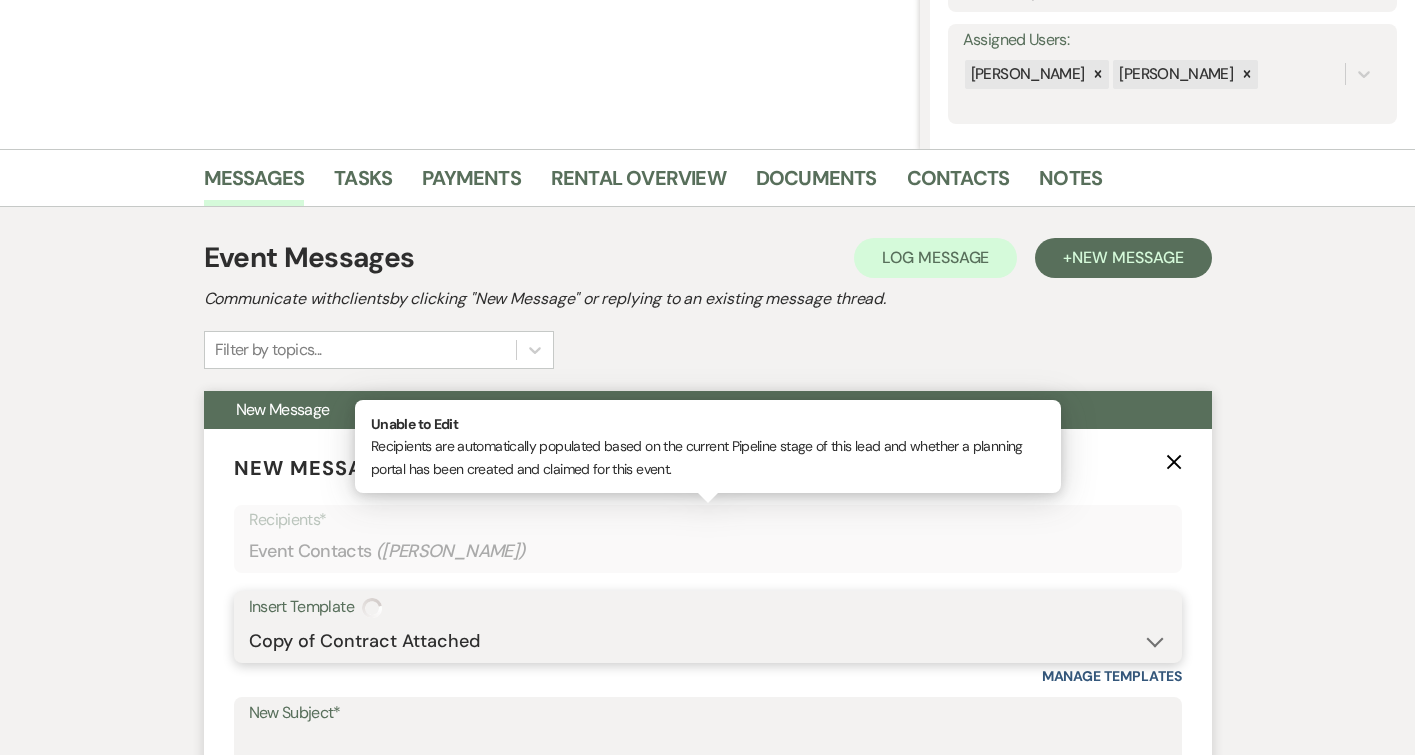 type on "Contract Attached" 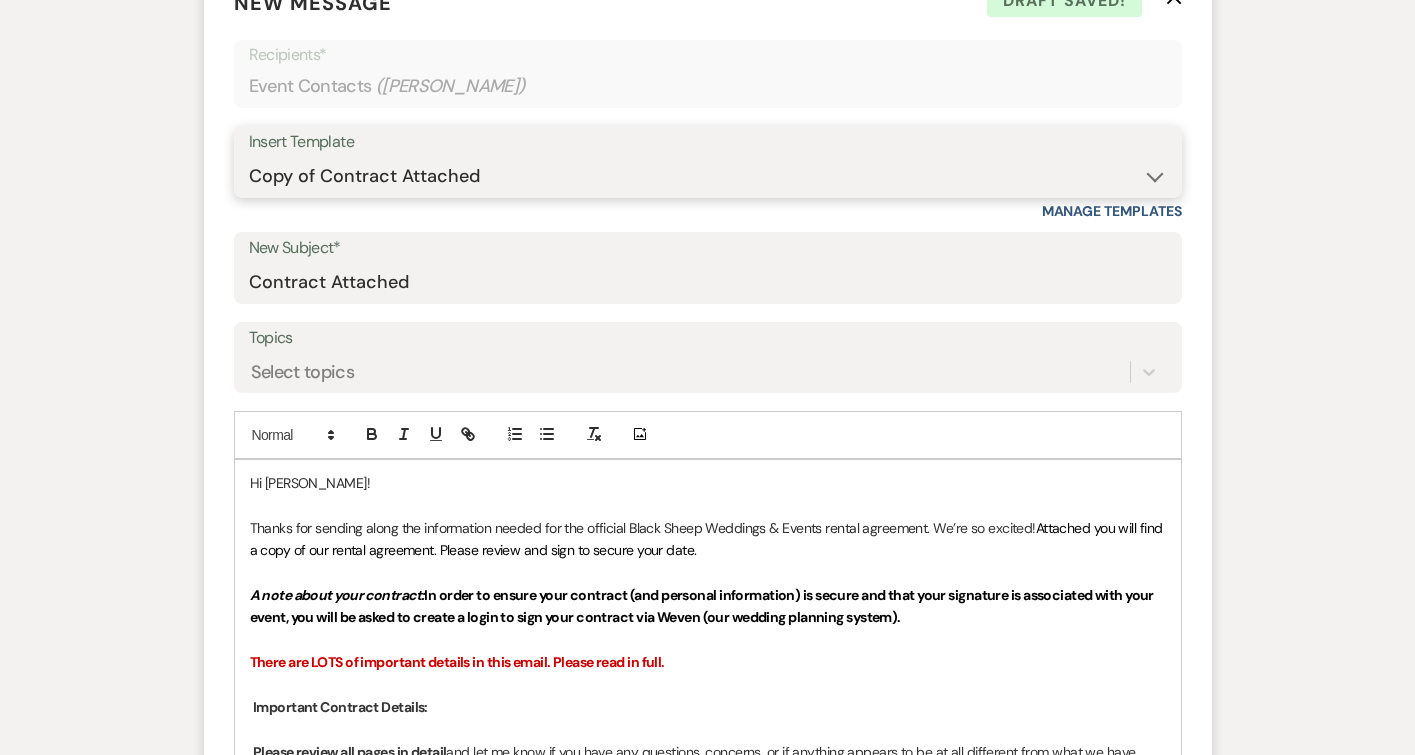 scroll, scrollTop: 848, scrollLeft: 0, axis: vertical 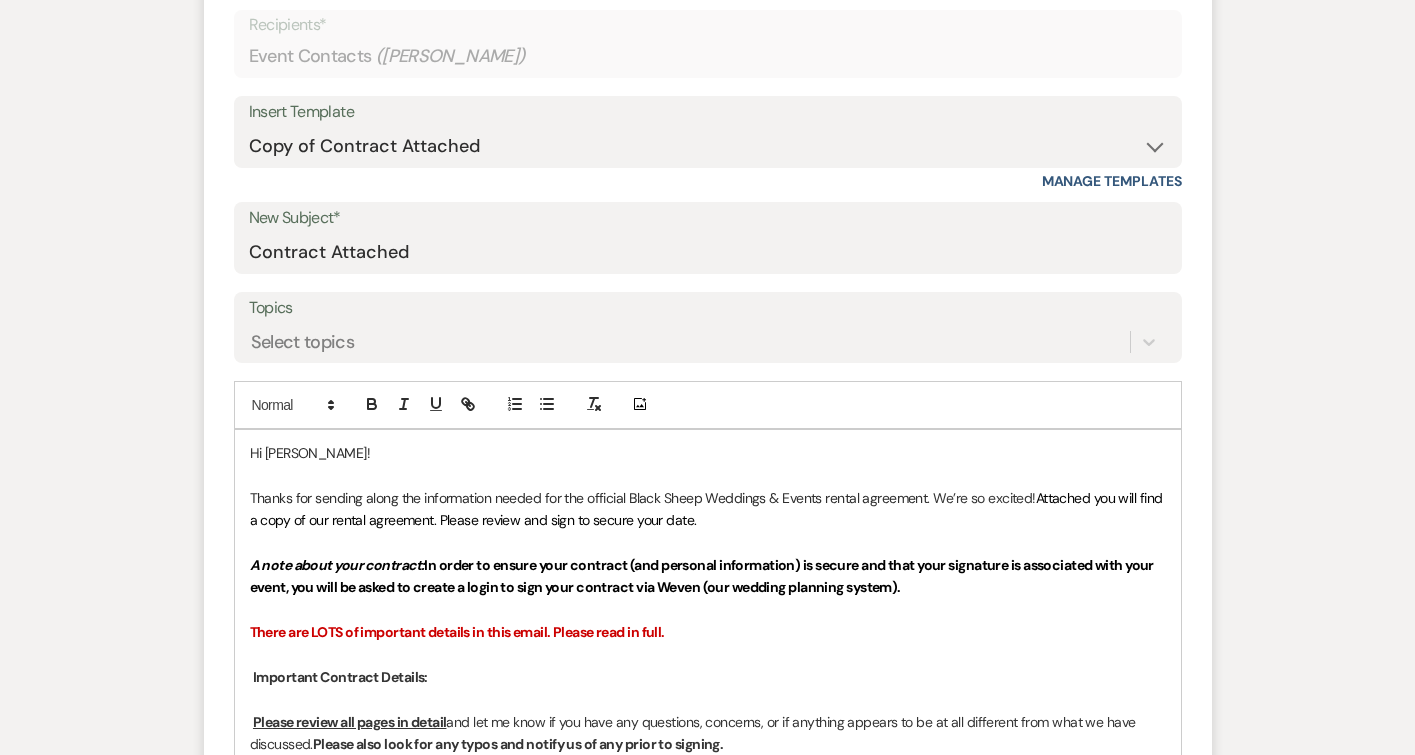 click on "Hi [PERSON_NAME]!" at bounding box center (708, 453) 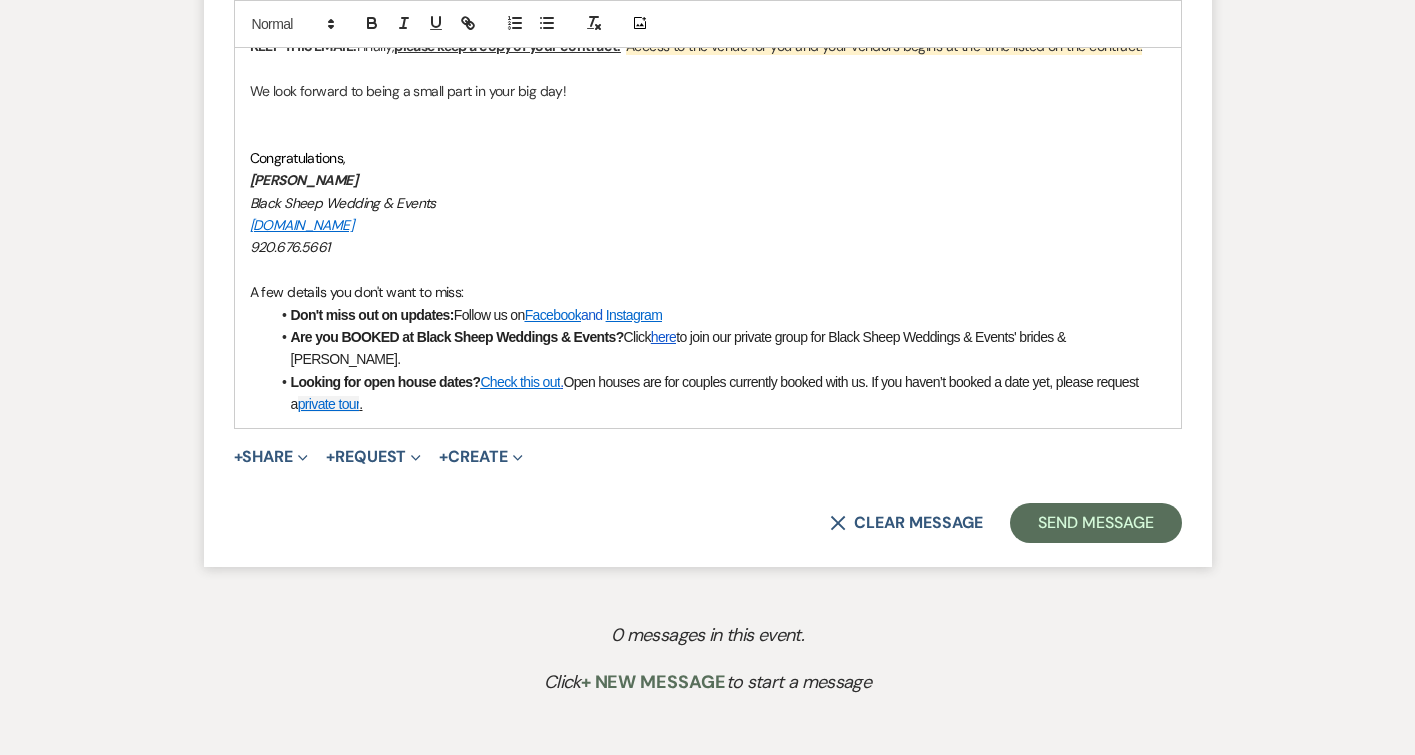 scroll, scrollTop: 2150, scrollLeft: 0, axis: vertical 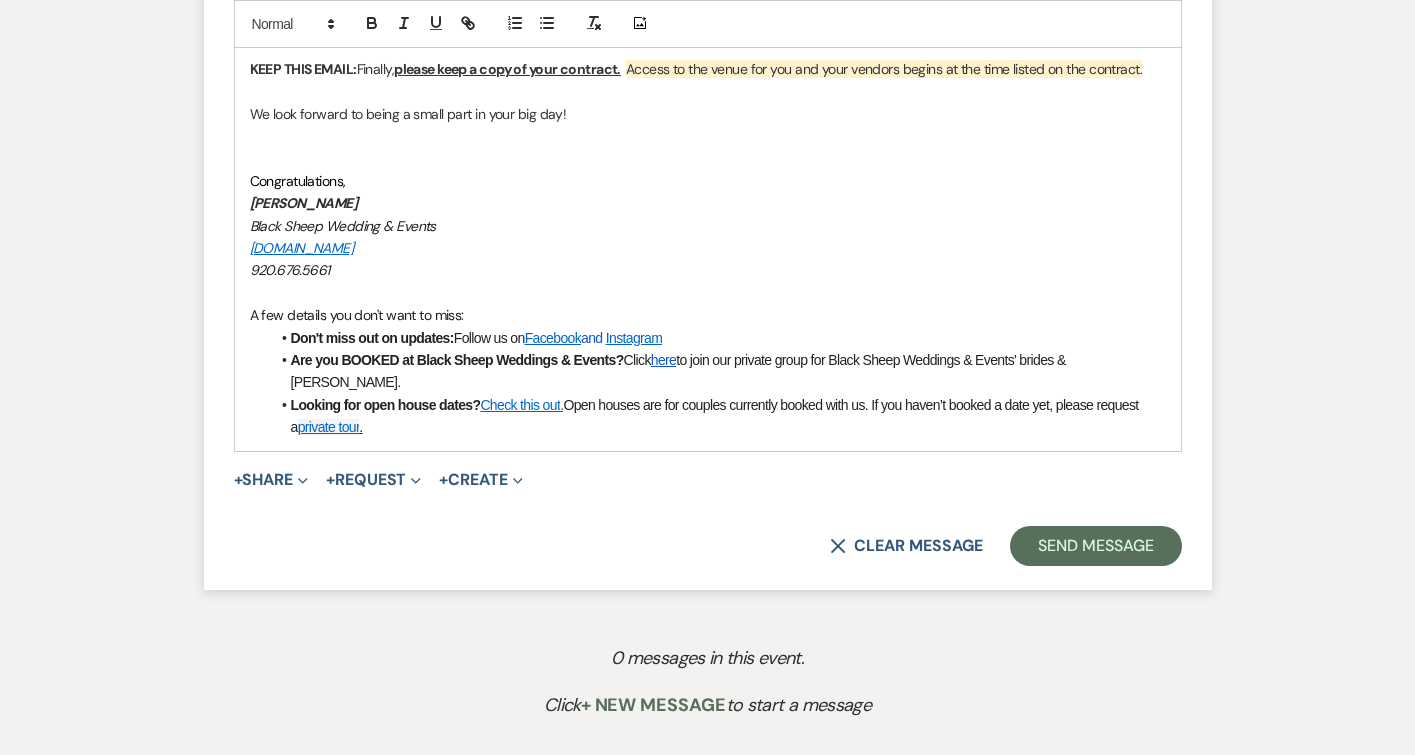 click at bounding box center (708, 158) 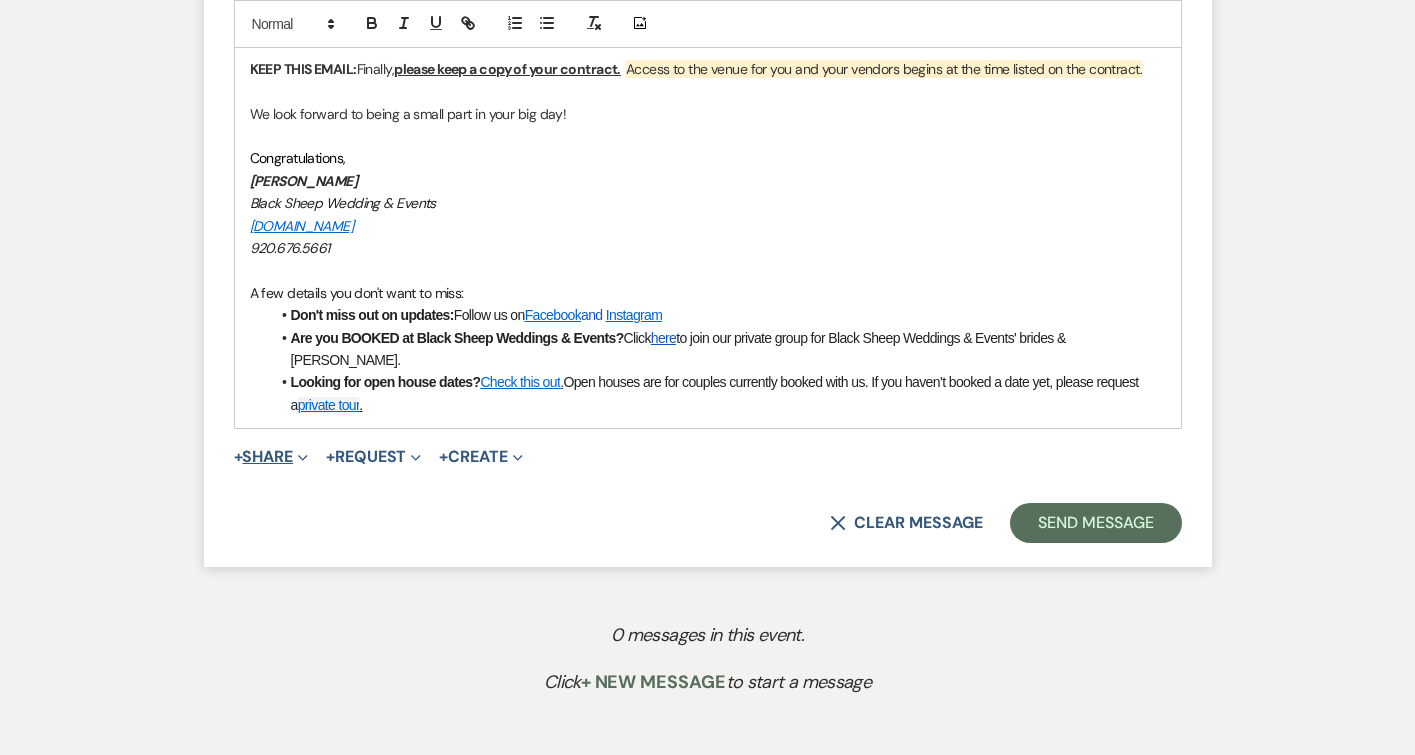 click on "+  Share Expand" at bounding box center [271, 457] 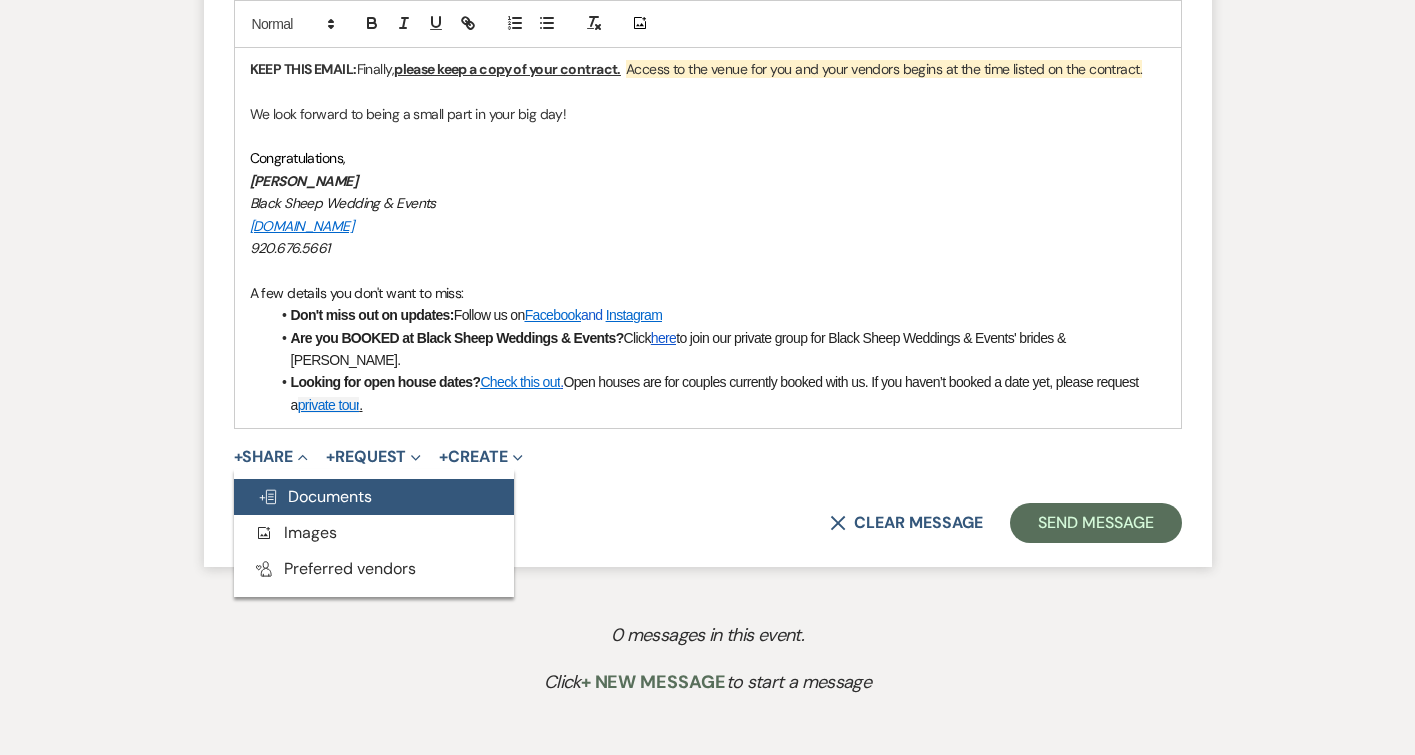 click on "Doc Upload Documents" at bounding box center [315, 496] 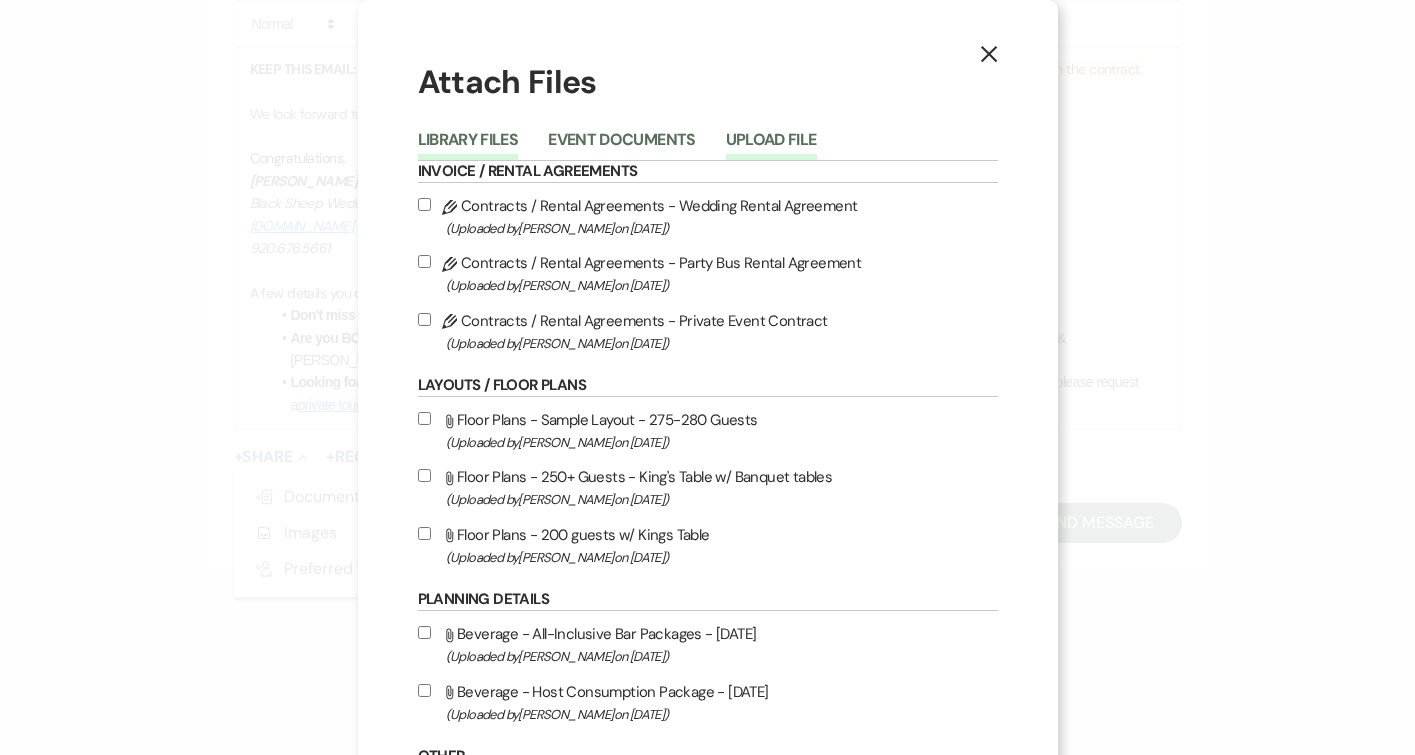 click on "Upload File" at bounding box center (771, 146) 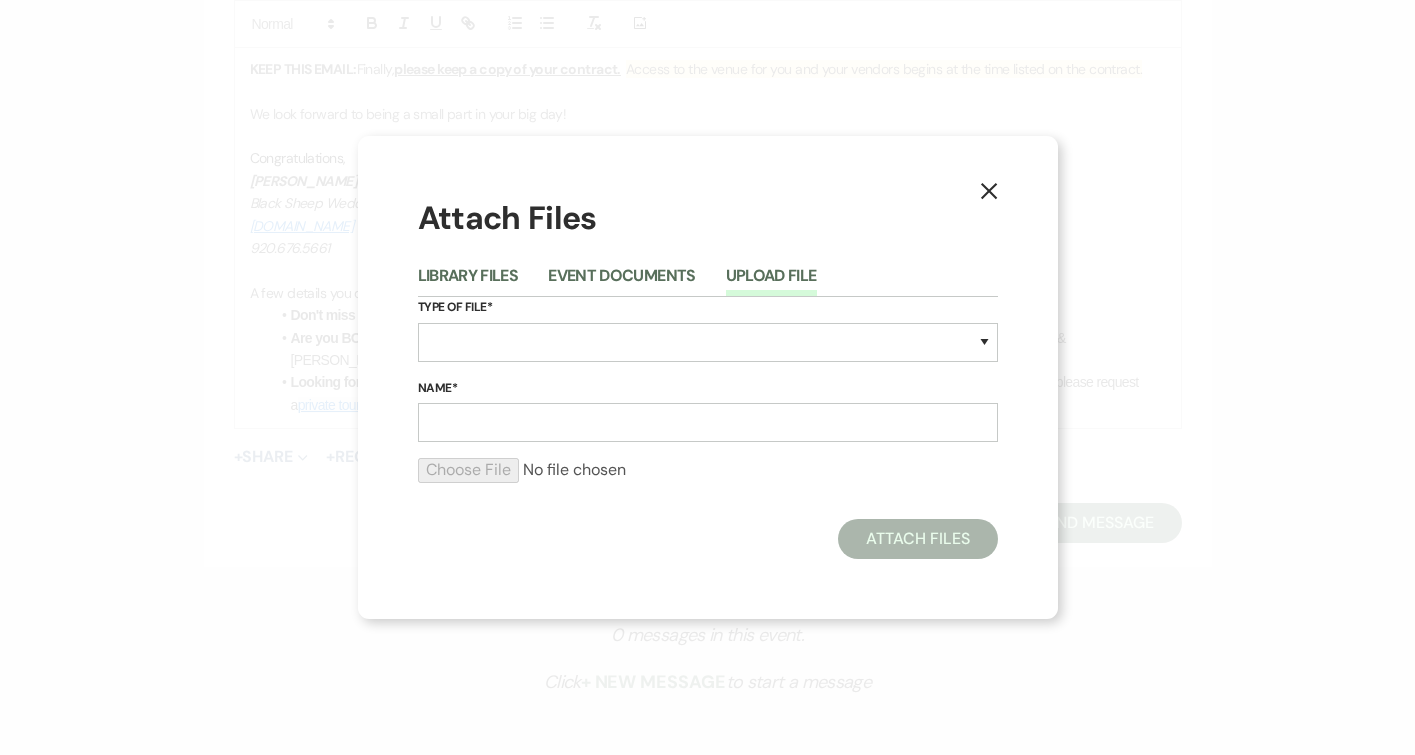 click 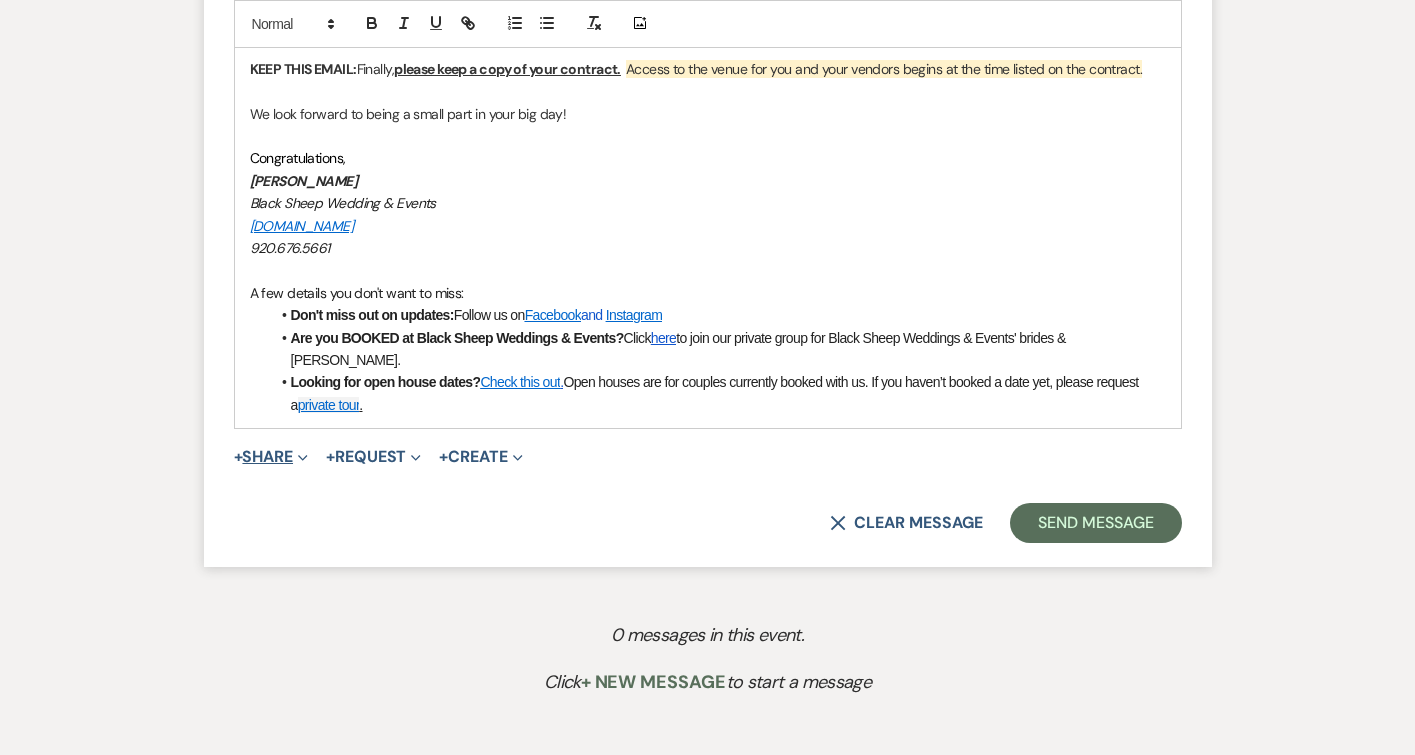 click on "+  Share Expand" at bounding box center [271, 457] 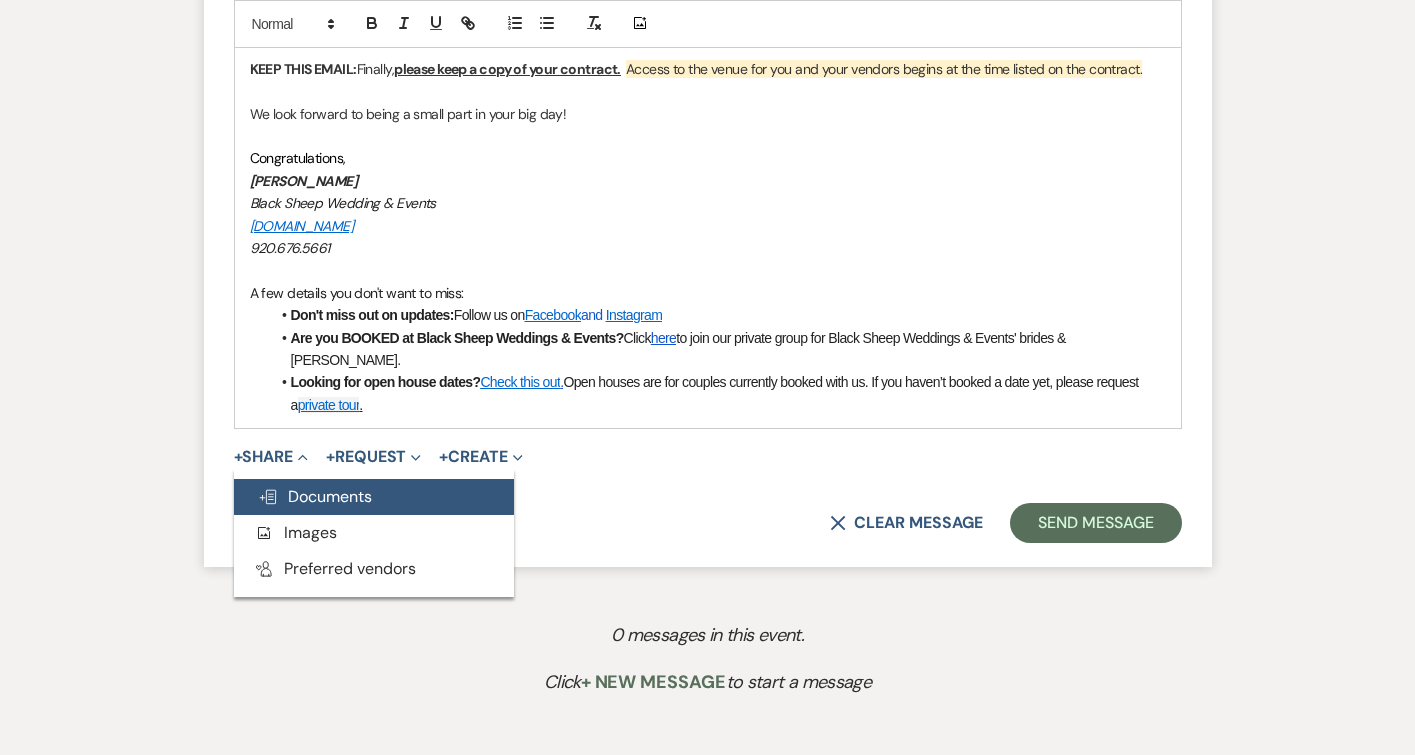 click on "Doc Upload Documents" at bounding box center (315, 496) 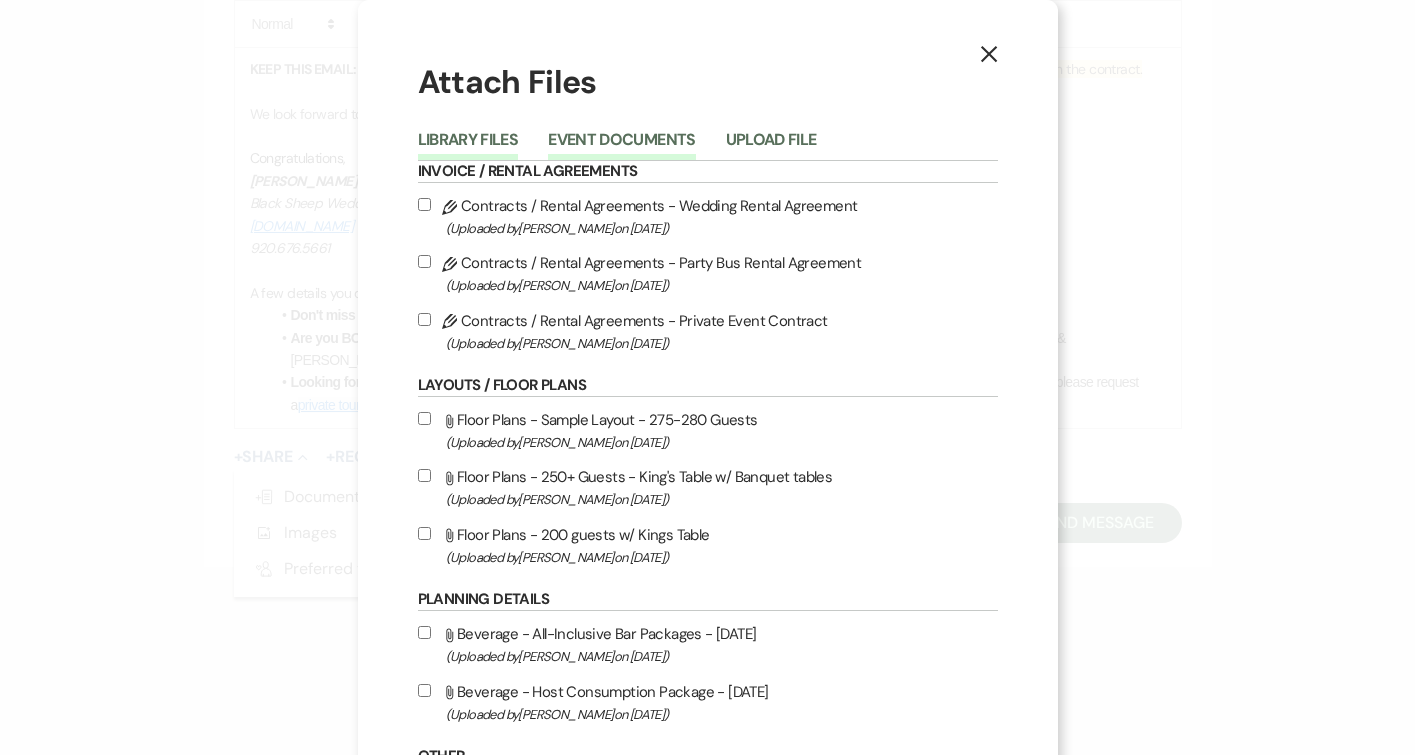 click on "Event Documents" at bounding box center [621, 146] 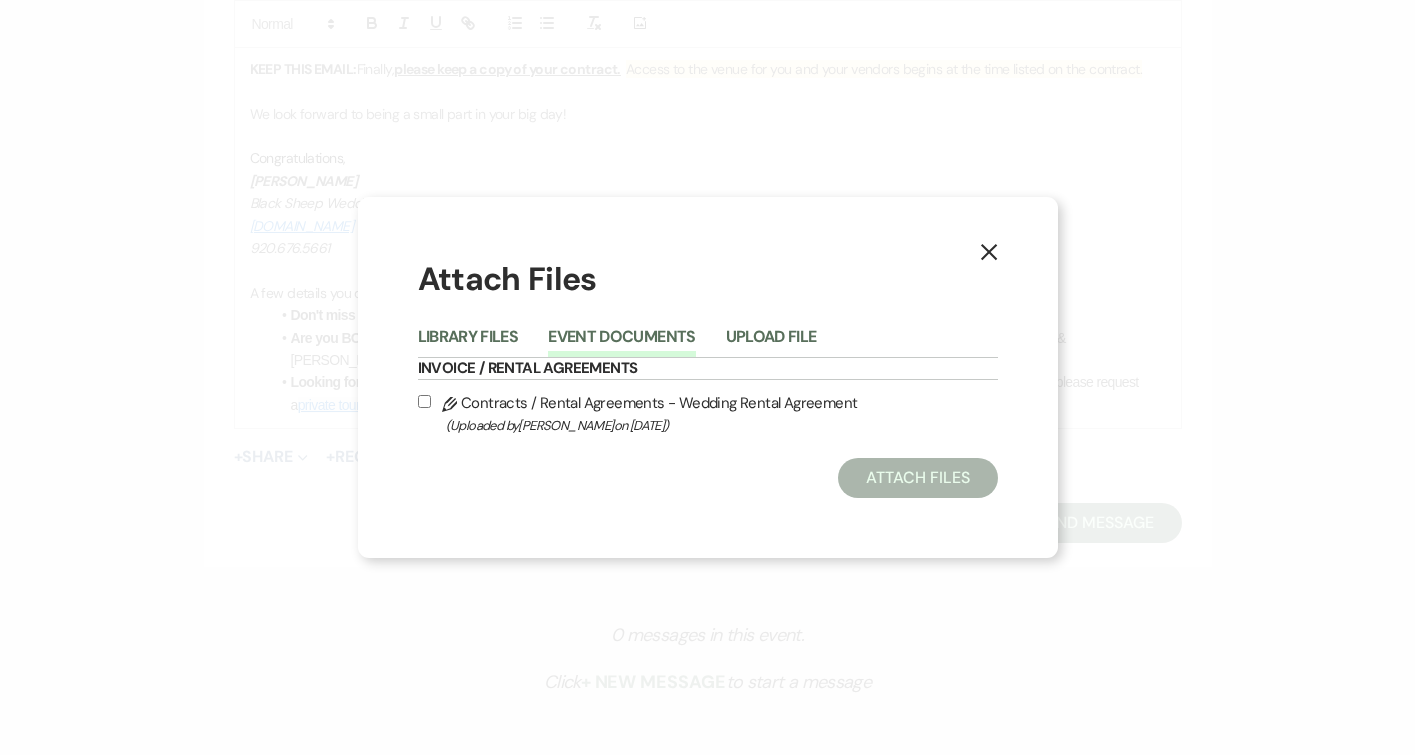 click on "Pencil Contracts / Rental Agreements - Wedding Rental Agreement (Uploaded by  [PERSON_NAME]  on   [DATE] )" at bounding box center (424, 401) 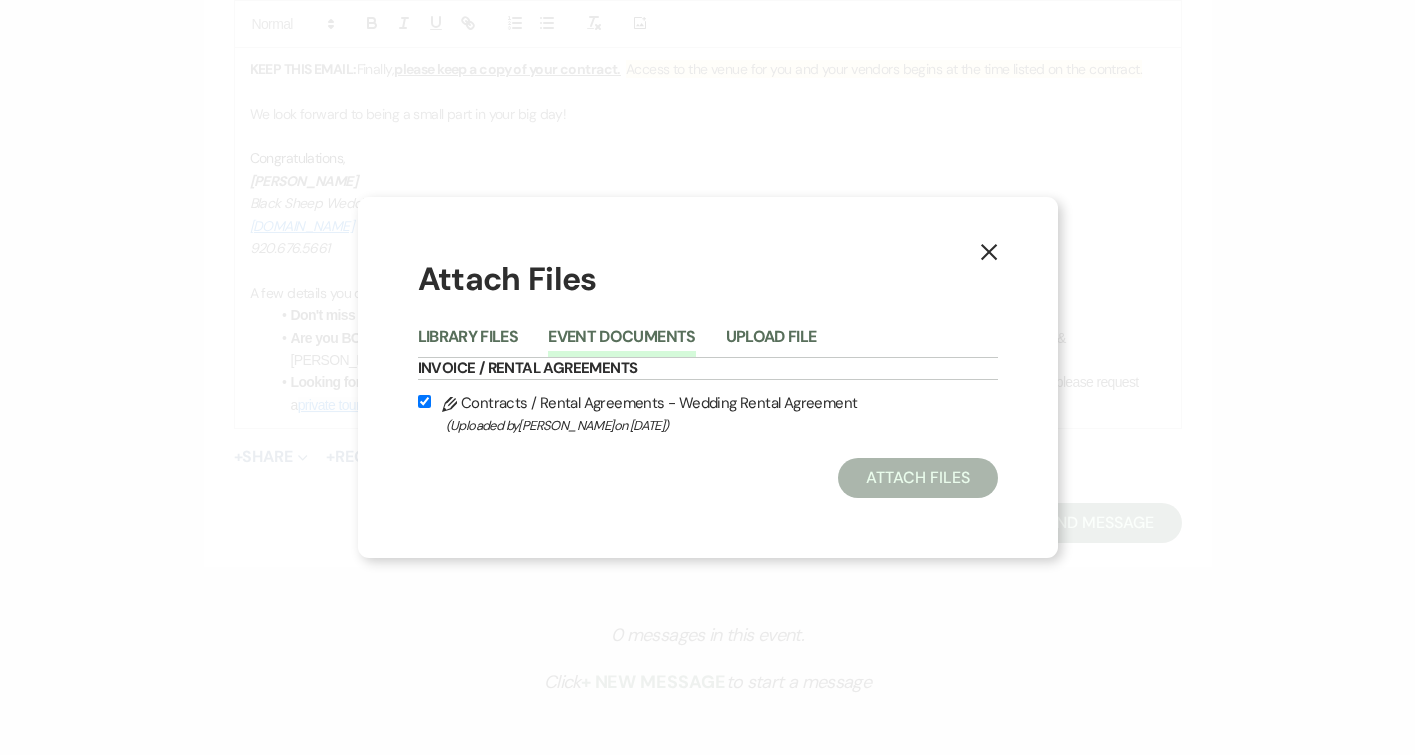 checkbox on "true" 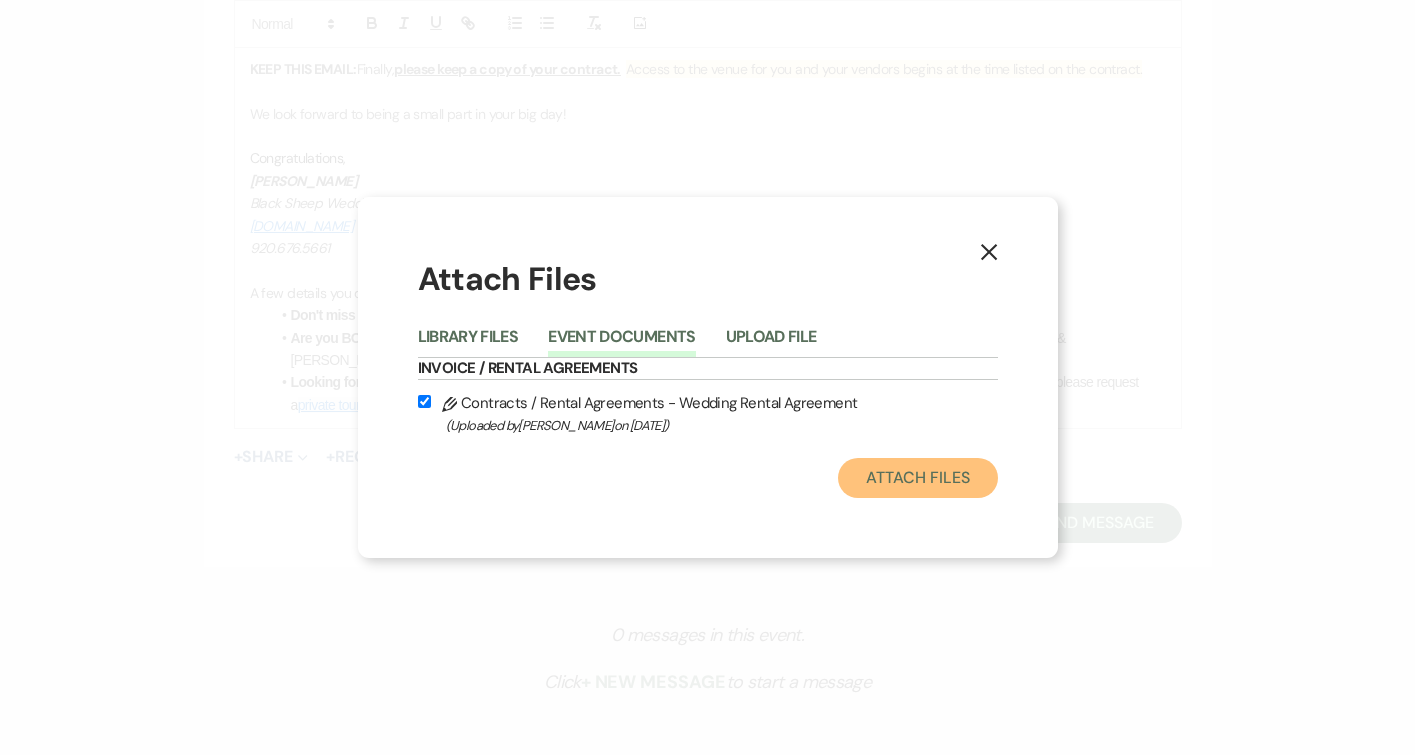 click on "Attach Files" at bounding box center (917, 478) 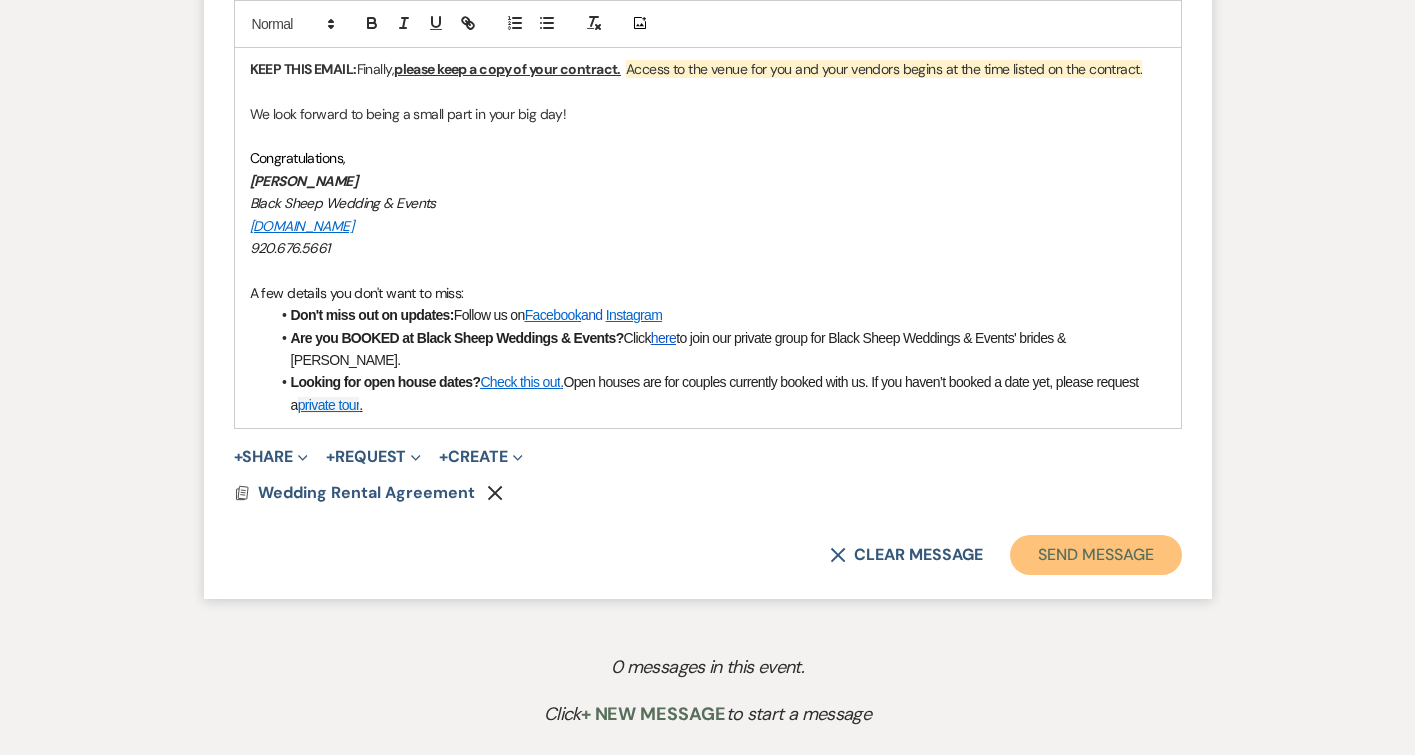 click on "Send Message" at bounding box center (1095, 555) 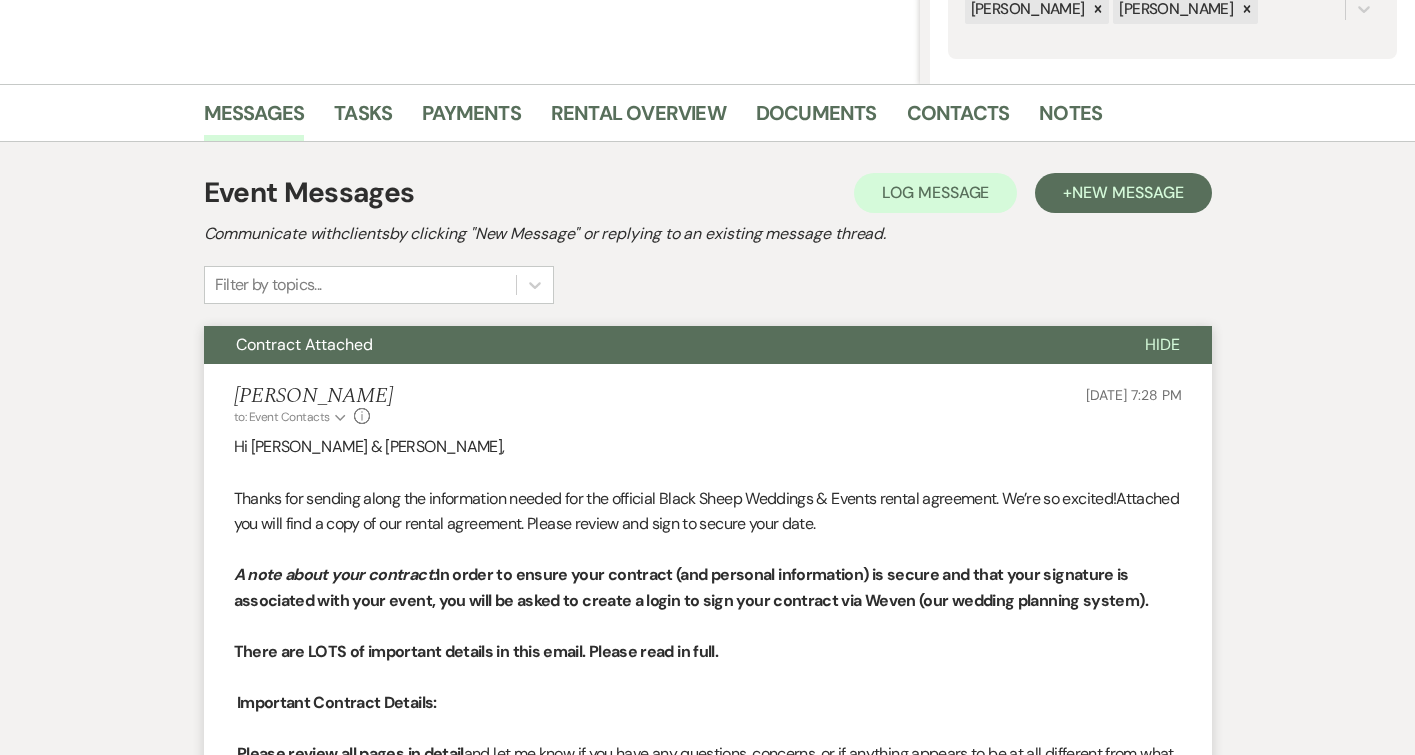 scroll, scrollTop: 0, scrollLeft: 0, axis: both 